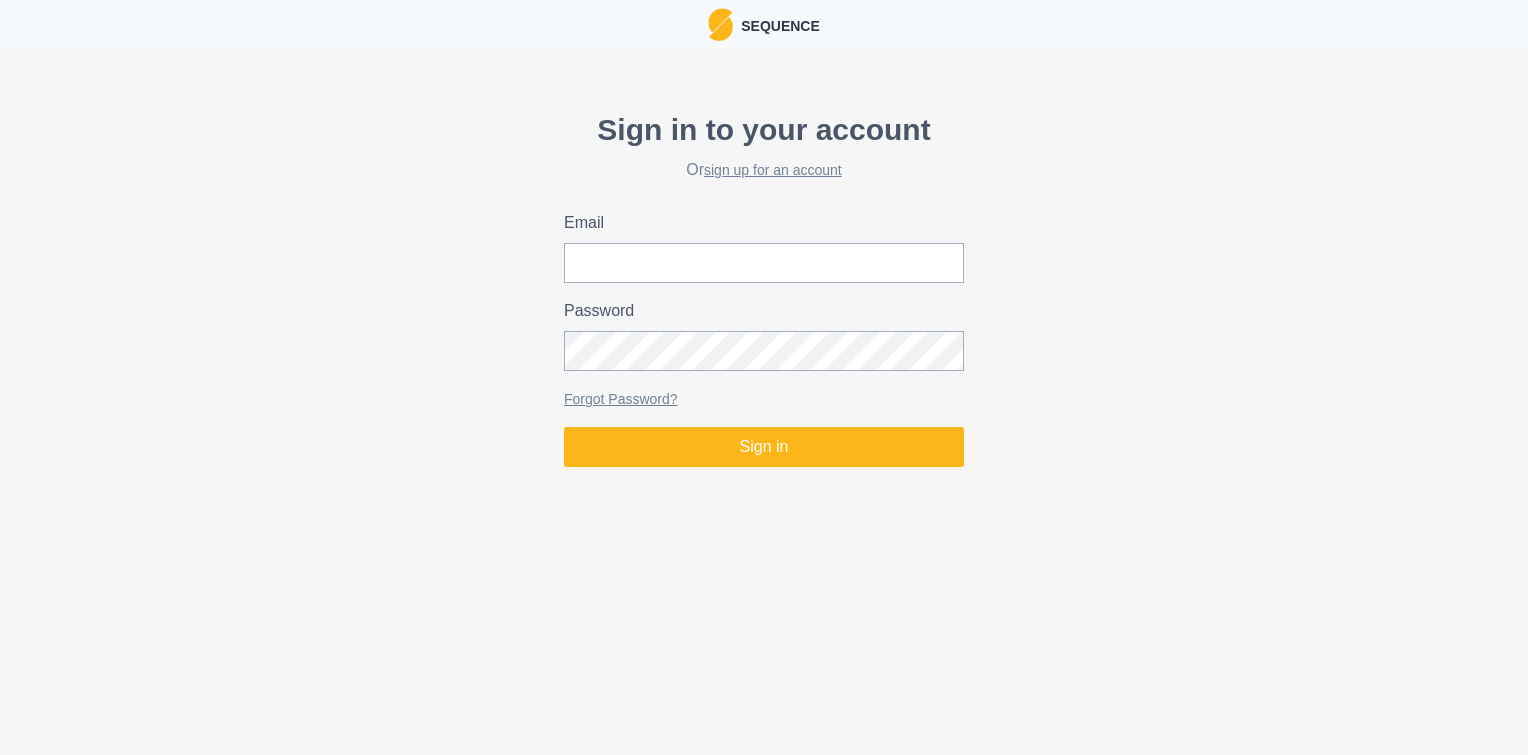 scroll, scrollTop: 0, scrollLeft: 0, axis: both 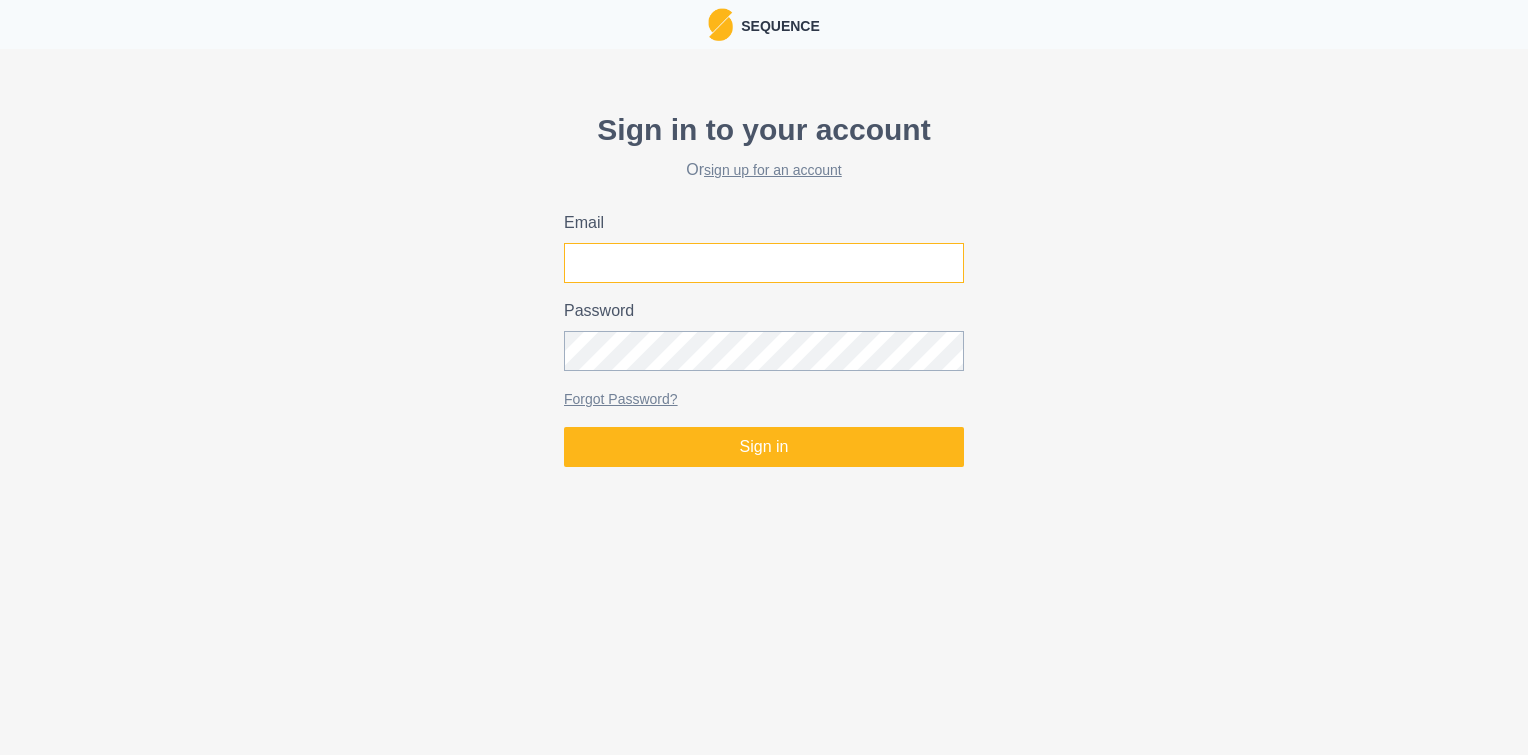 click on "Email" at bounding box center (764, 263) 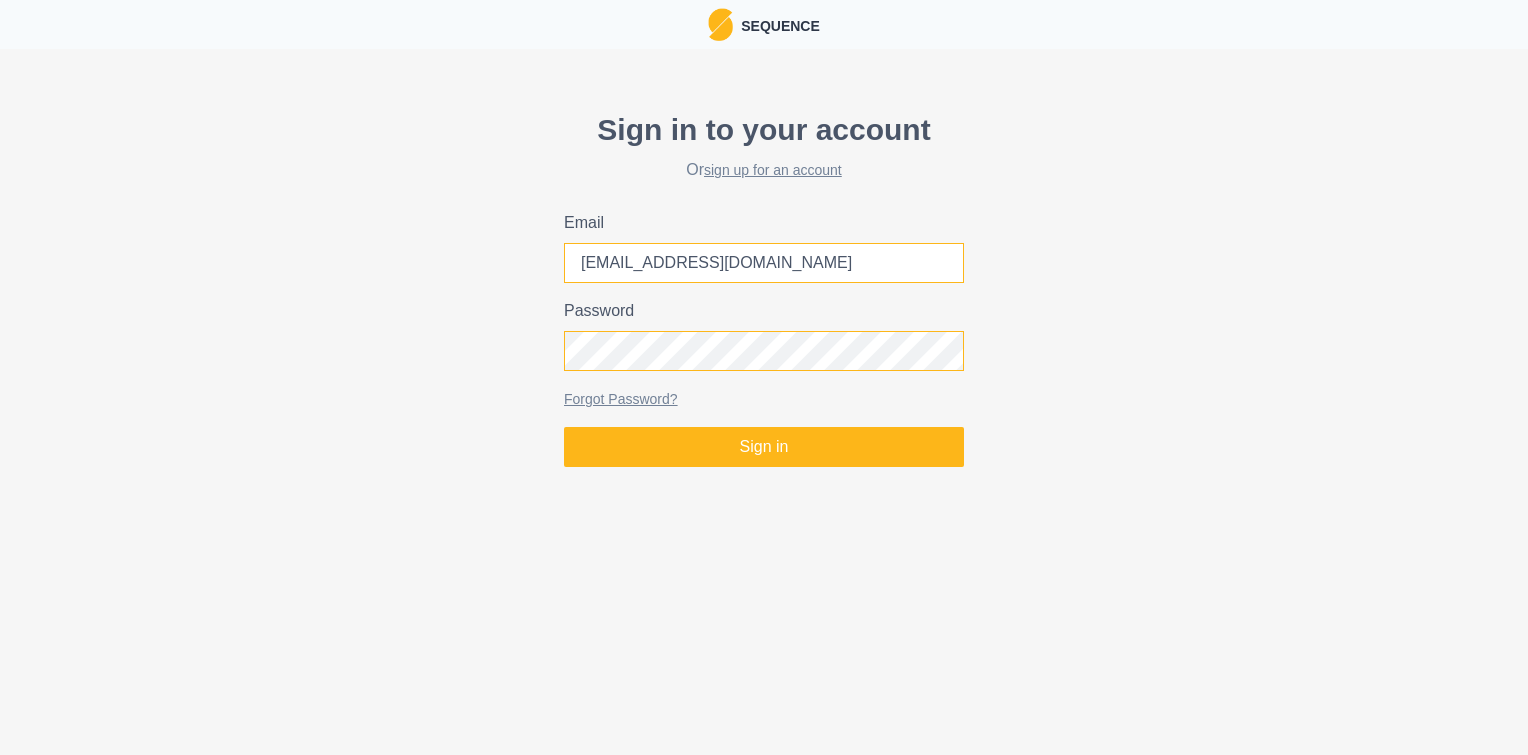 click on "Sign in" at bounding box center (764, 447) 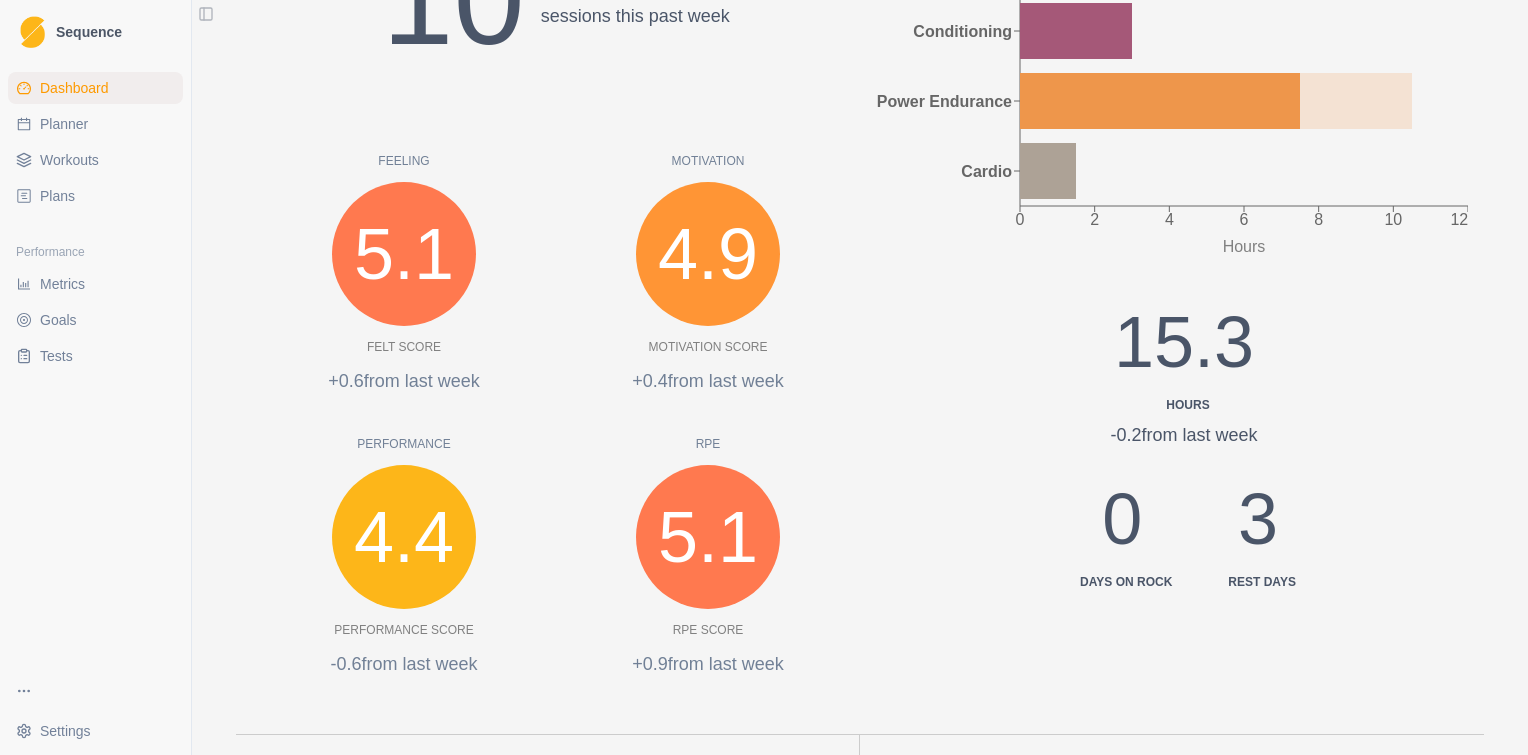 scroll, scrollTop: 813, scrollLeft: 0, axis: vertical 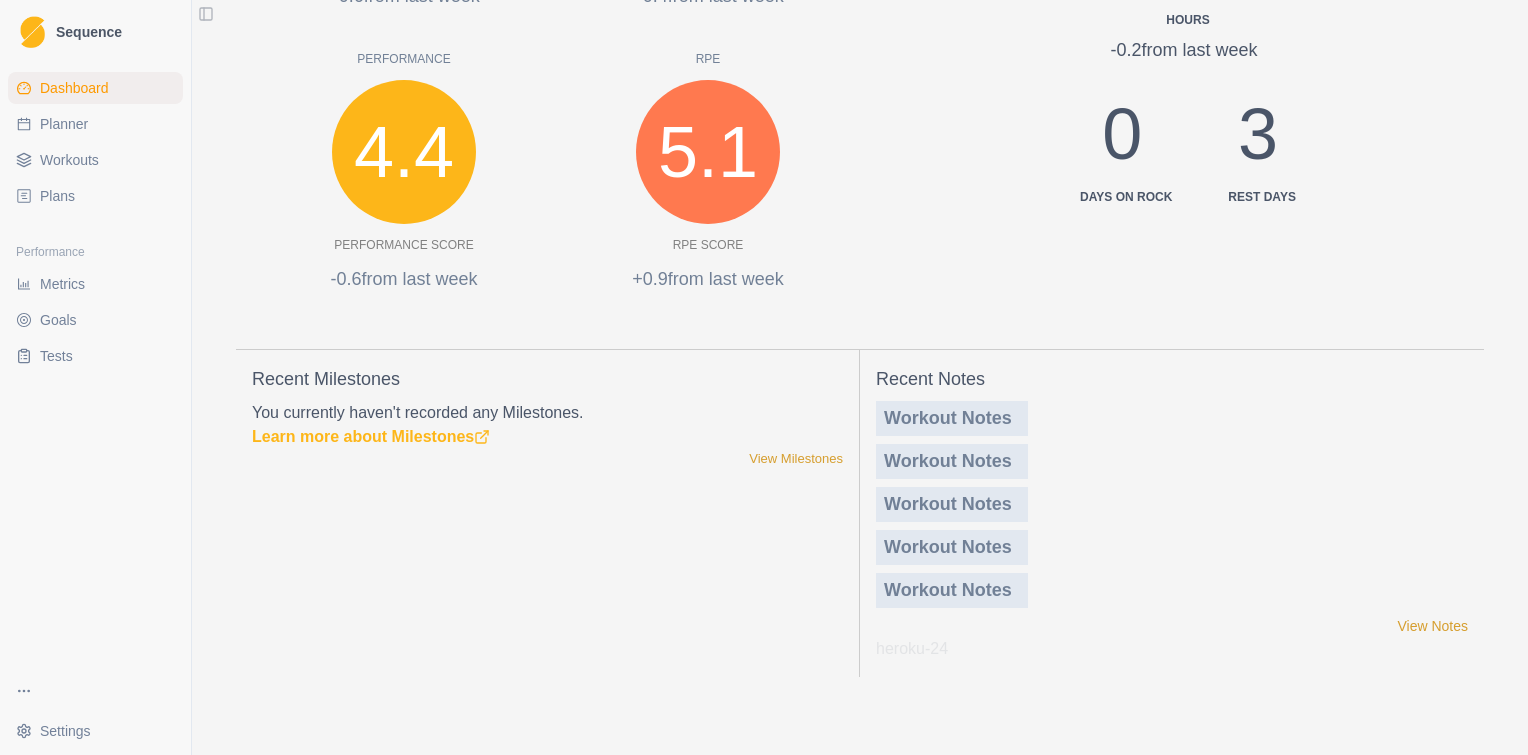click on "Planner" at bounding box center (95, 124) 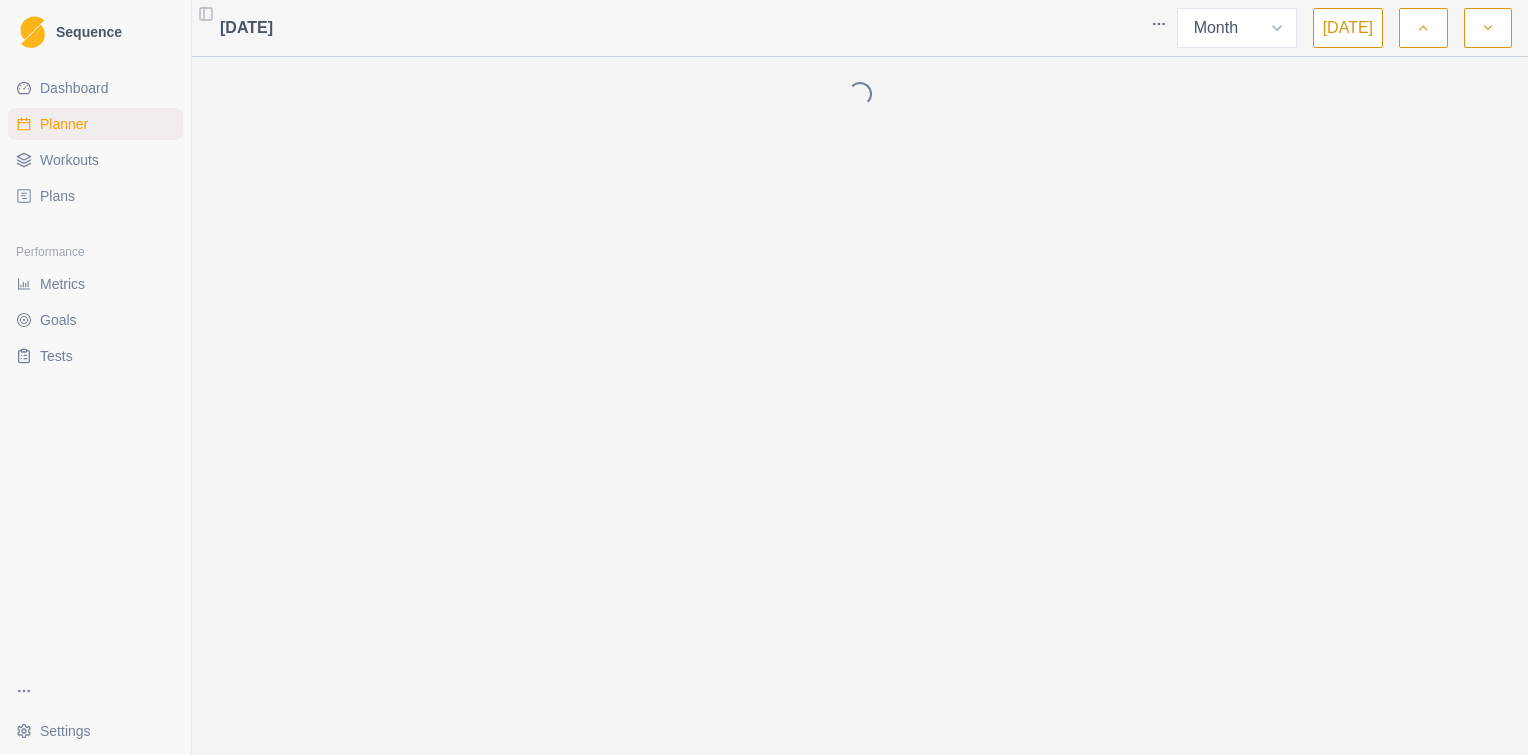 scroll, scrollTop: 0, scrollLeft: 0, axis: both 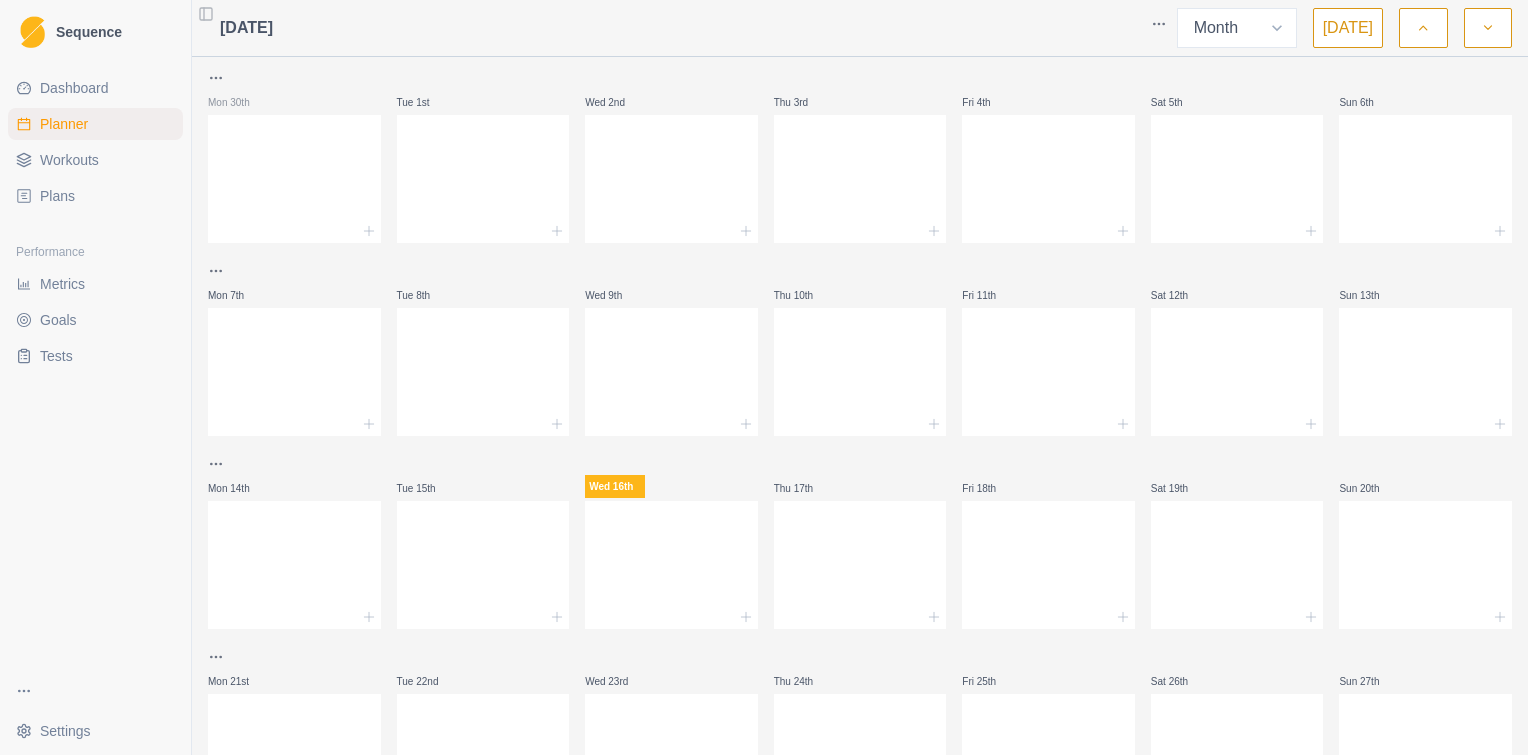 click on "Workouts" at bounding box center (69, 160) 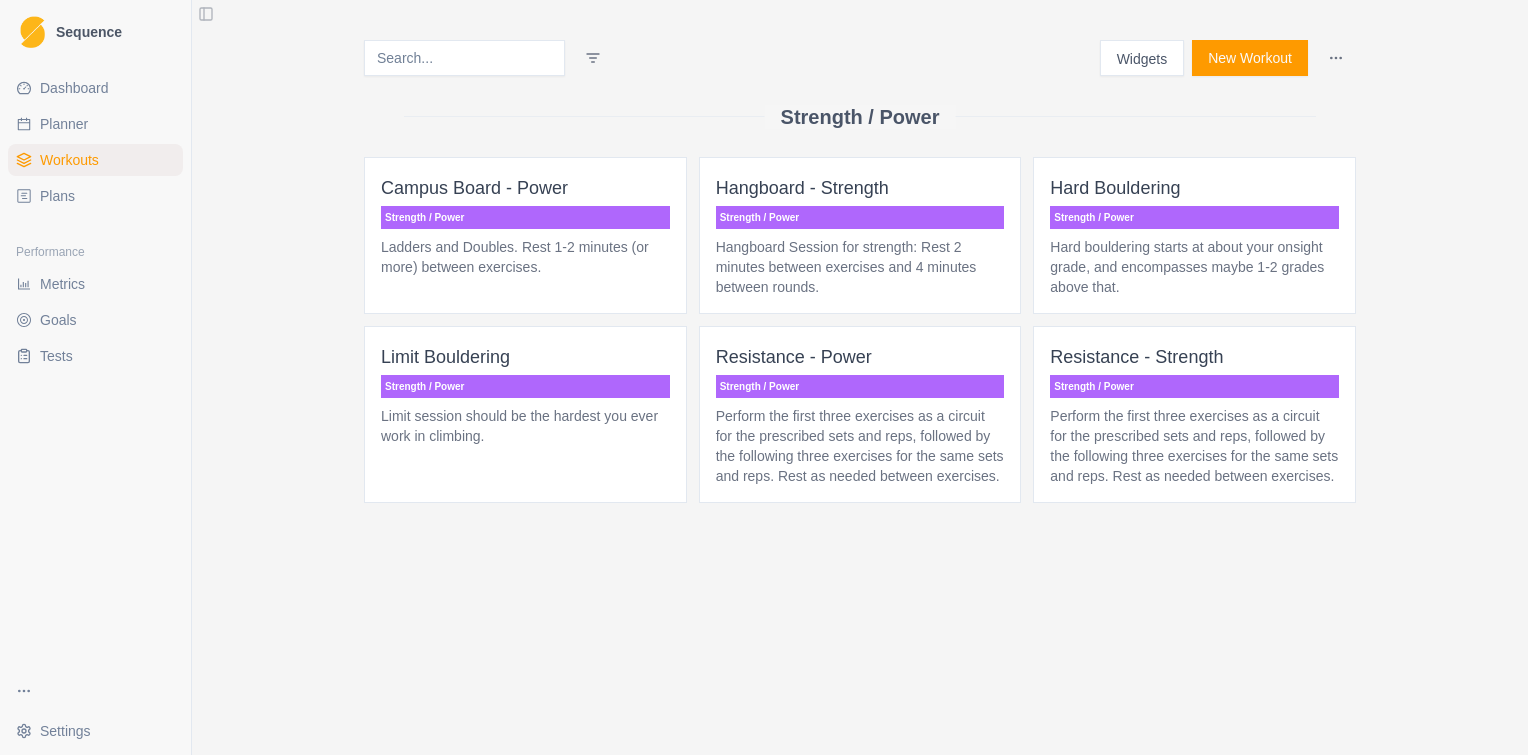 click on "Plans" at bounding box center (95, 196) 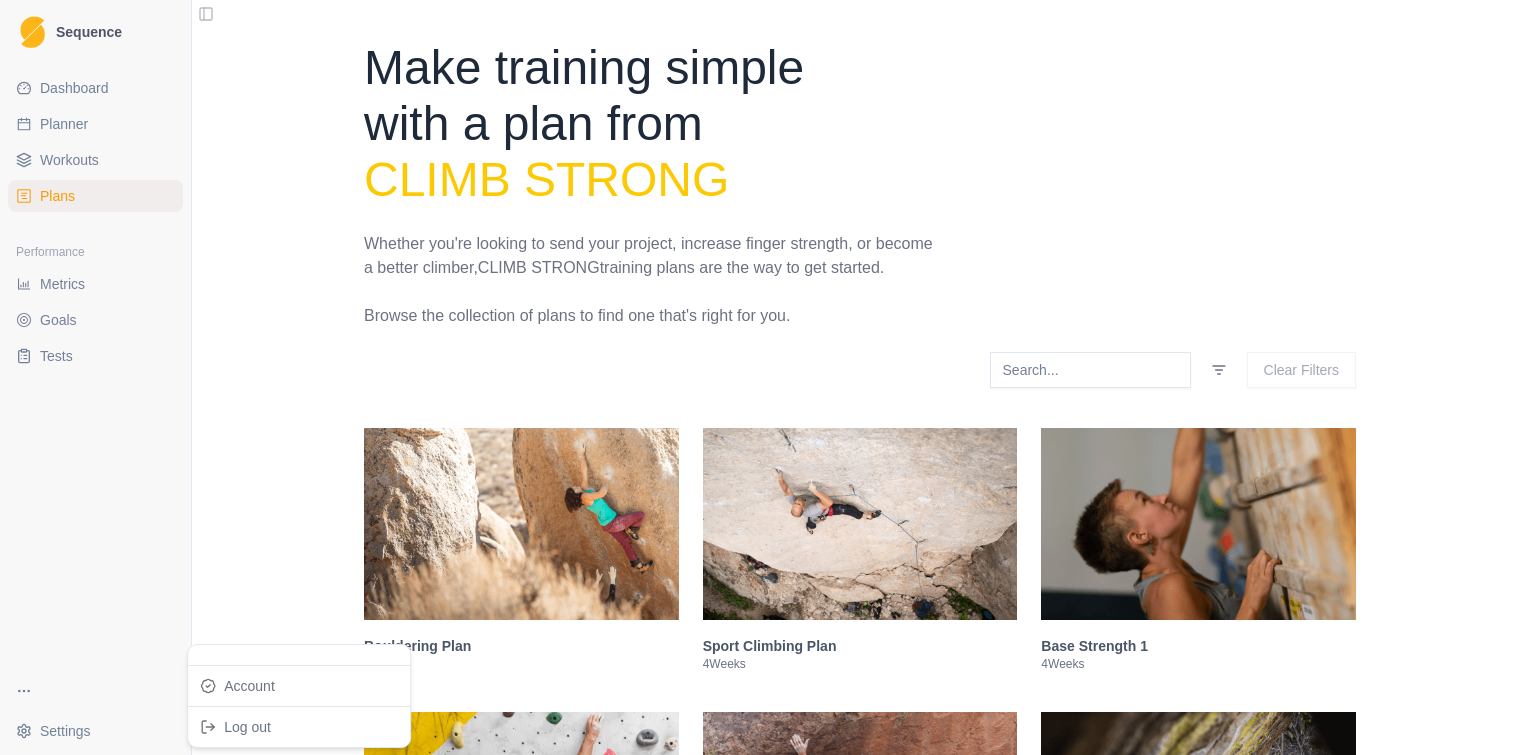 click on "Sequence Dashboard Planner Workouts Plans Performance Metrics Goals Tests Settings Toggle Sidebar Make training simple with a plan from Climb Strong Whether you're looking to send your project, increase finger strength, or become a better climber,  Climb Strong  training plans are the way to get started. Browse the collection of plans to find one that's right for you. Clear Filters Bouldering Plan 4  Weeks Sport Climbing Plan 4  Weeks Base Strength 1 4  Weeks Base Strength II 4  Weeks Boulder Performance: Phase 1 Strength 4  Weeks Boulder Performance: Phase 2 Power 4  Weeks "Time Off" Training Plan 3  Weeks Rebuild Plan 2  Weeks Finger Strength for Bouldering 4  Weeks 8-8-8 Endurance: Phase 1 4  Weeks 8-8-8 Endurance: Phase 2 4  Weeks 8-8-8 Endurance Phase 3 4  Weeks Alpine Base Fitness 1: Base Phase 6  Weeks Alpine Base Fitness 2: Build Phase 6  Weeks Full Tilt Bouldering 1: Base Phase 4  Weeks Full Tilt Bouldering 2: Build Phase 4  Weeks Full Tilt Bouldering 3: Performance Phase 4  Weeks 4 4" at bounding box center [764, 377] 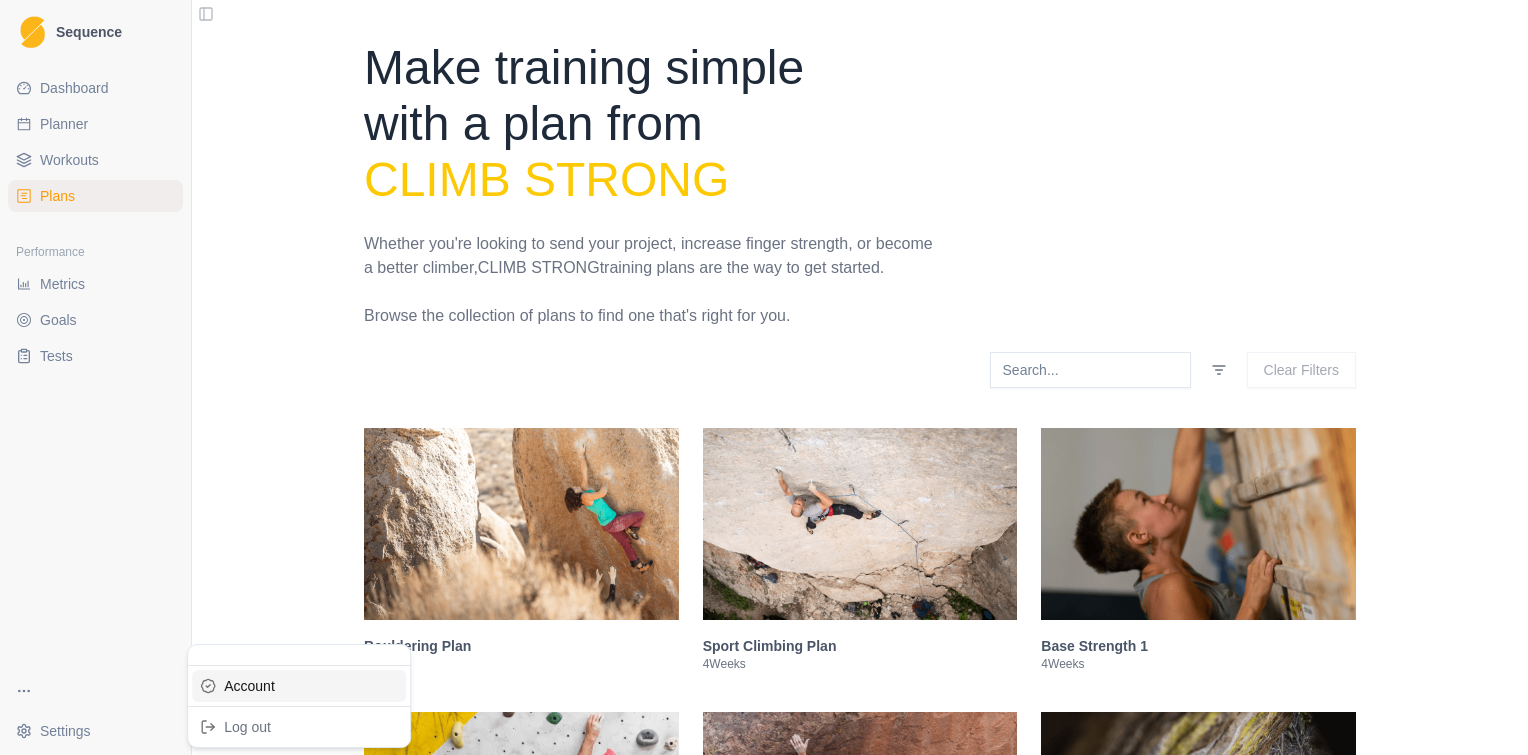 click on "Account" at bounding box center (299, 686) 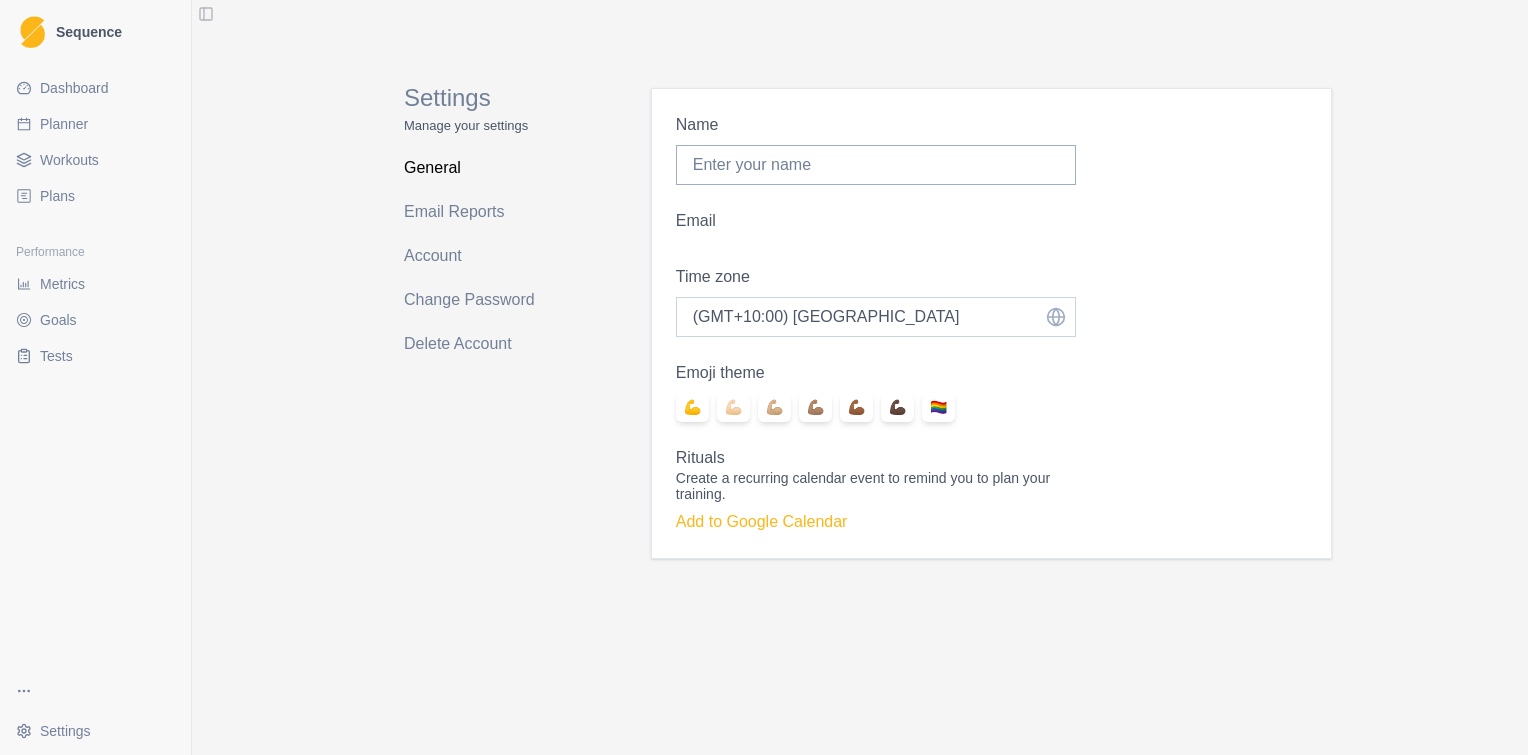 click on "Select time zone (GMT+01:00) [GEOGRAPHIC_DATA] (GMT+00:00) [GEOGRAPHIC_DATA] (GMT+00:00) [GEOGRAPHIC_DATA] (GMT+00:00) [GEOGRAPHIC_DATA] (GMT+01:00) [GEOGRAPHIC_DATA] (GMT+01:00) [GEOGRAPHIC_DATA] (GMT+01:00) [GEOGRAPHIC_DATA] (GMT+01:00) [GEOGRAPHIC_DATA] (GMT+01:00) [GEOGRAPHIC_DATA] (GMT+01:00) [GEOGRAPHIC_DATA] (GMT+01:00) [GEOGRAPHIC_DATA] (GMT+01:00) [GEOGRAPHIC_DATA] (GMT+01:00) [GEOGRAPHIC_DATA] (GMT+01:00) [GEOGRAPHIC_DATA] (GMT+01:00) [GEOGRAPHIC_DATA] (GMT+01:00) [GEOGRAPHIC_DATA] (GMT+01:00) [GEOGRAPHIC_DATA] (GMT+01:00) [GEOGRAPHIC_DATA] (GMT+01:00) [GEOGRAPHIC_DATA] (GMT+01:00) [GEOGRAPHIC_DATA] (GMT+01:00) [GEOGRAPHIC_DATA] (GMT+01:00) [GEOGRAPHIC_DATA] (GMT+01:00) [GEOGRAPHIC_DATA] (GMT+01:00) [GEOGRAPHIC_DATA] (GMT+02:00) [GEOGRAPHIC_DATA] (GMT+02:00) [GEOGRAPHIC_DATA] (GMT+02:00) [GEOGRAPHIC_DATA] (GMT+02:00) [GEOGRAPHIC_DATA] (GMT+02:00) [GEOGRAPHIC_DATA] (GMT+02:00) [GEOGRAPHIC_DATA] (GMT+02:00) [GEOGRAPHIC_DATA] (GMT+02:00) [GEOGRAPHIC_DATA] (GMT+02:00) [GEOGRAPHIC_DATA] (GMT+03:00) [GEOGRAPHIC_DATA] (GMT+03:00) [GEOGRAPHIC_DATA] (GMT+03:00) [GEOGRAPHIC_DATA] (GMT+03:00) [GEOGRAPHIC_DATA] (GMT+03:00) [GEOGRAPHIC_DATA] (GMT+04:00) [GEOGRAPHIC_DATA] (GMT-12:00) International Date Line West (GMT-11:00) [US_STATE] (GMT-11:00) [GEOGRAPHIC_DATA] (GMT-10:00) [US_STATE] (GMT-09:00) [US_STATE] (GMT-08:00) Pacific Time ([GEOGRAPHIC_DATA] & [GEOGRAPHIC_DATA]) (GMT-08:00) [GEOGRAPHIC_DATA] (GMT-07:00) [US_STATE]" at bounding box center [876, 317] 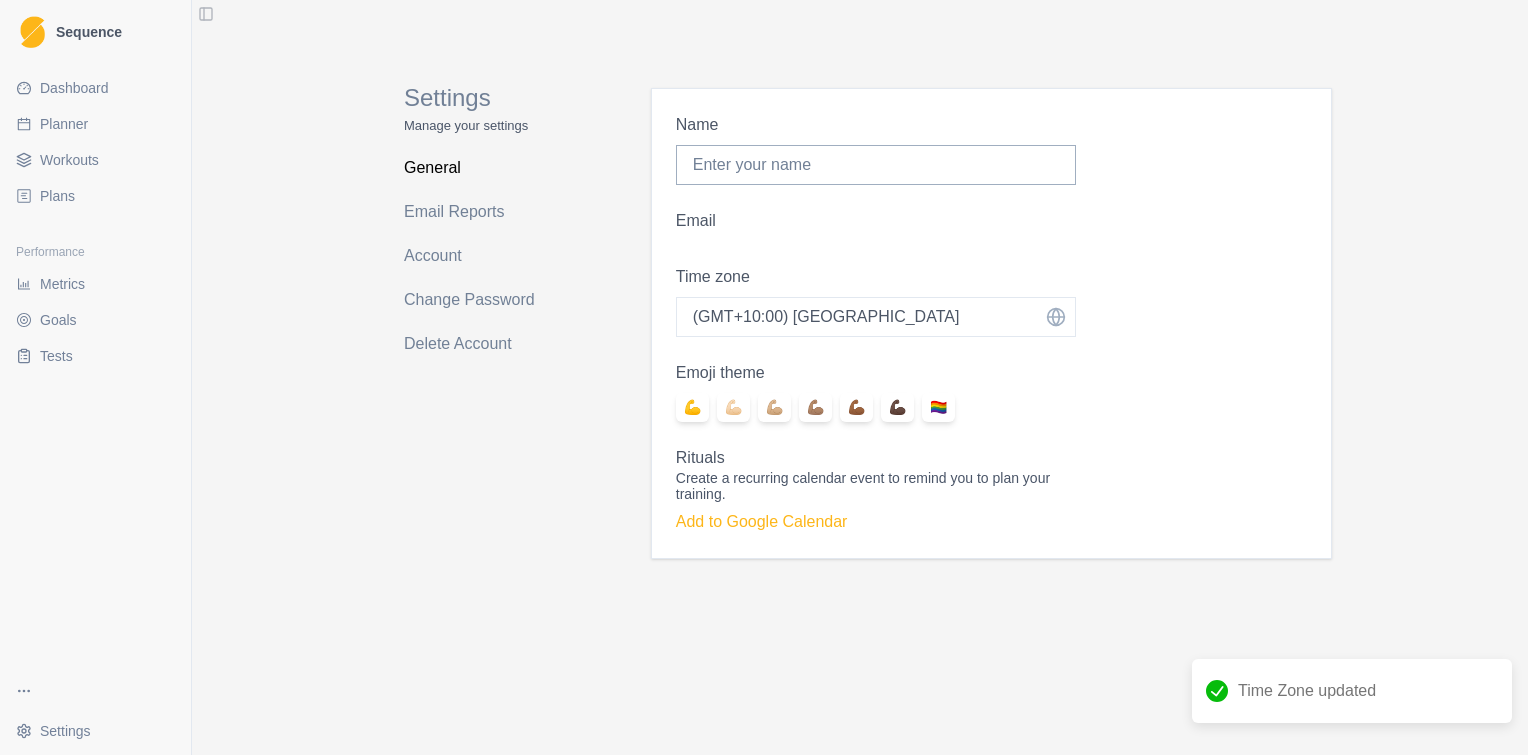 click on "Settings Manage your settings General Email Reports Account Change Password Delete Account" at bounding box center [483, 299] 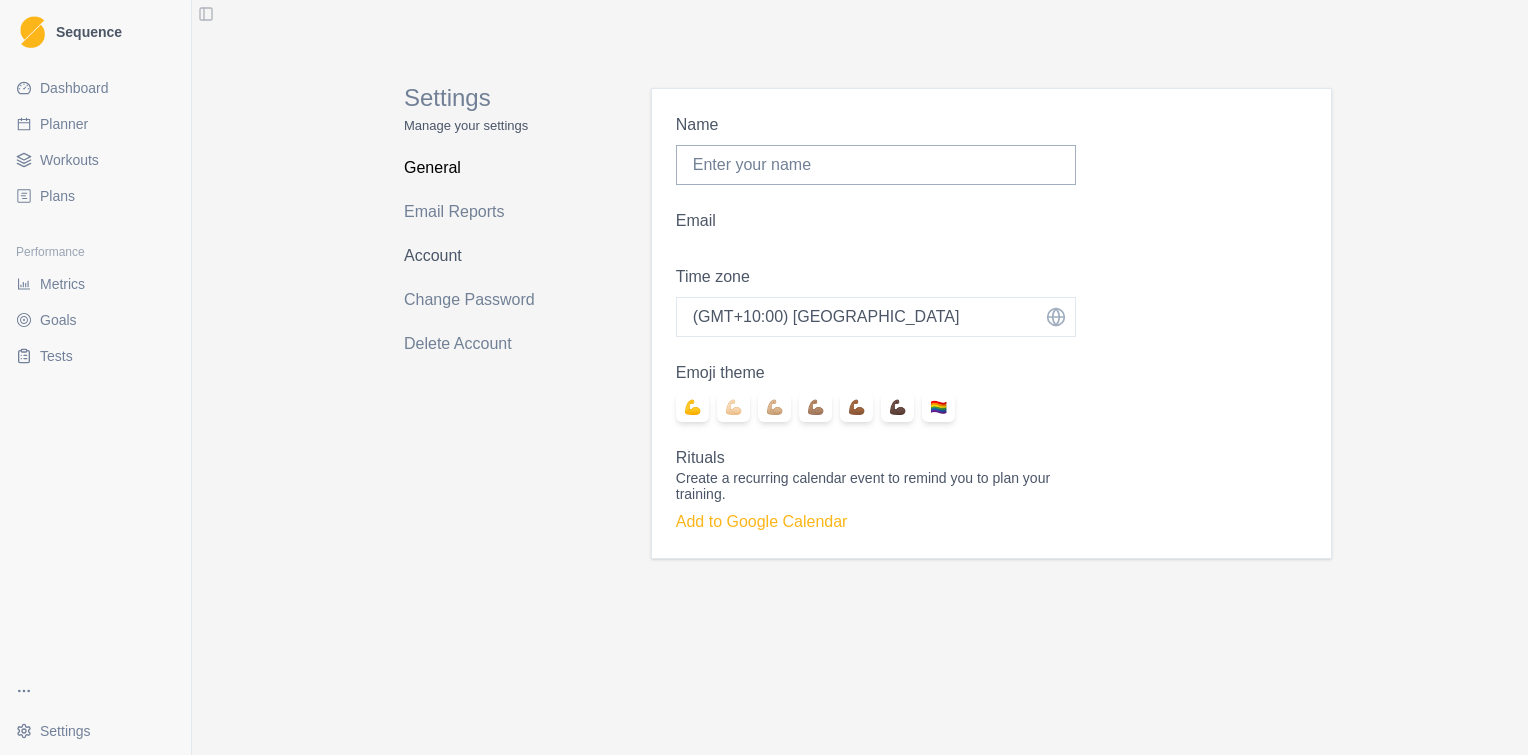 click on "Account" at bounding box center [483, 256] 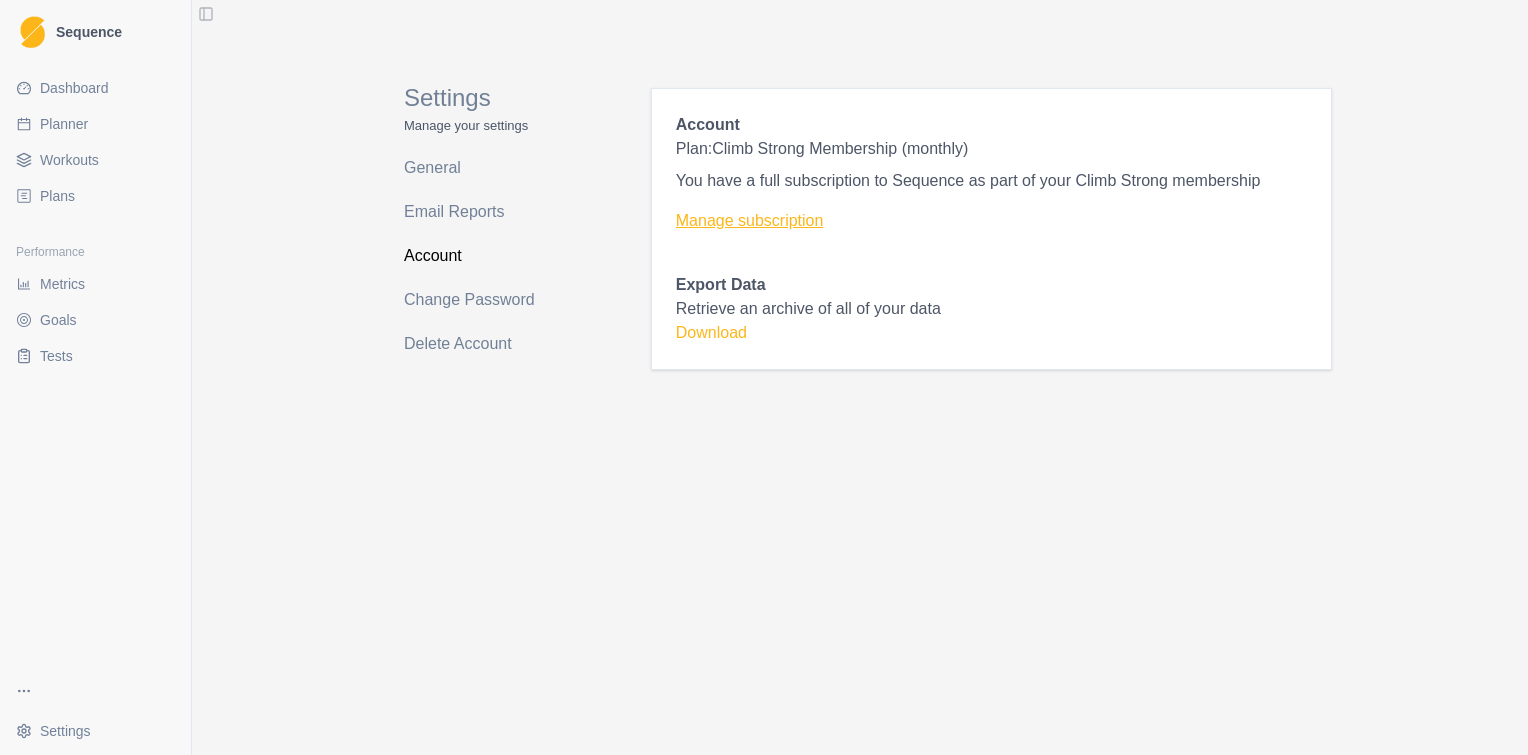 click on "Manage subscription" at bounding box center [991, 221] 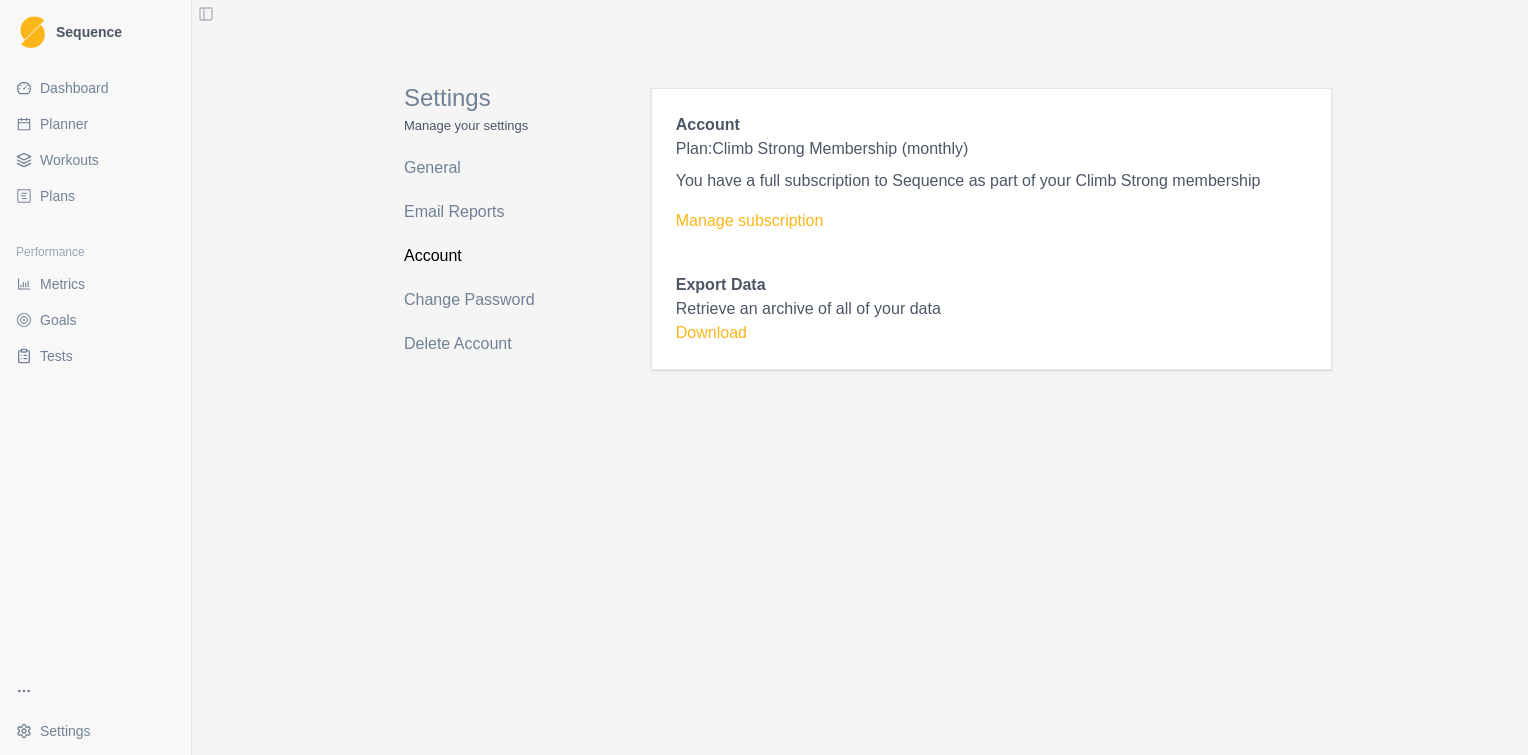 click on "Plans" at bounding box center (57, 196) 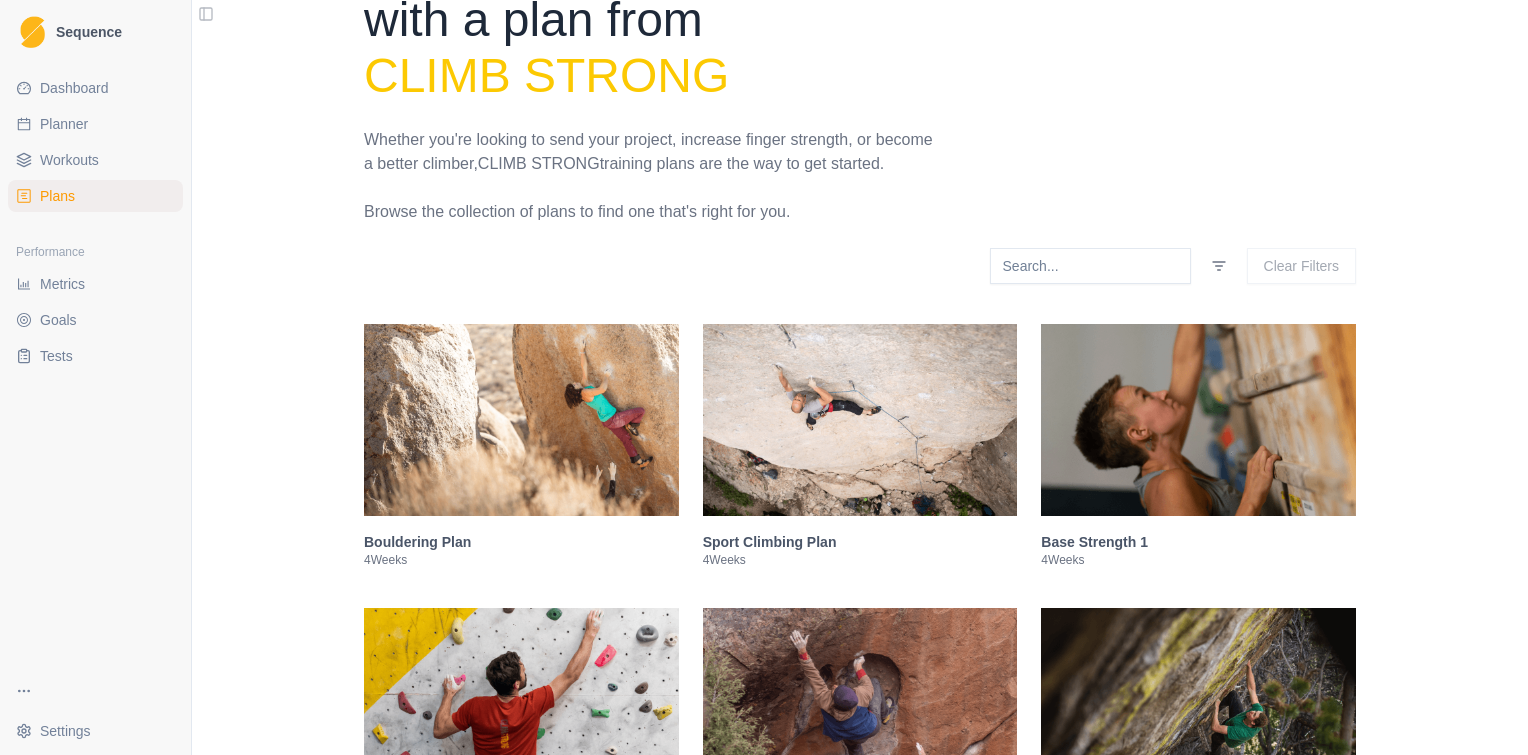 scroll, scrollTop: 104, scrollLeft: 0, axis: vertical 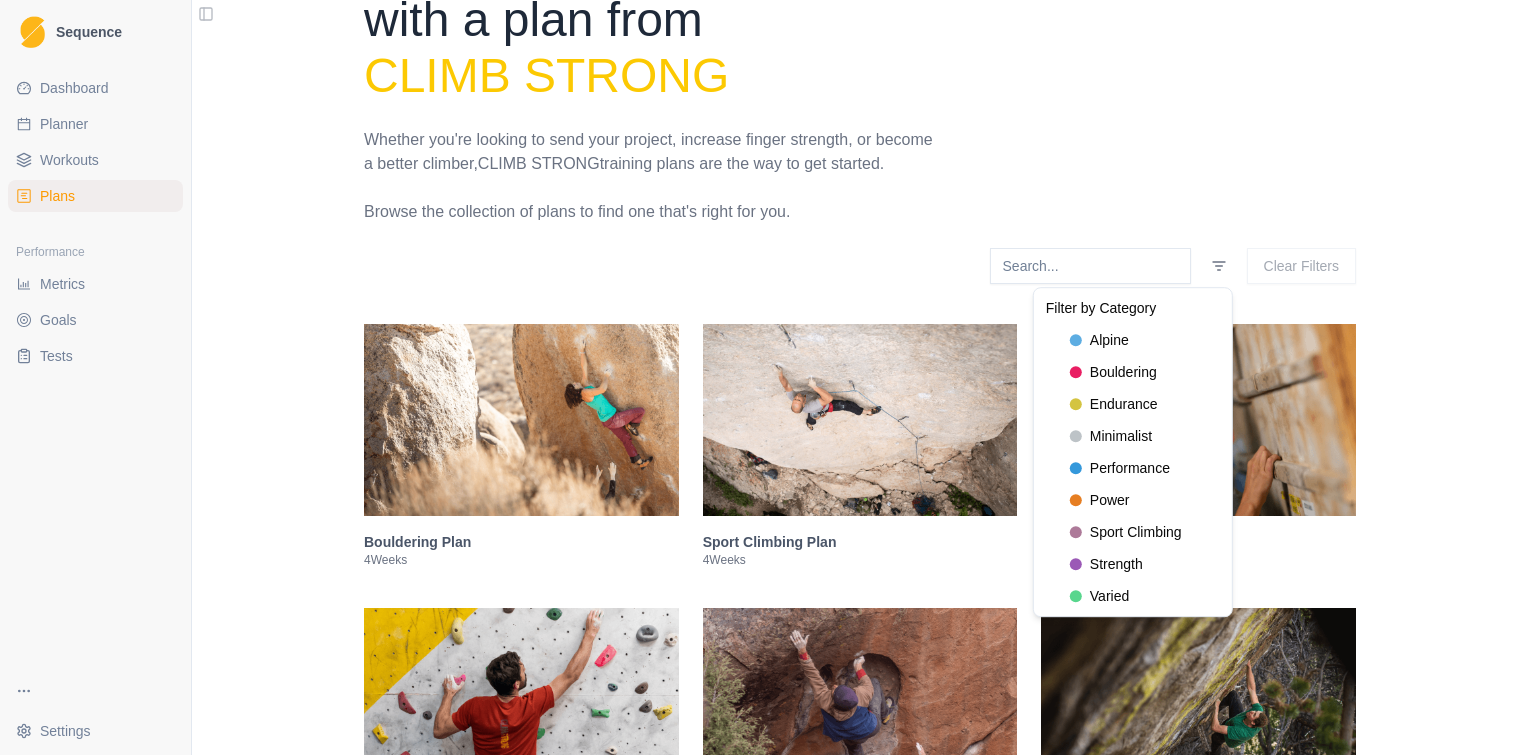 click on "Sequence Dashboard Planner Workouts Plans Performance Metrics Goals Tests Settings Toggle Sidebar Make training simple with a plan from Climb Strong Whether you're looking to send your project, increase finger strength, or become a better climber,  Climb Strong  training plans are the way to get started. Browse the collection of plans to find one that's right for you. Clear Filters Bouldering Plan 4  Weeks Sport Climbing Plan 4  Weeks Base Strength 1 4  Weeks Base Strength II 4  Weeks Boulder Performance: Phase 1 Strength 4  Weeks Boulder Performance: Phase 2 Power 4  Weeks "Time Off" Training Plan 3  Weeks Rebuild Plan 2  Weeks Finger Strength for Bouldering 4  Weeks 8-8-8 Endurance: Phase 1 4  Weeks 8-8-8 Endurance: Phase 2 4  Weeks 8-8-8 Endurance Phase 3 4  Weeks Alpine Base Fitness 1: Base Phase 6  Weeks Alpine Base Fitness 2: Build Phase 6  Weeks Full Tilt Bouldering 1: Base Phase 4  Weeks Full Tilt Bouldering 2: Build Phase 4  Weeks Full Tilt Bouldering 3: Performance Phase 4  Weeks 4 4" at bounding box center (764, 377) 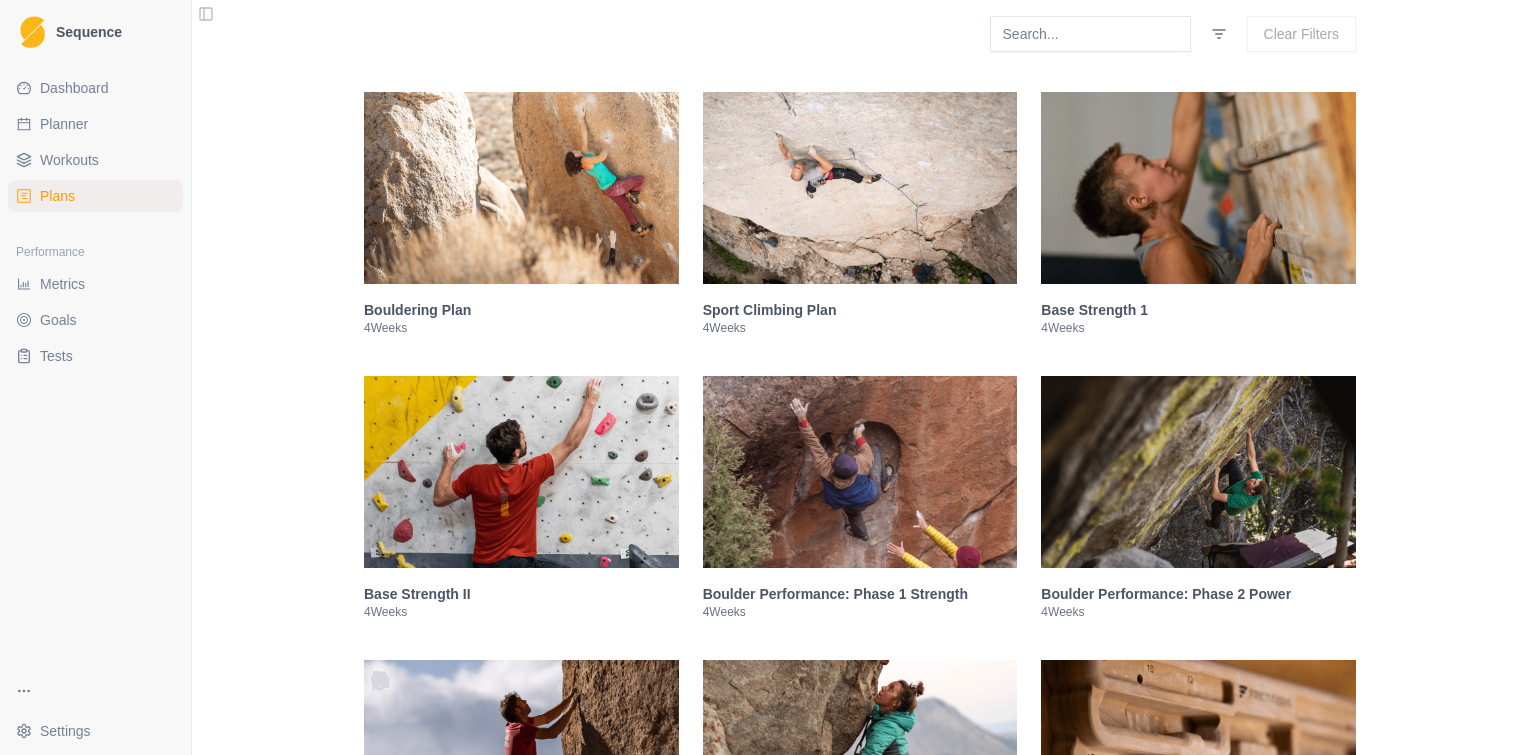 scroll, scrollTop: 657, scrollLeft: 0, axis: vertical 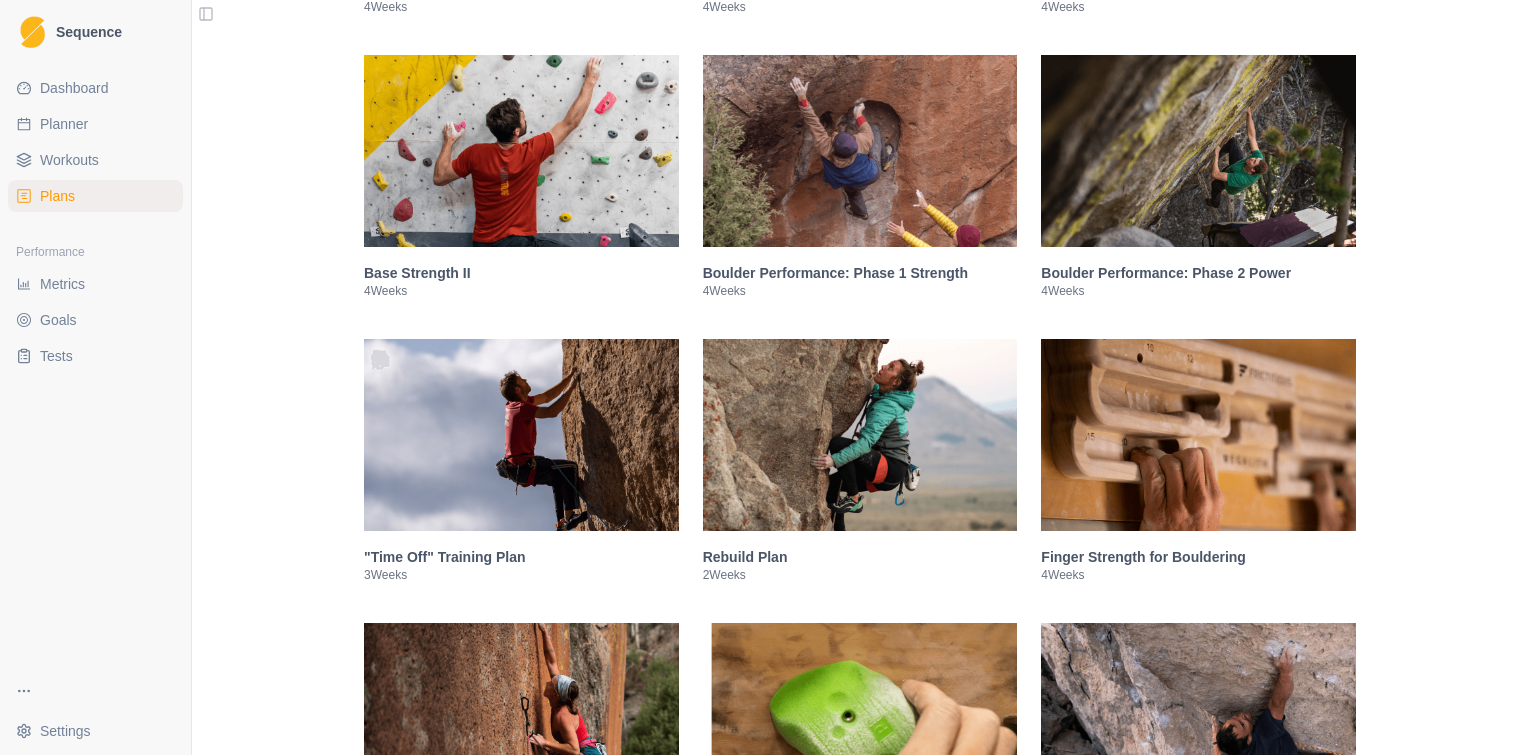 click at bounding box center [860, 435] 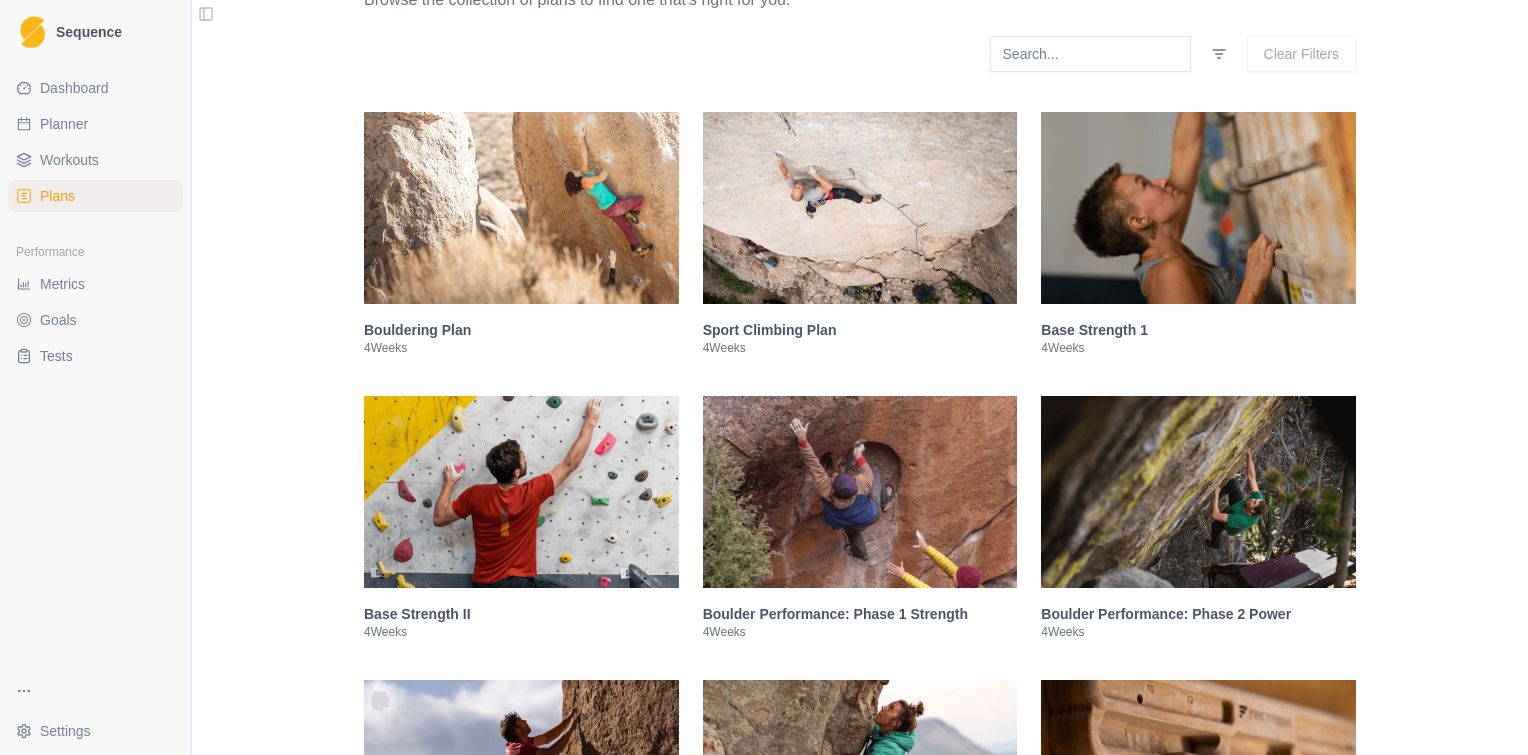 scroll, scrollTop: 328, scrollLeft: 0, axis: vertical 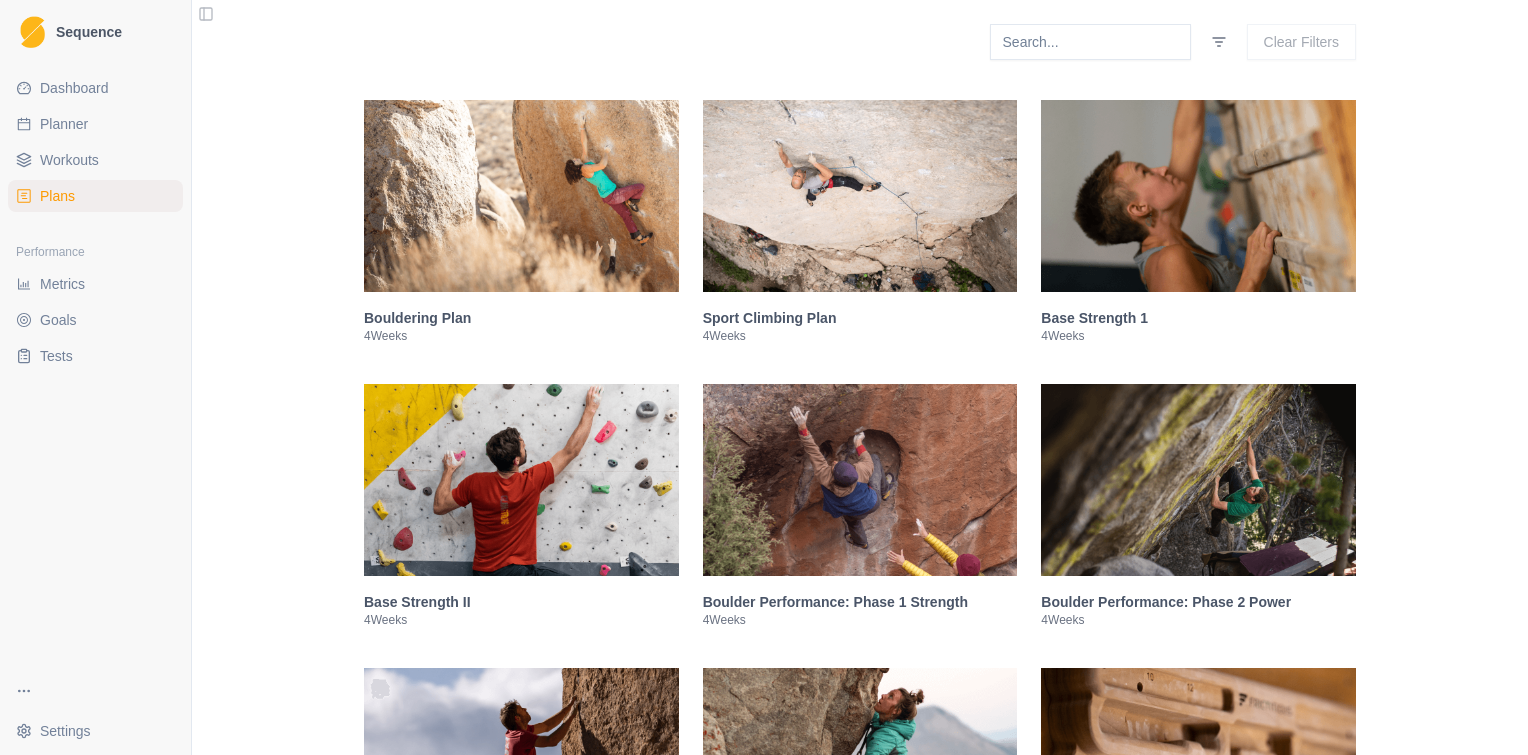 click at bounding box center (521, 196) 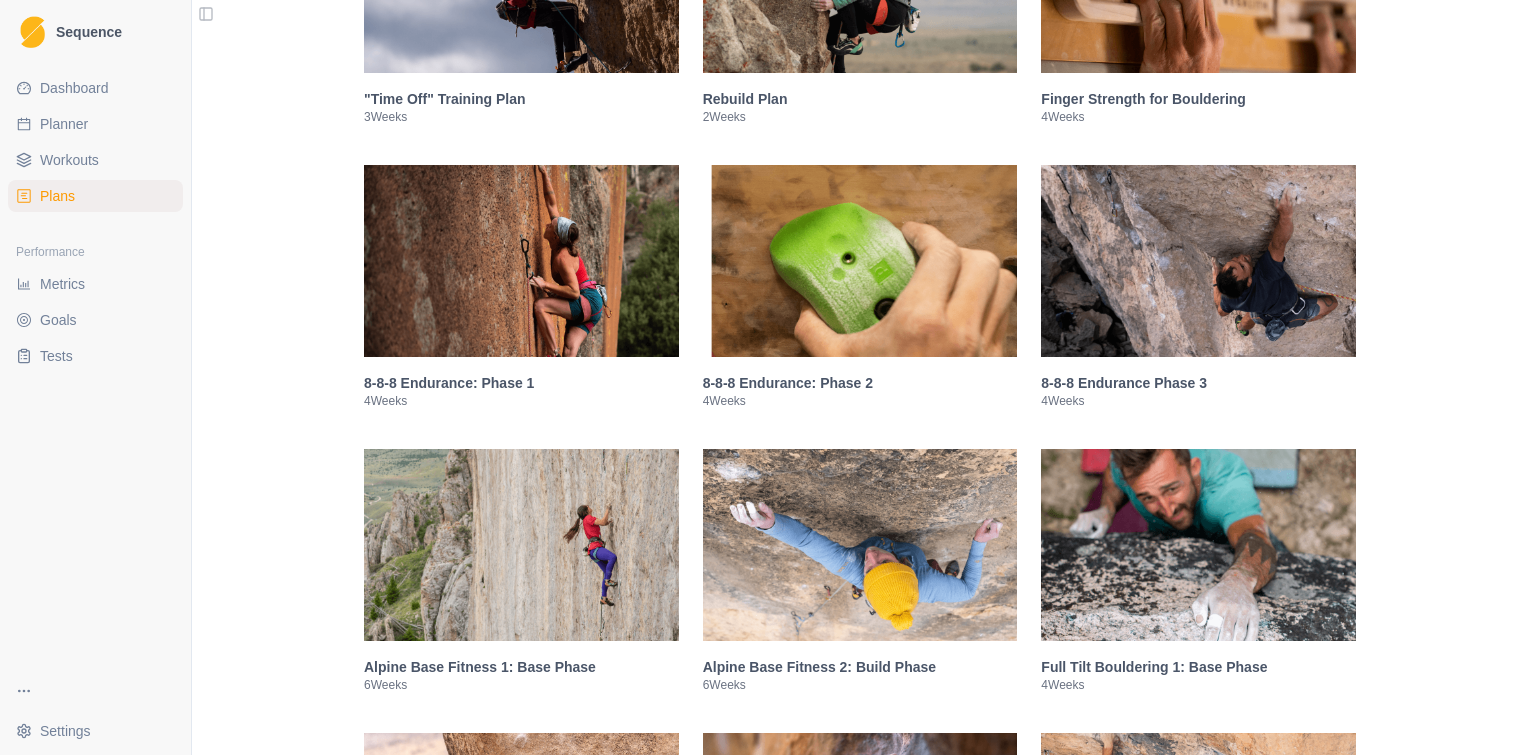 scroll, scrollTop: 3156, scrollLeft: 0, axis: vertical 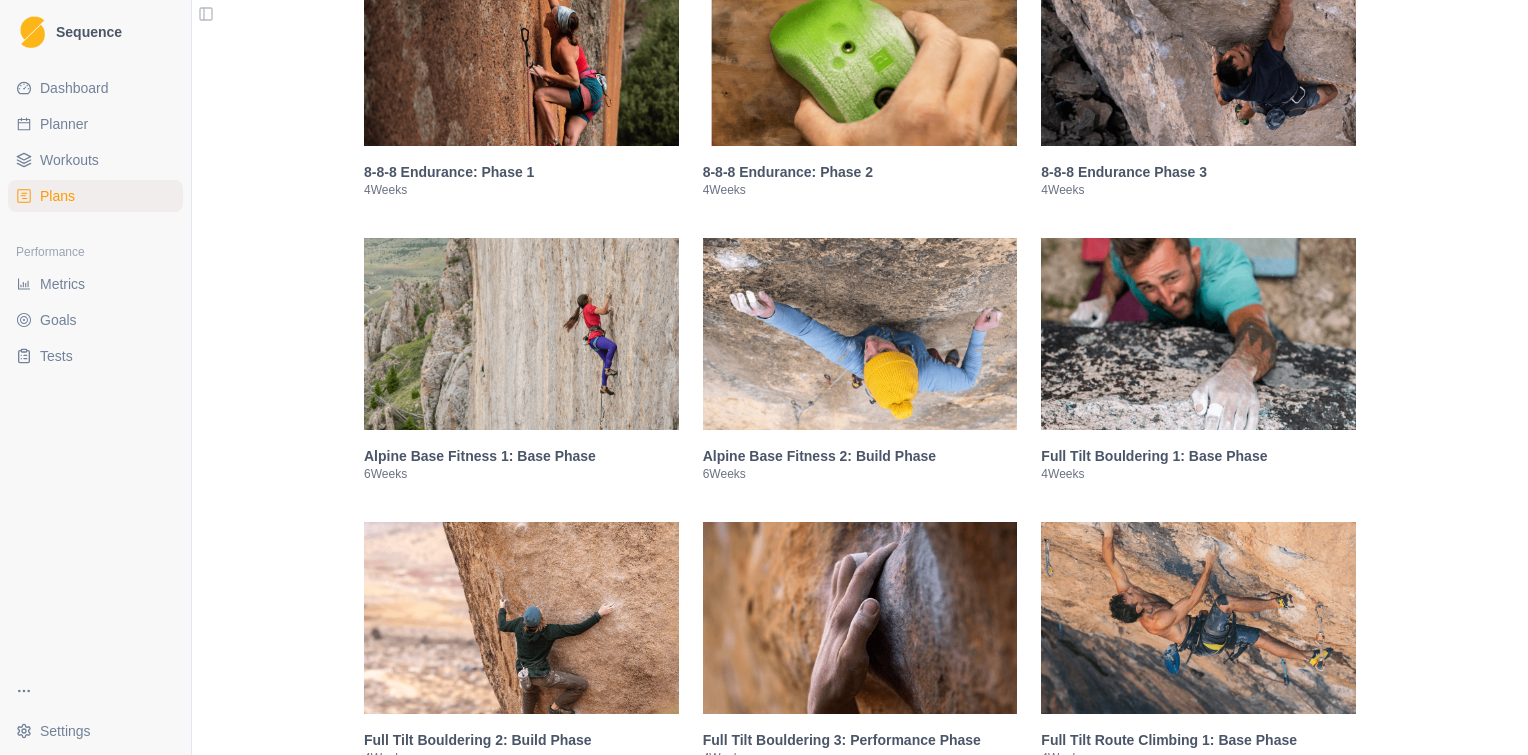 click at bounding box center [1198, 334] 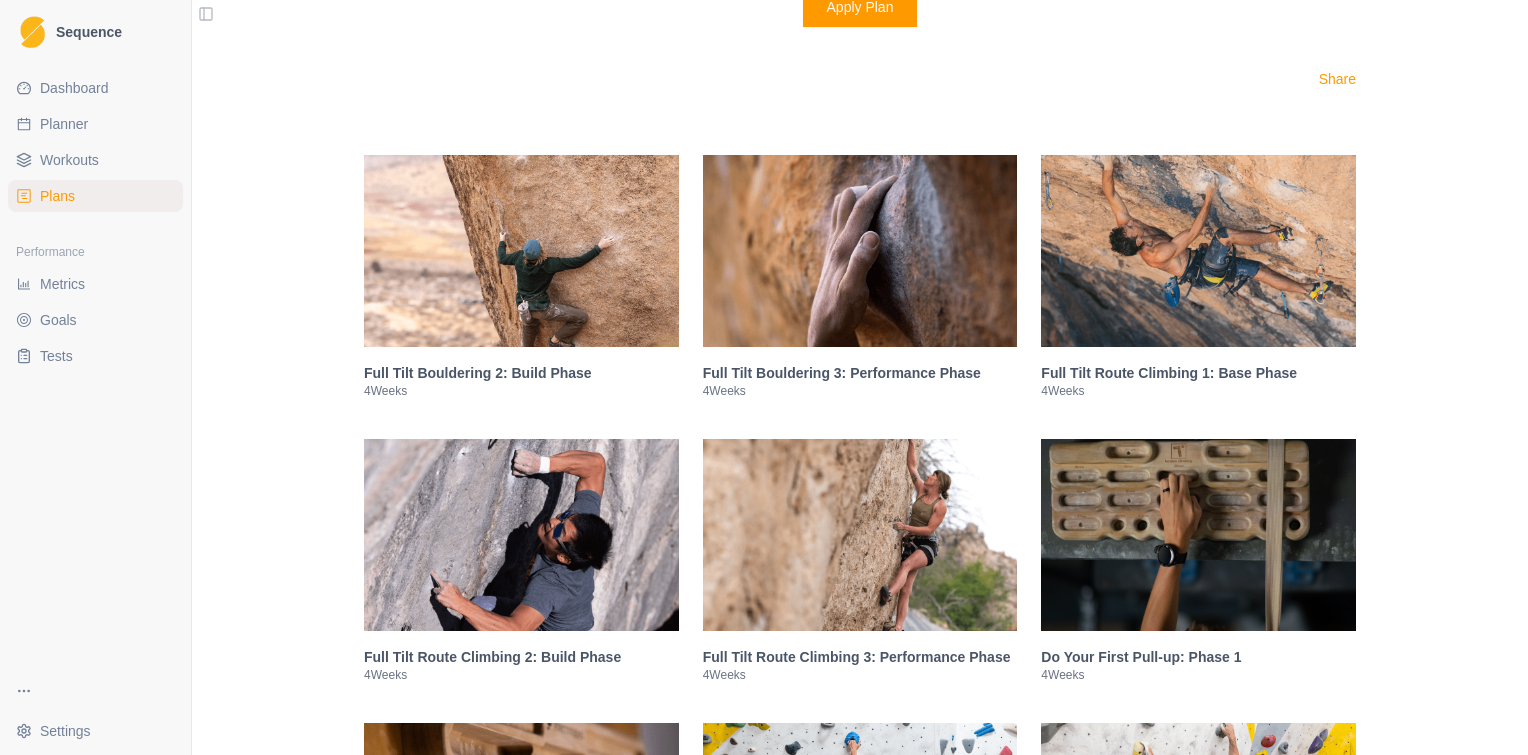 scroll, scrollTop: 3331, scrollLeft: 0, axis: vertical 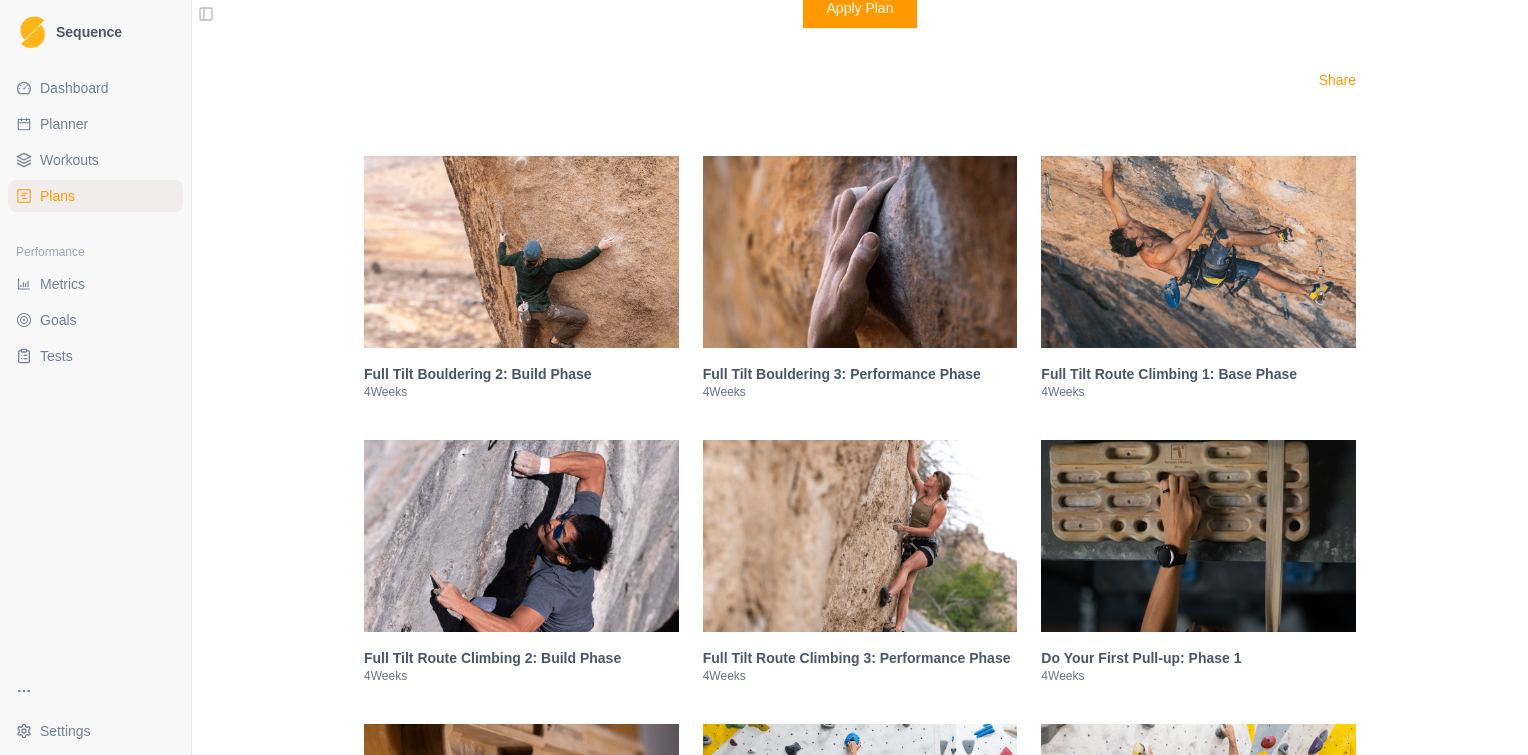 click at bounding box center [521, 252] 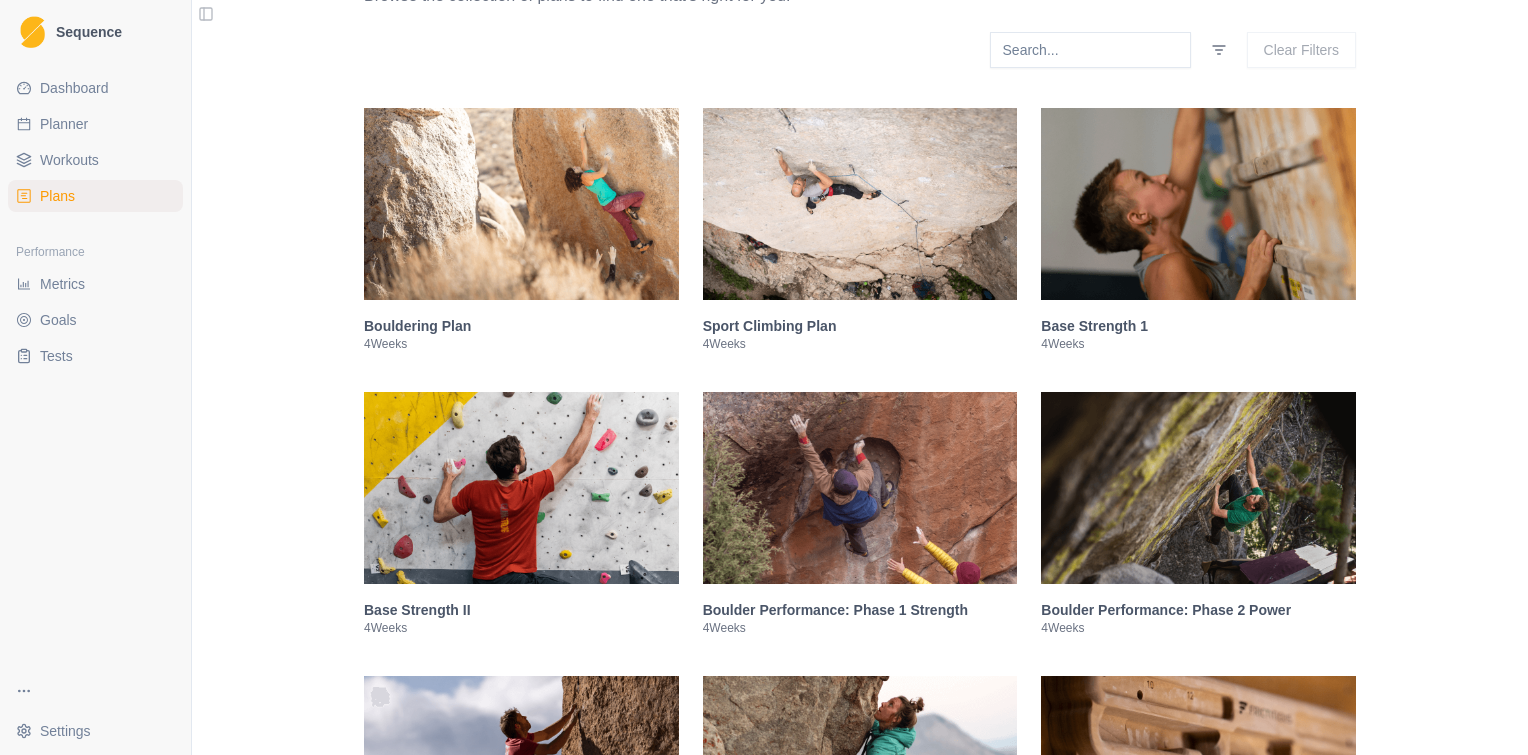 scroll, scrollTop: 360, scrollLeft: 0, axis: vertical 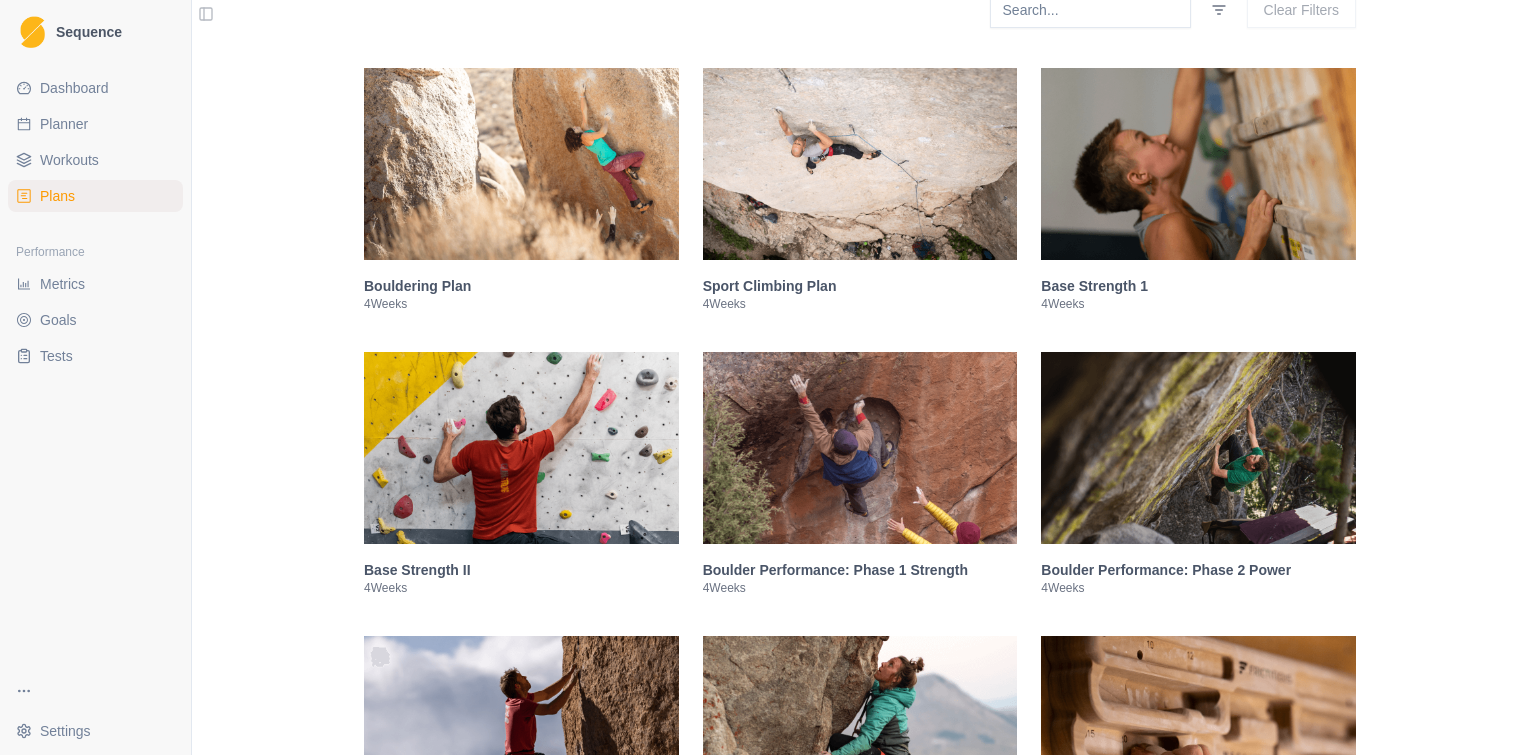 click at bounding box center (521, 164) 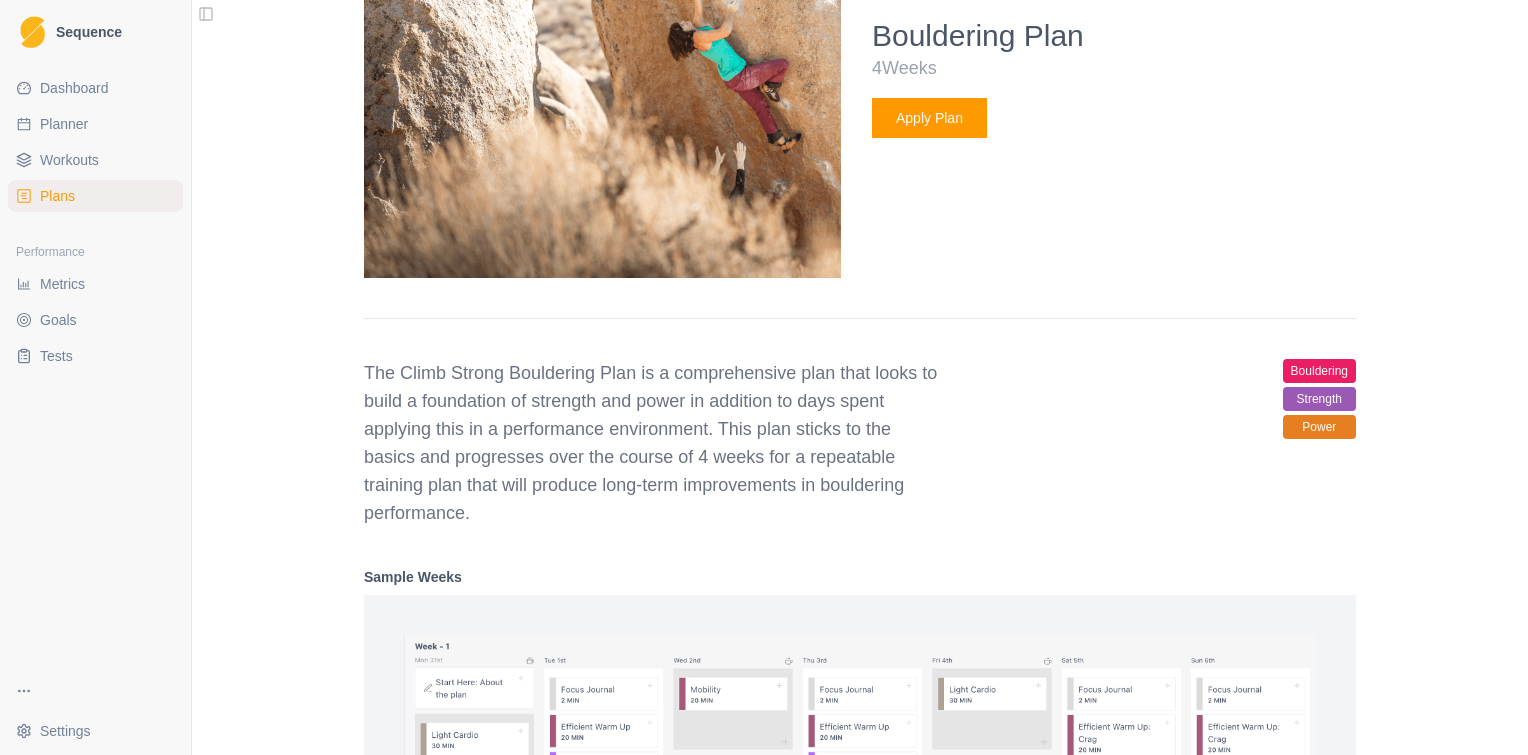 scroll, scrollTop: 890, scrollLeft: 0, axis: vertical 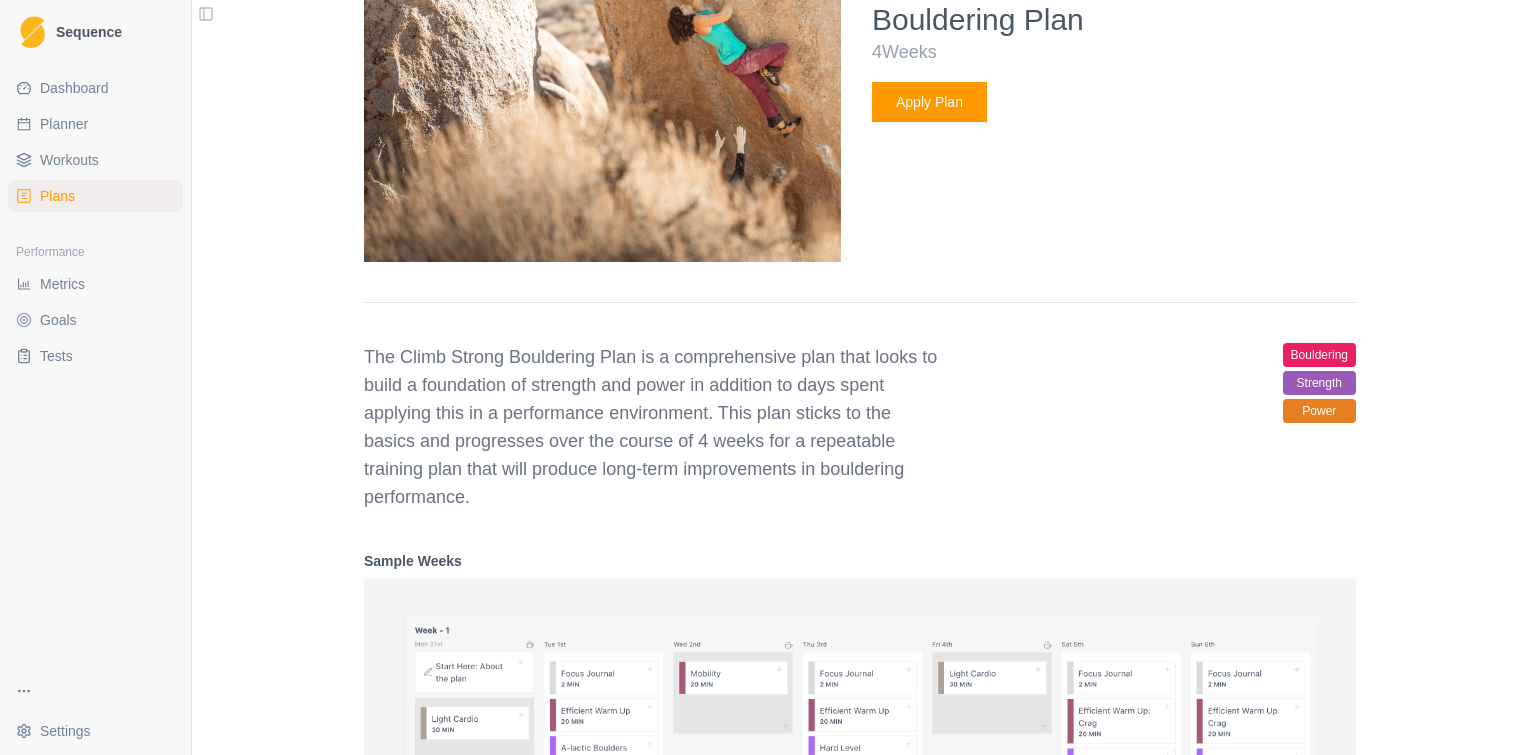 click on "Apply Plan" at bounding box center [929, 102] 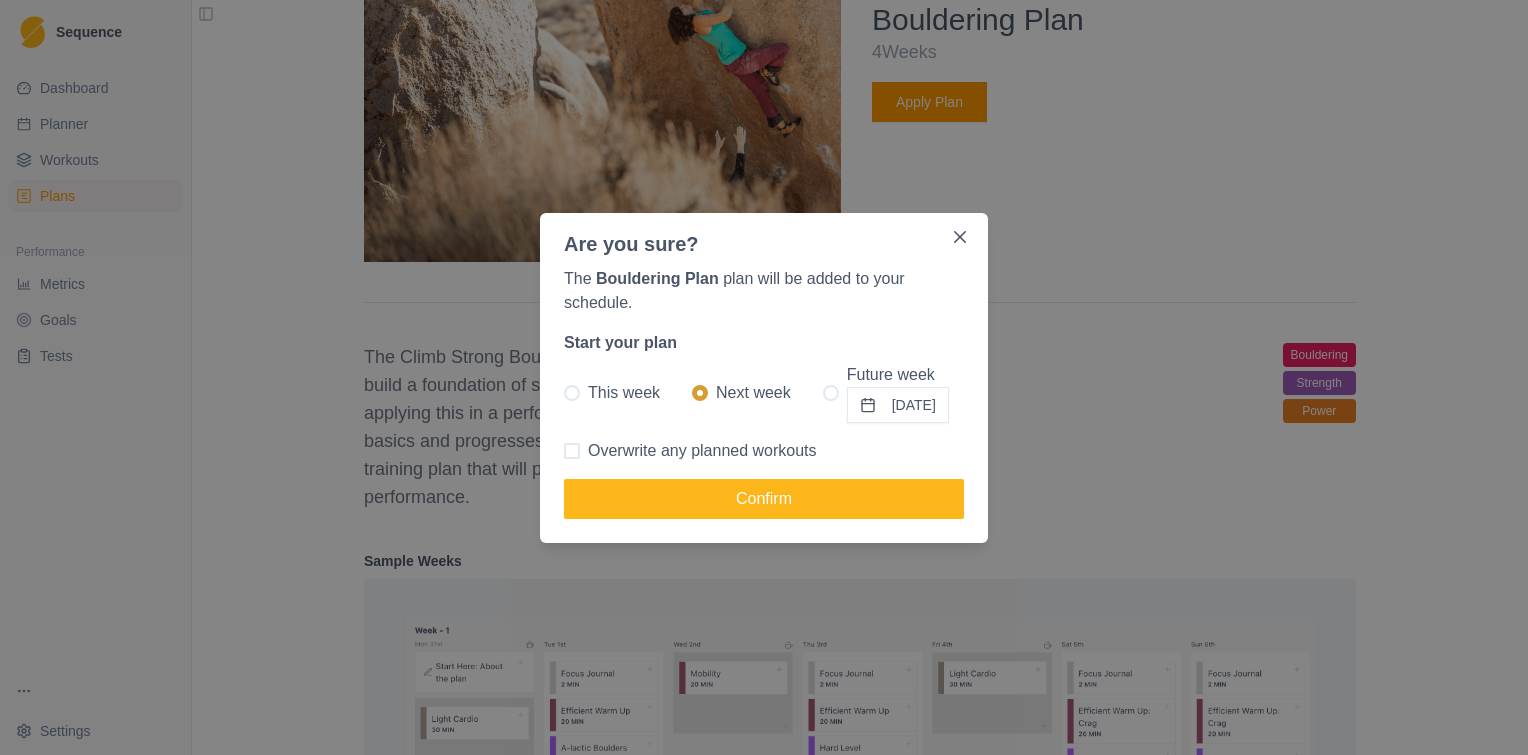click at bounding box center [831, 393] 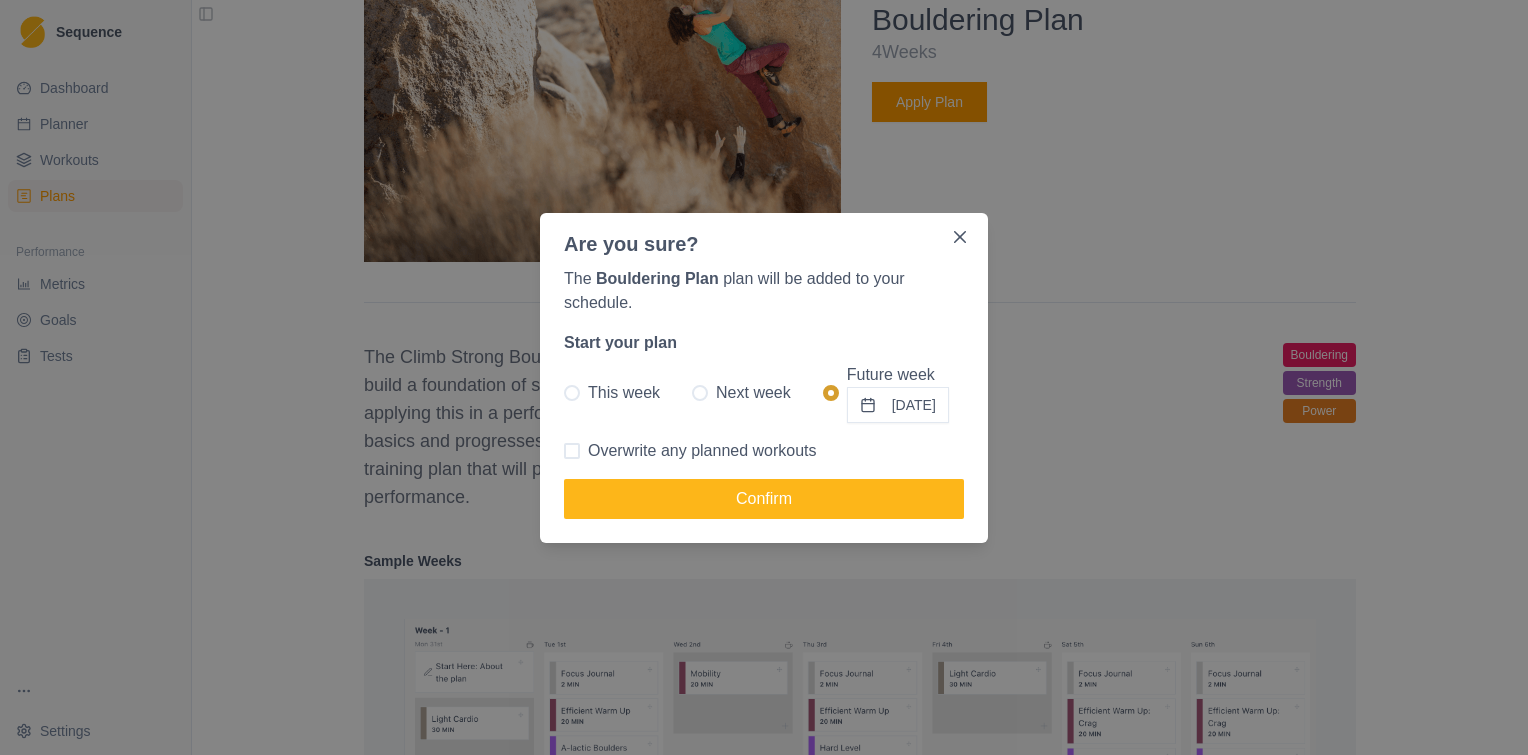 click at bounding box center (700, 393) 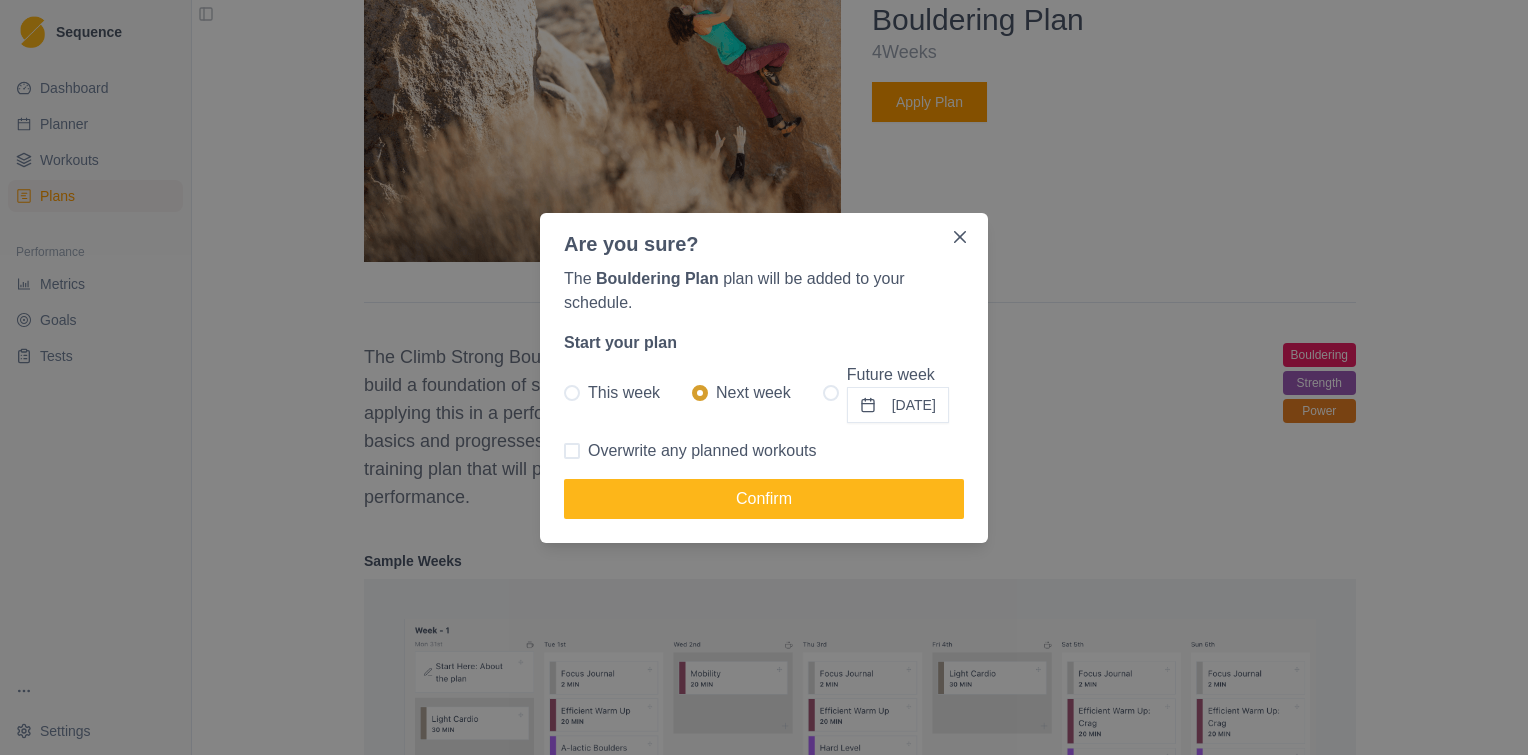 click on "Overwrite any planned workouts" at bounding box center (702, 451) 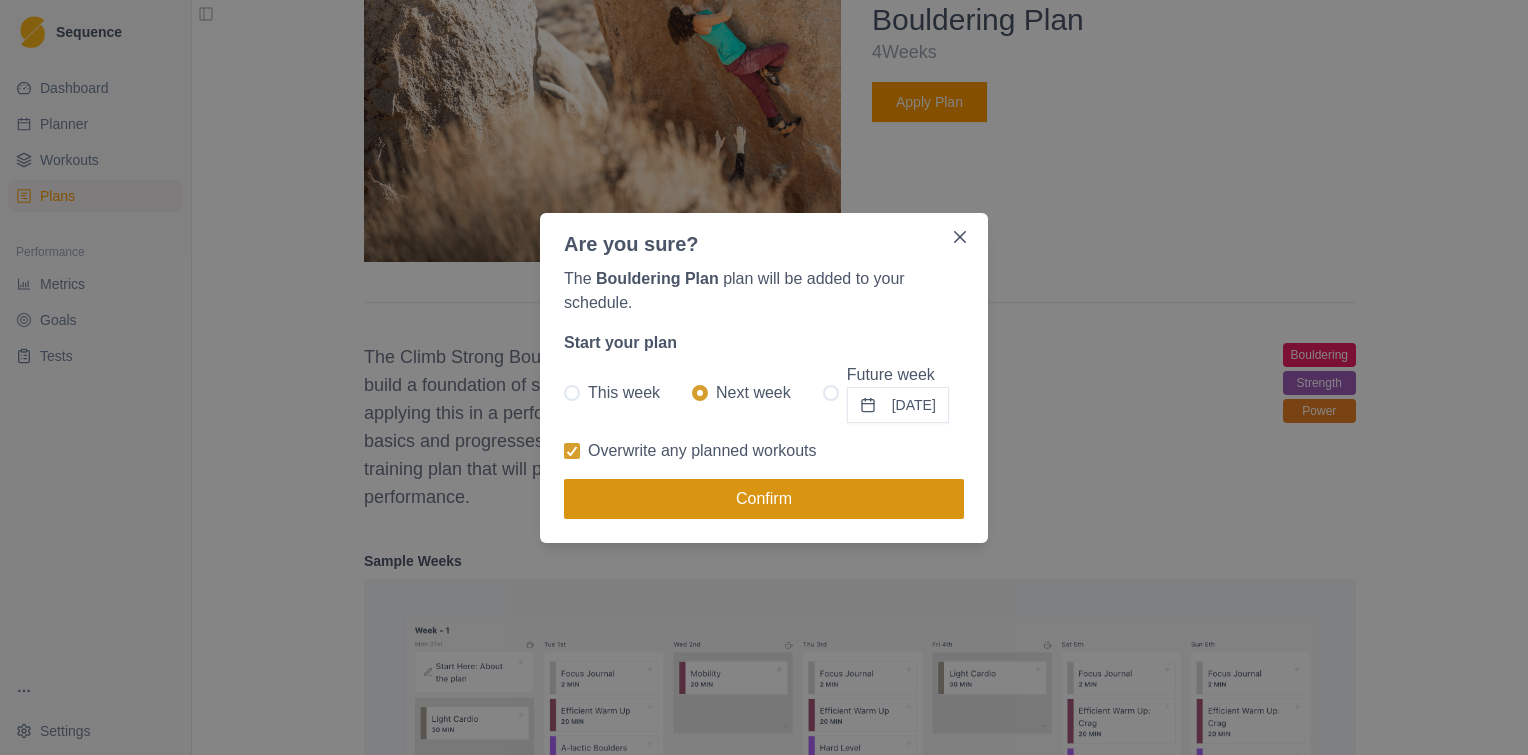 click on "Confirm" at bounding box center (764, 499) 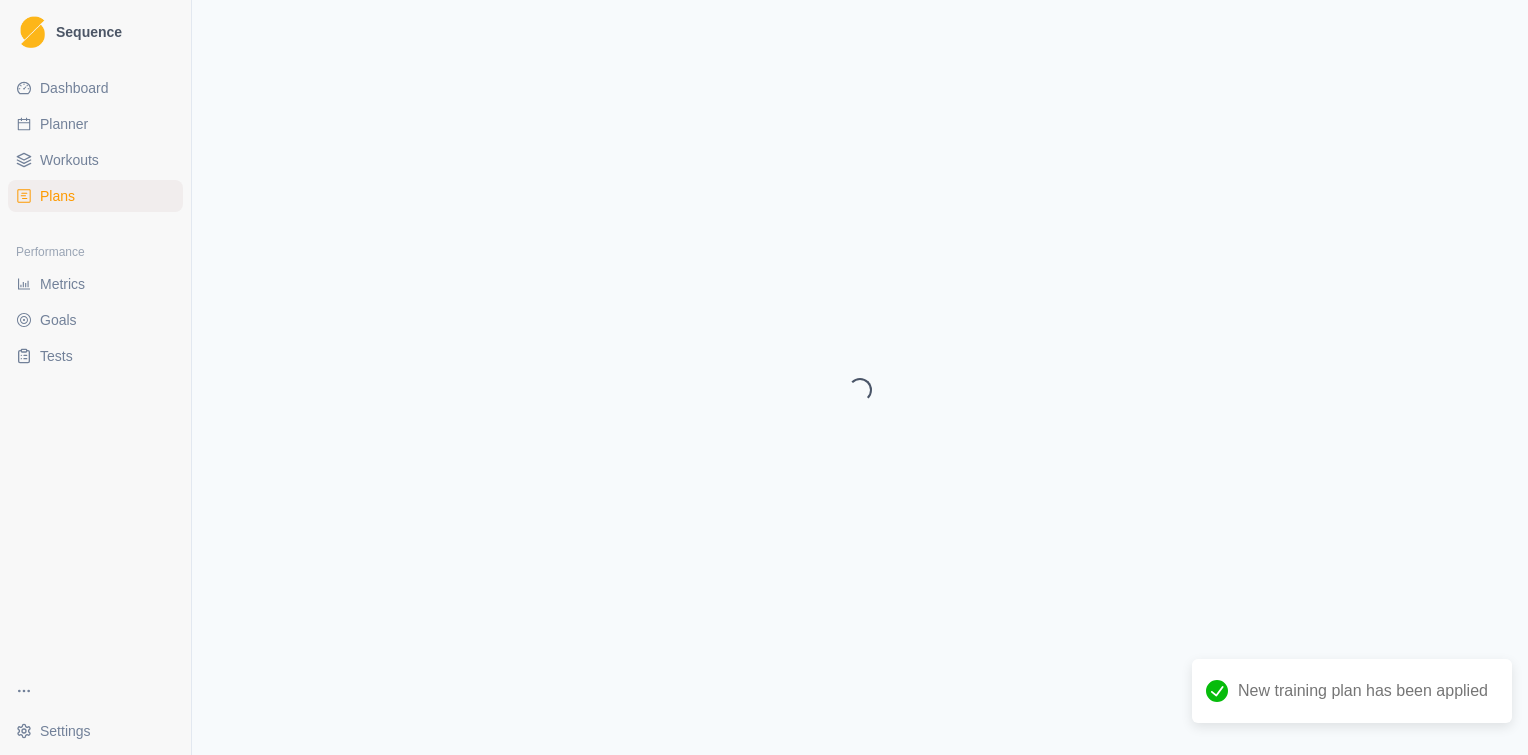 select on "month" 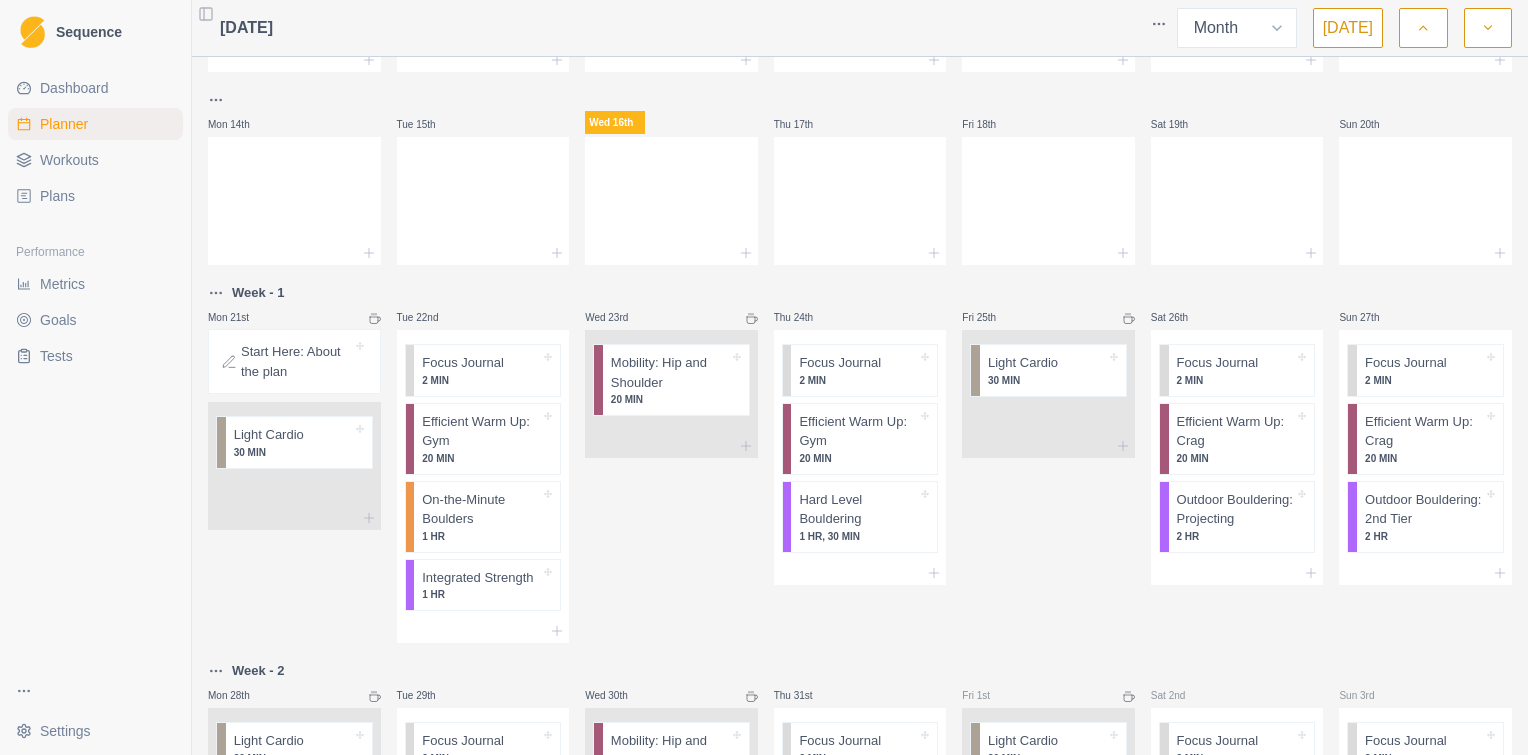 scroll, scrollTop: 394, scrollLeft: 0, axis: vertical 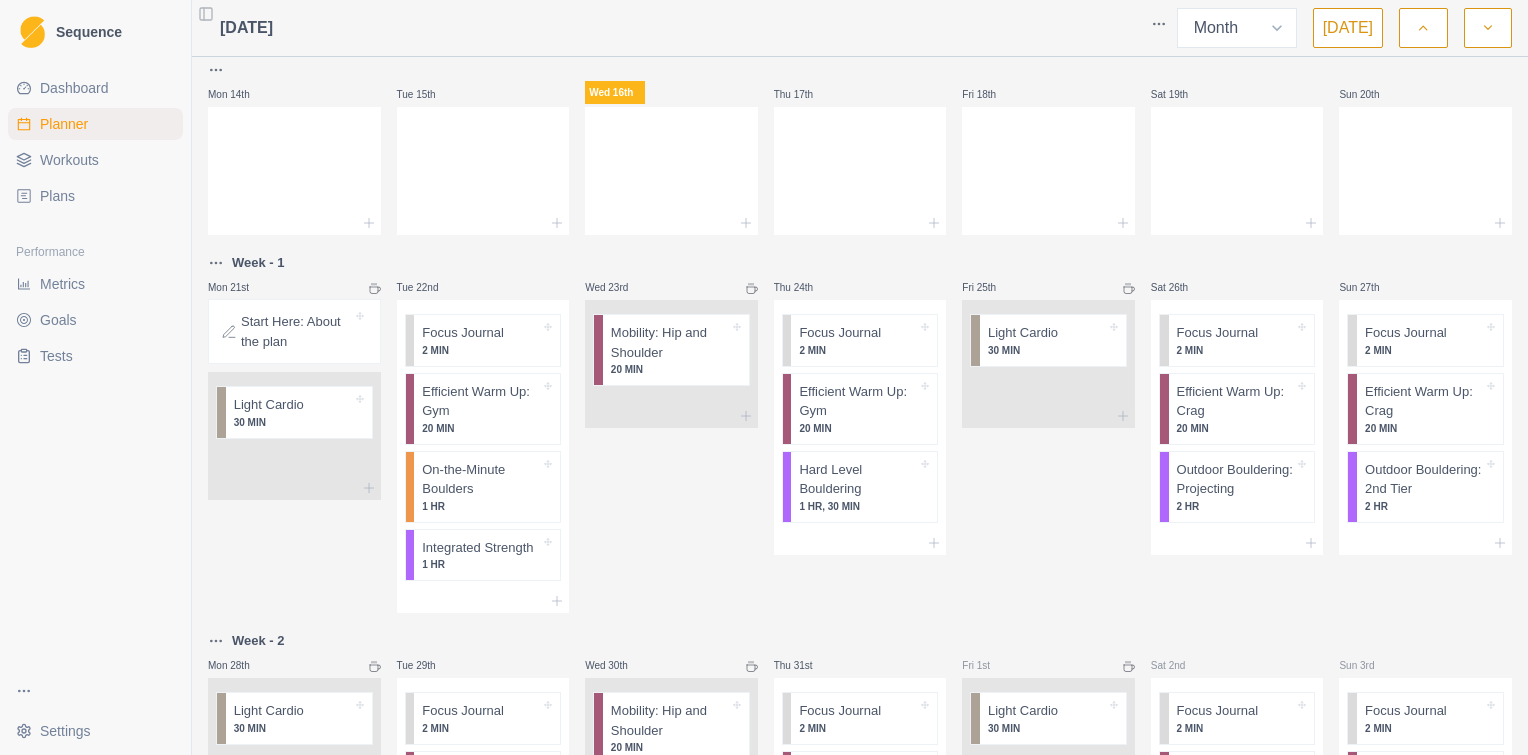 click 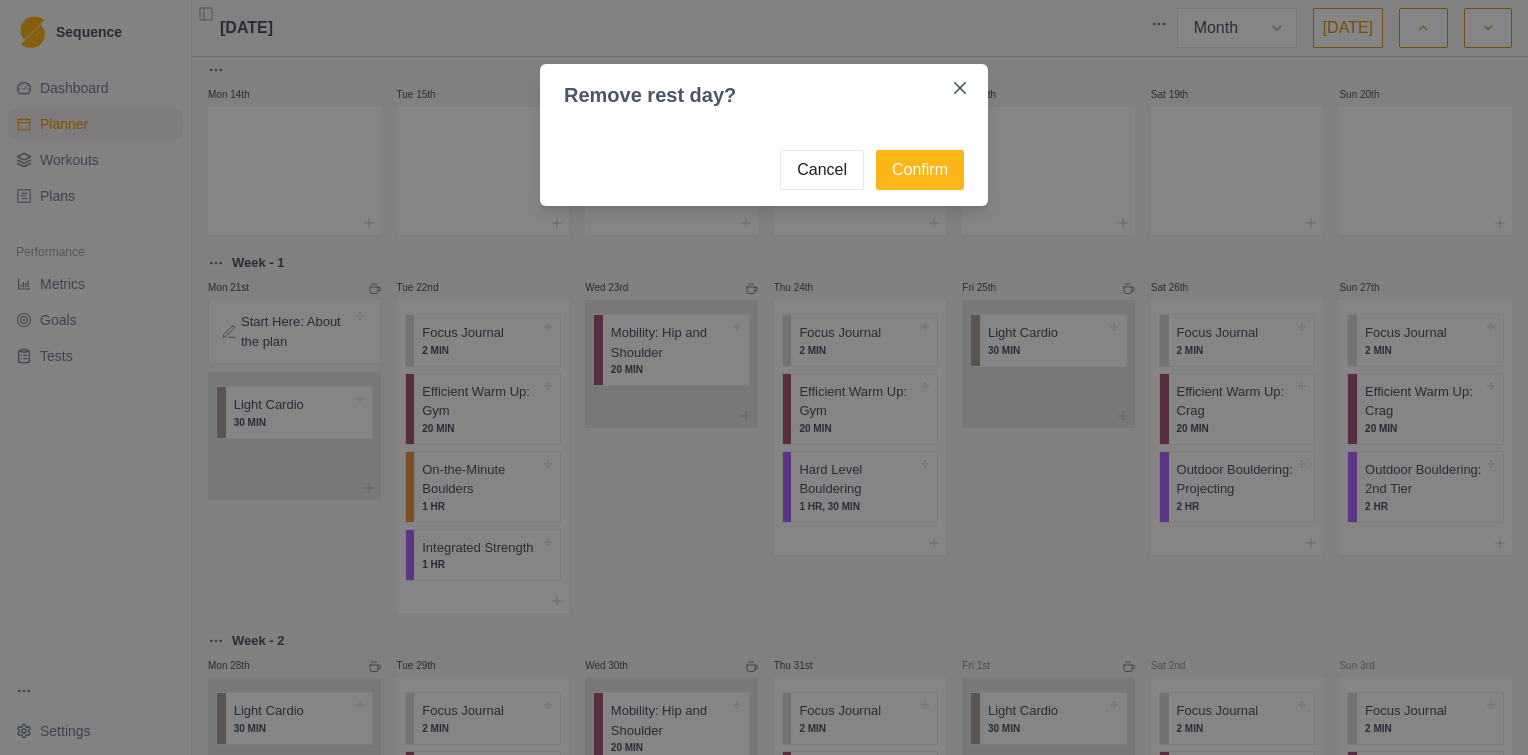 click on "Remove rest day? Cancel Confirm" at bounding box center [764, 377] 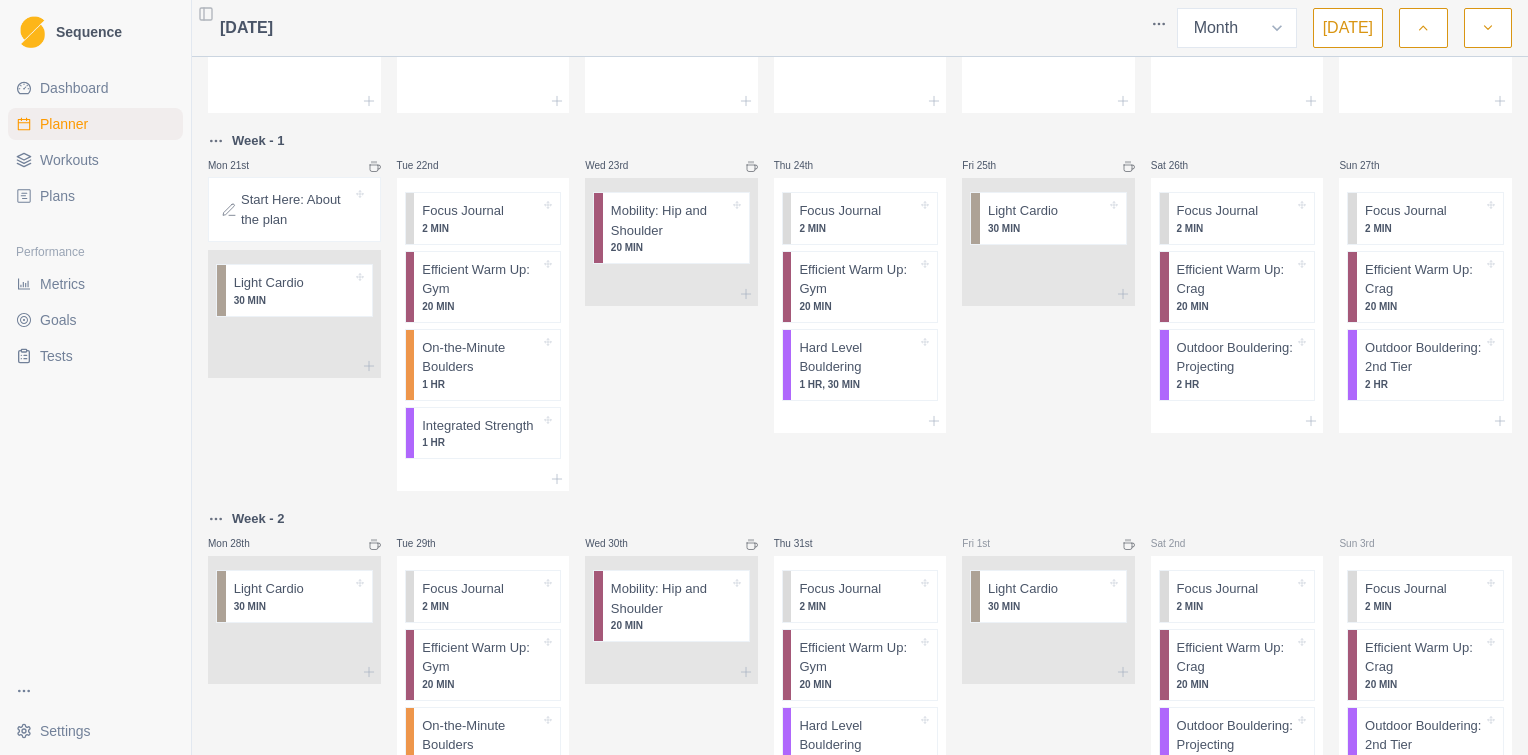 scroll, scrollTop: 526, scrollLeft: 0, axis: vertical 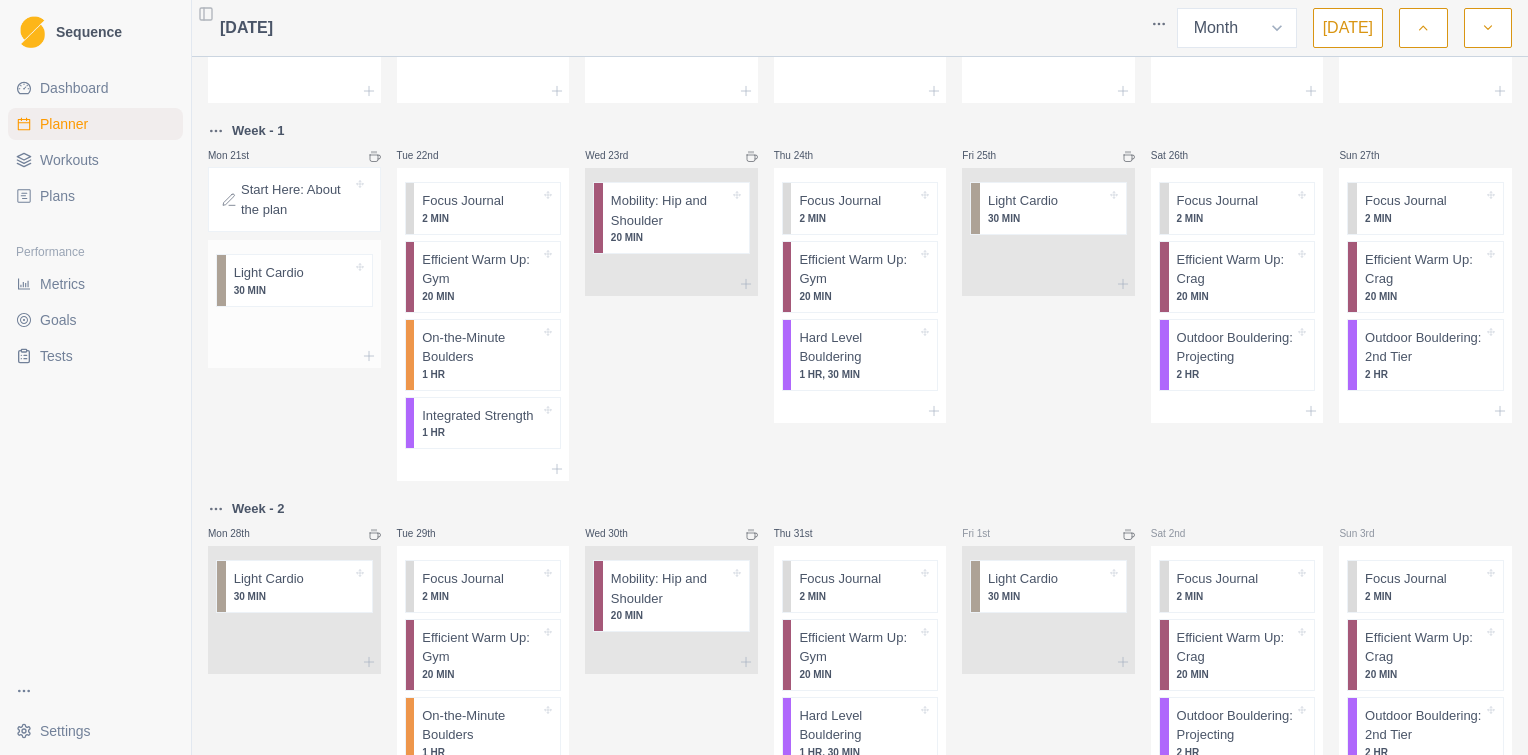 click on "Light Cardio 30 MIN" at bounding box center (299, 280) 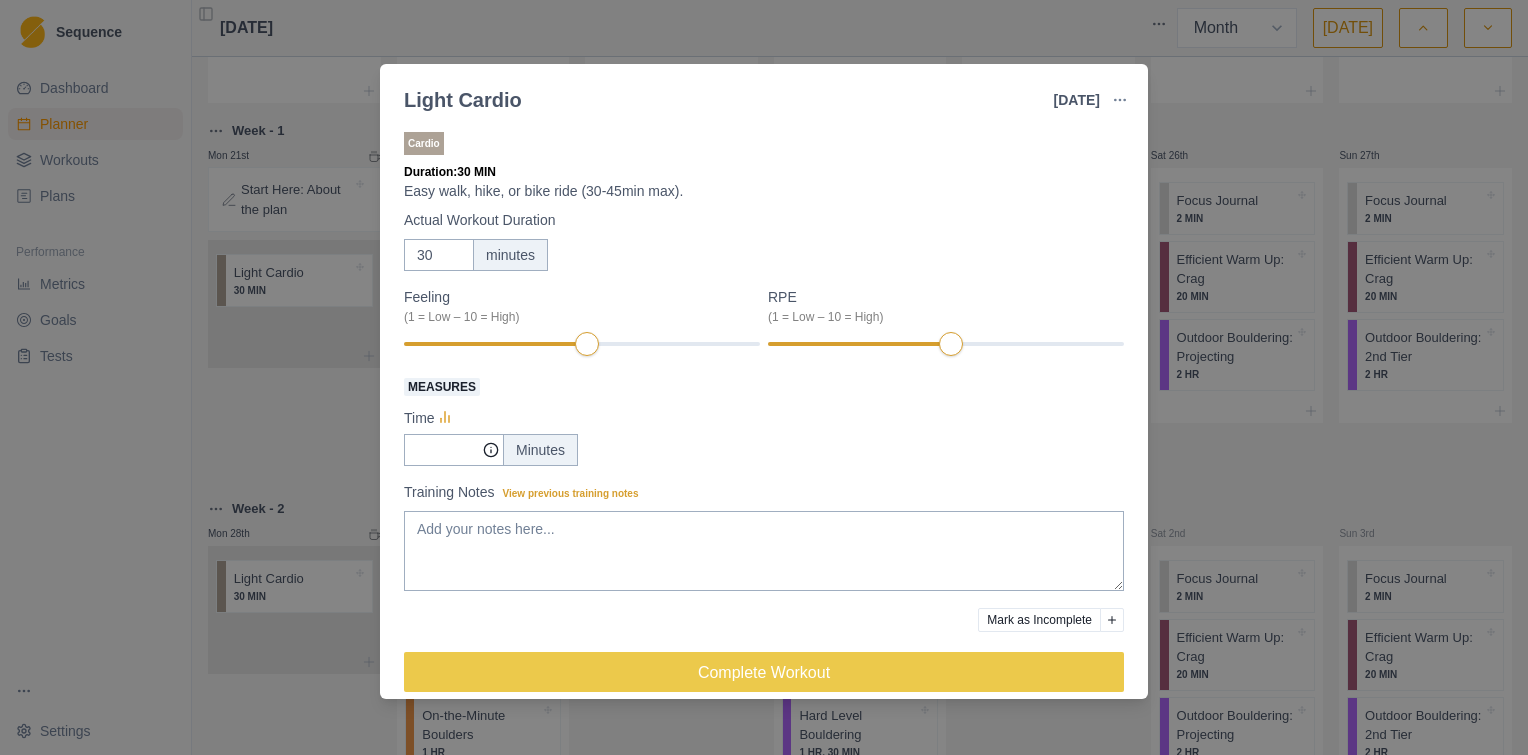 scroll, scrollTop: 21, scrollLeft: 0, axis: vertical 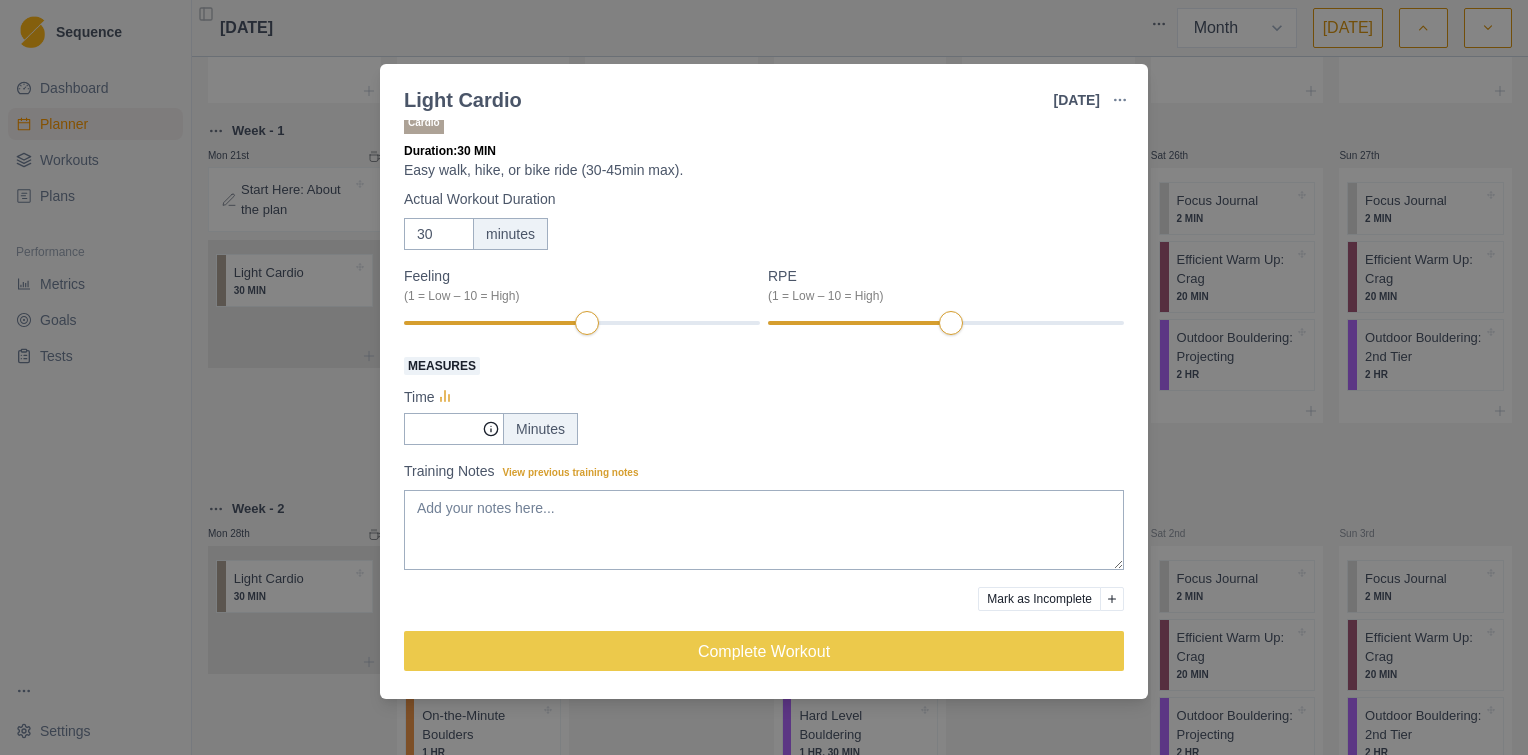 click on "Light Cardio [DATE] Link To Goal View Workout Metrics Edit Original Workout Reschedule Workout Remove From Schedule Cardio Duration:  30 MIN Easy walk, hike, or bike ride (30-45min max).
Actual Workout Duration 30 minutes Feeling (1 = Low – 10 = High) RPE (1 = Low – 10 = High) Measures Time Minutes Training Notes View previous training notes Mark as Incomplete Complete Workout" at bounding box center (764, 377) 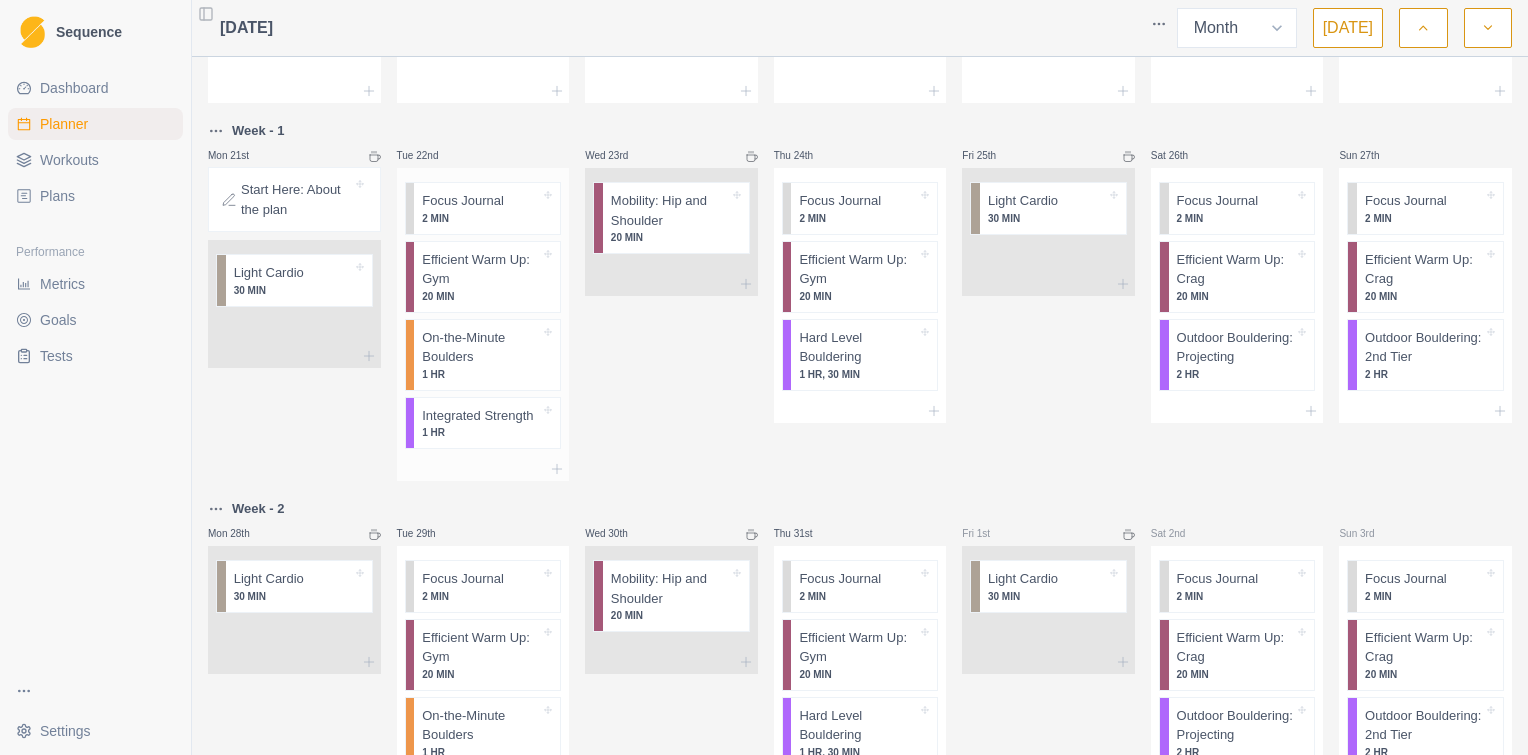 click on "2 MIN" at bounding box center (481, 218) 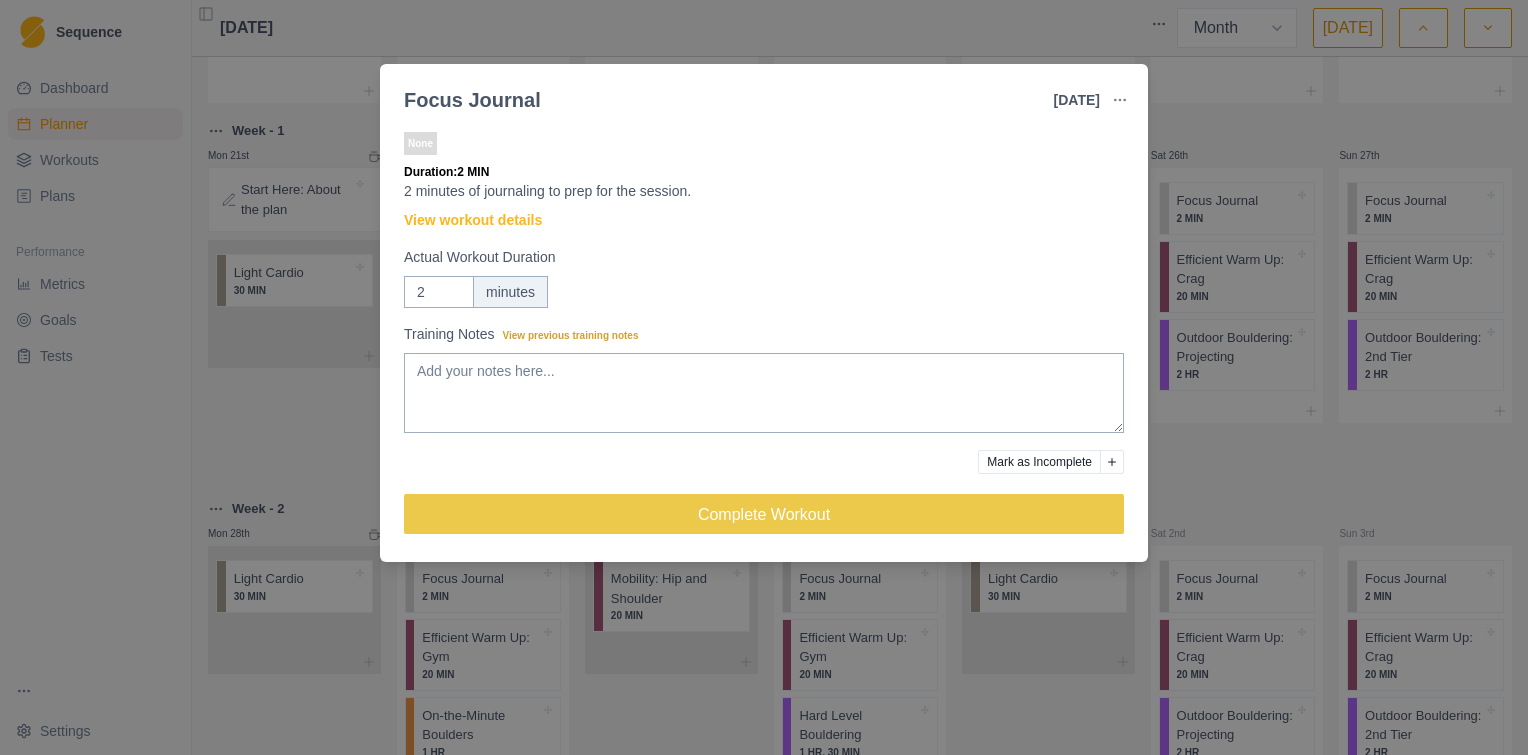 click on "Focus Journal [DATE] Link To Goal View Workout Metrics Edit Original Workout Reschedule Workout Remove From Schedule None Duration:  2 MIN 2 minutes of journaling to prep for the session. View workout details Actual Workout Duration 2 minutes Training Notes View previous training notes Mark as Incomplete Complete Workout" at bounding box center (764, 377) 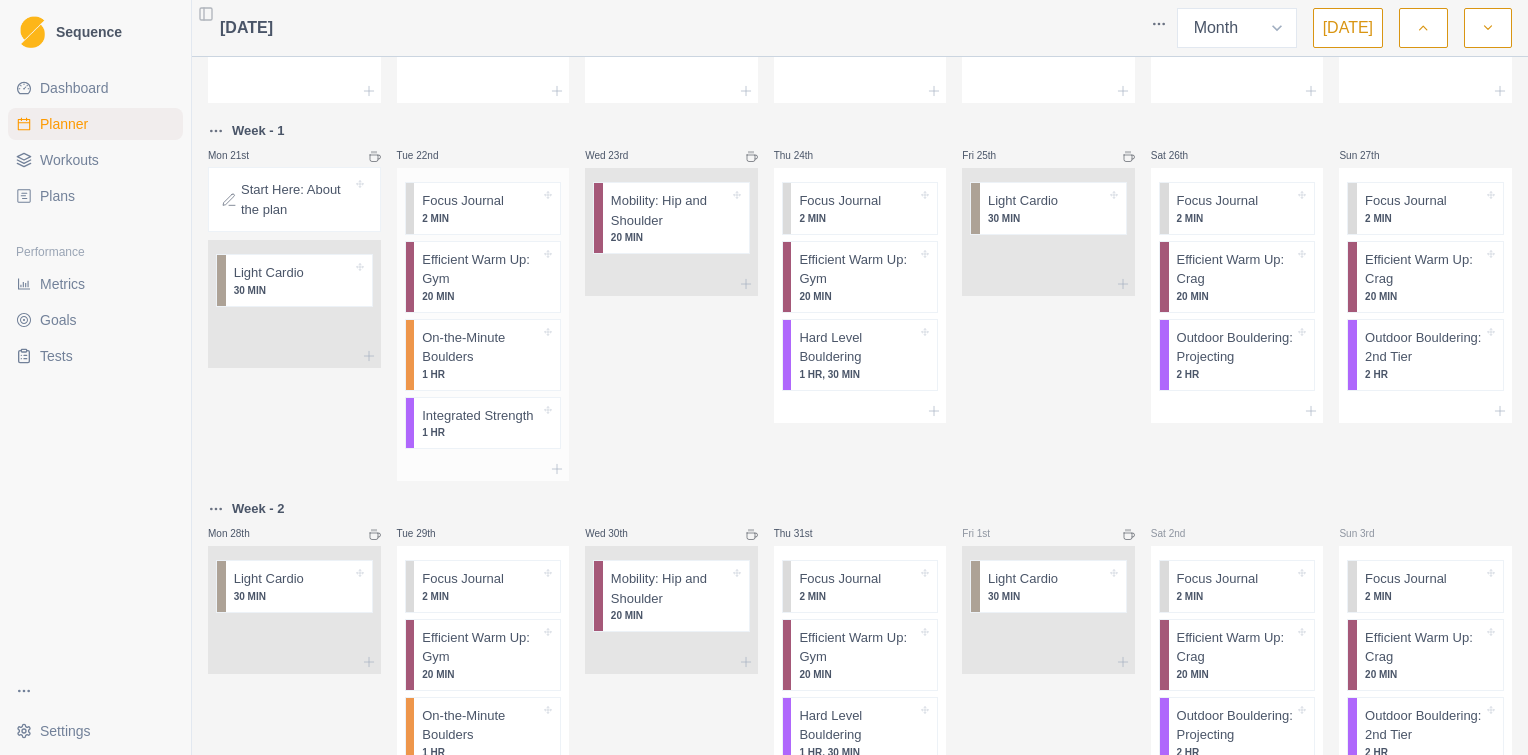 click on "Efficient Warm Up: Gym" at bounding box center [481, 269] 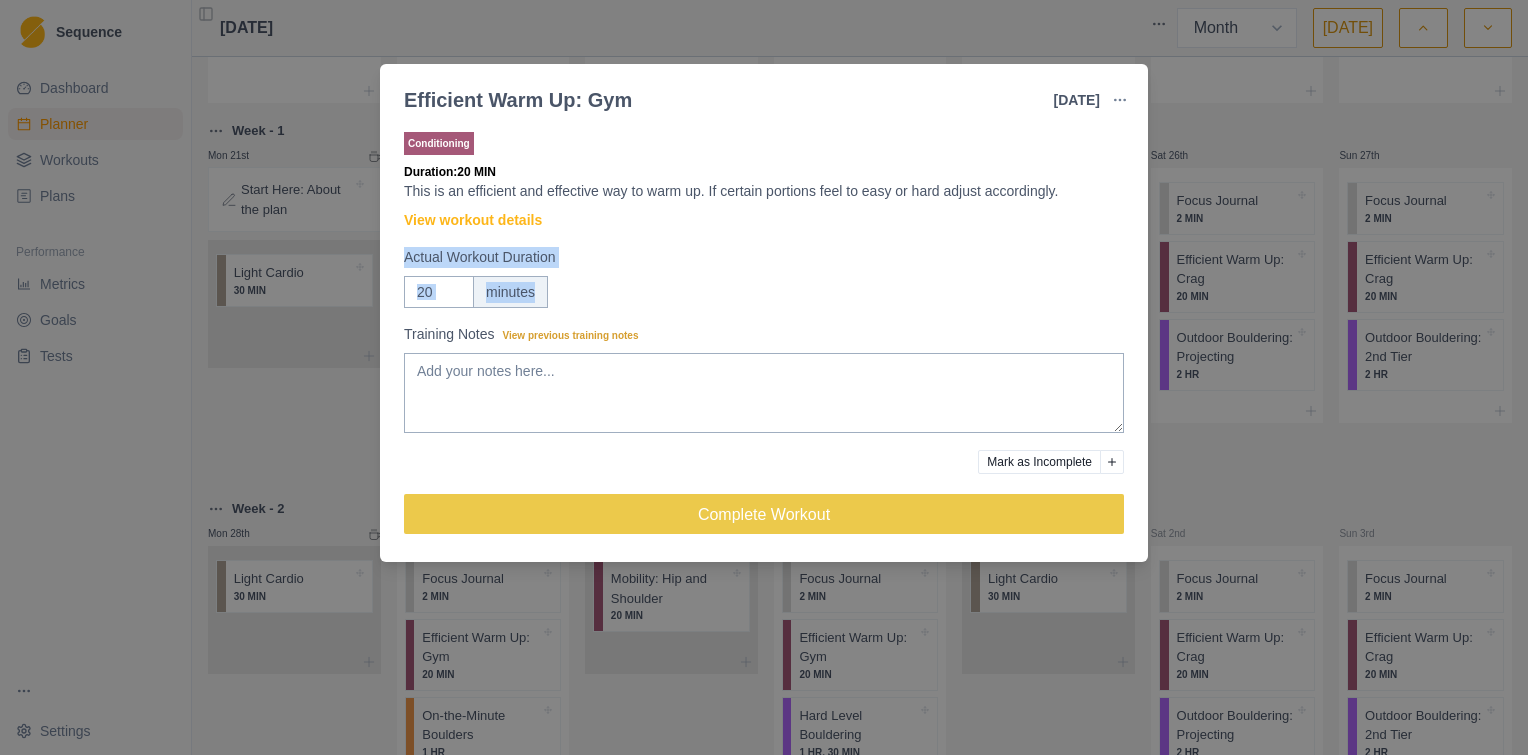 drag, startPoint x: 285, startPoint y: 420, endPoint x: 234, endPoint y: 273, distance: 155.59563 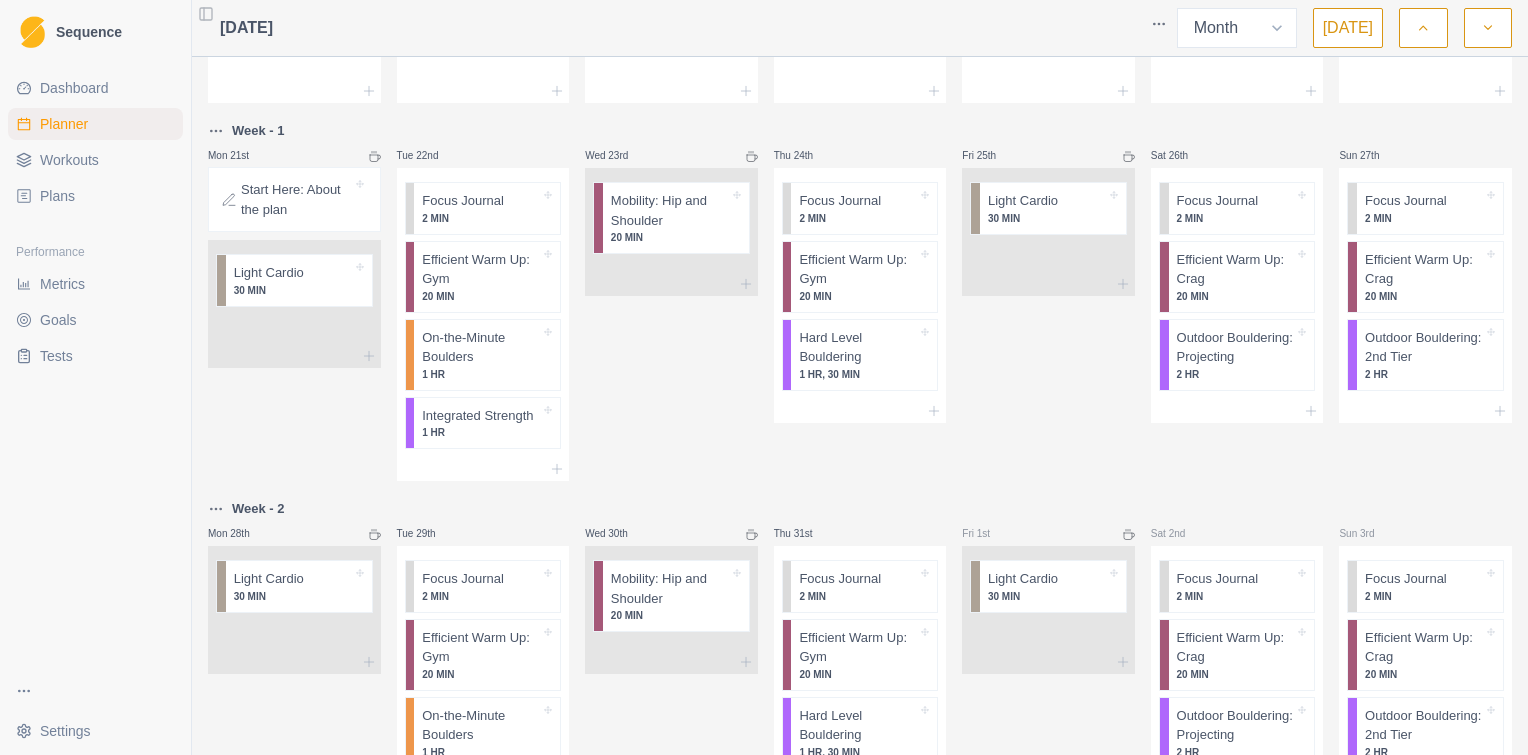click on "Light Cardio" at bounding box center (269, 273) 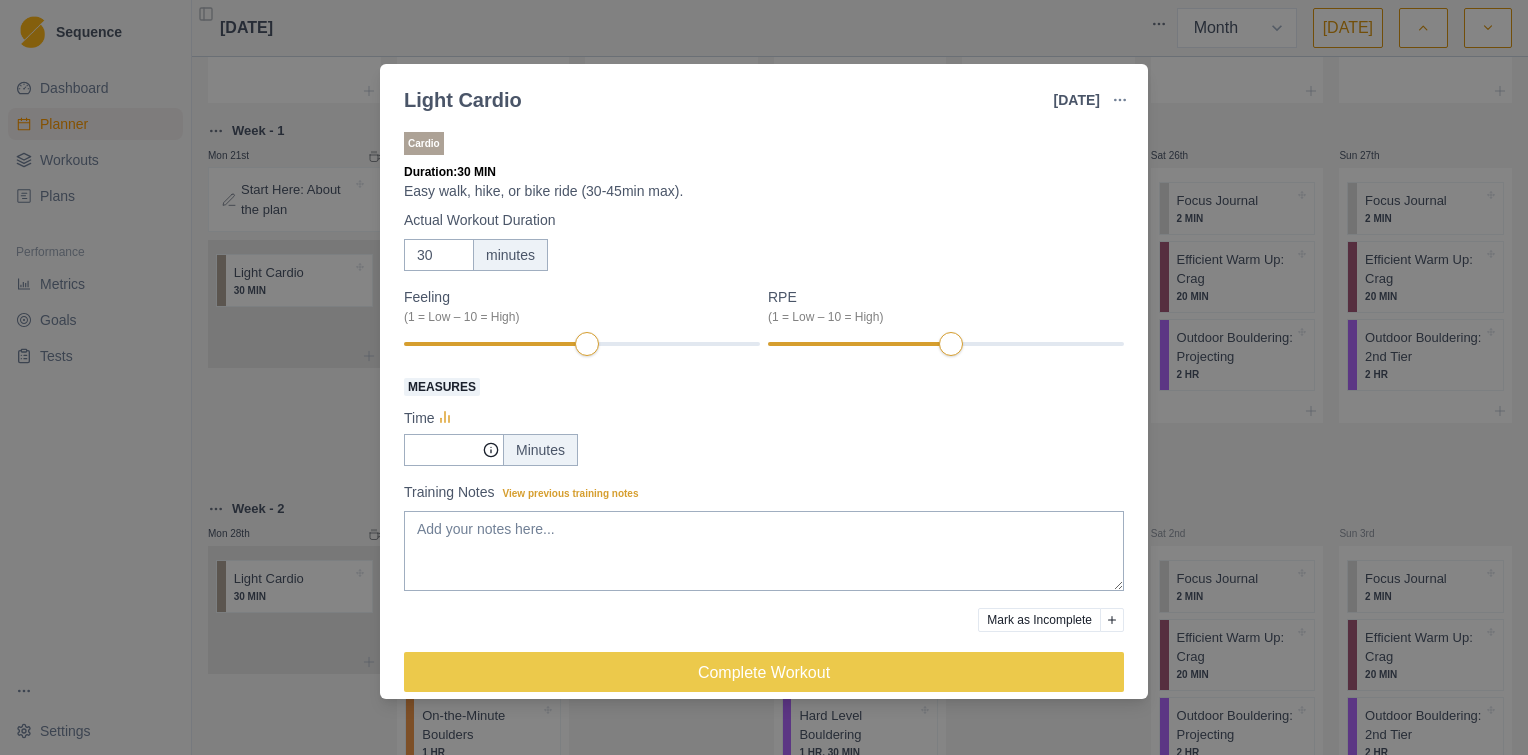 scroll, scrollTop: 21, scrollLeft: 0, axis: vertical 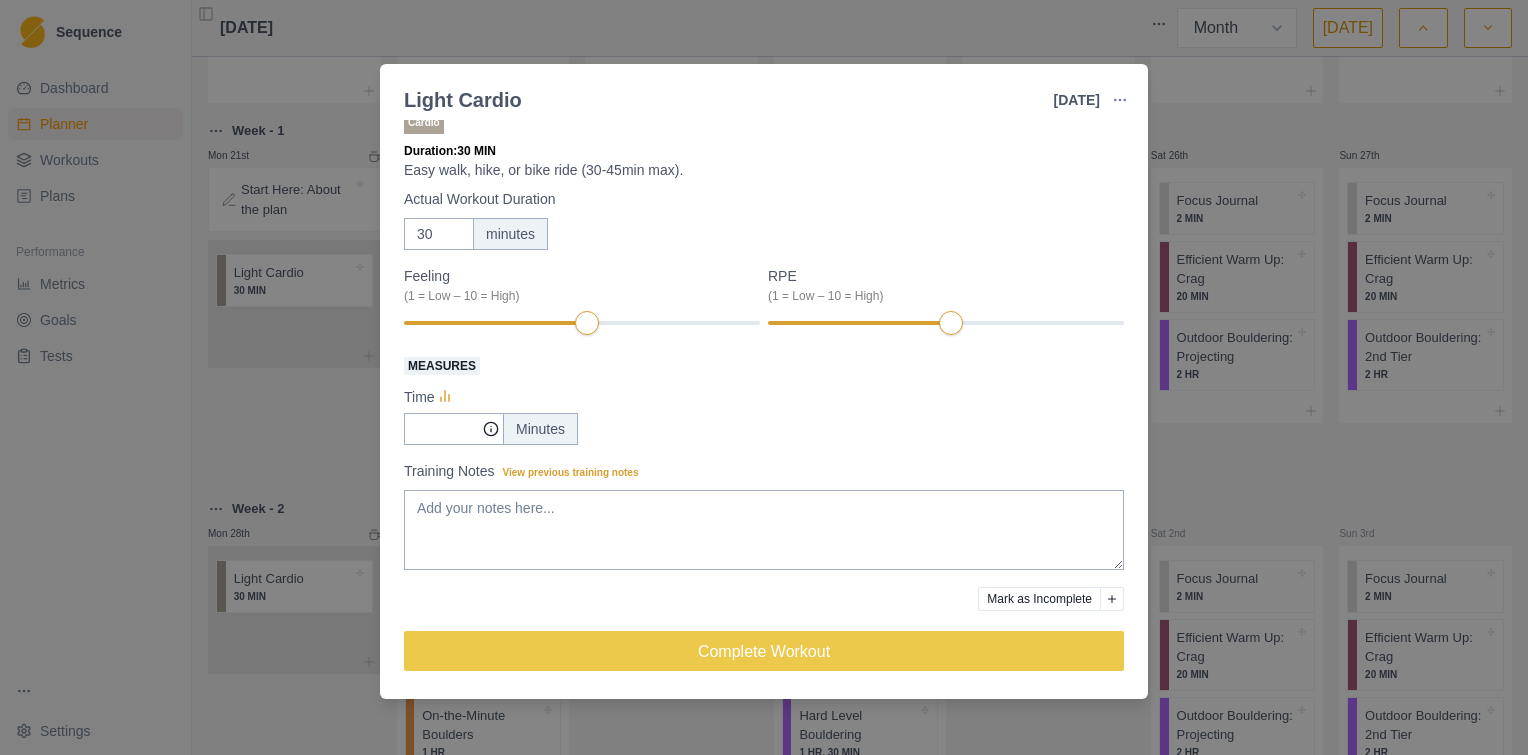 click on "Light Cardio [DATE] Link To Goal View Workout Metrics Edit Original Workout Reschedule Workout Remove From Schedule Cardio Duration:  30 MIN Easy walk, hike, or bike ride (30-45min max).
Actual Workout Duration 30 minutes Feeling (1 = Low – 10 = High) RPE (1 = Low – 10 = High) Measures Time Minutes Training Notes View previous training notes Mark as Incomplete Complete Workout" at bounding box center (764, 377) 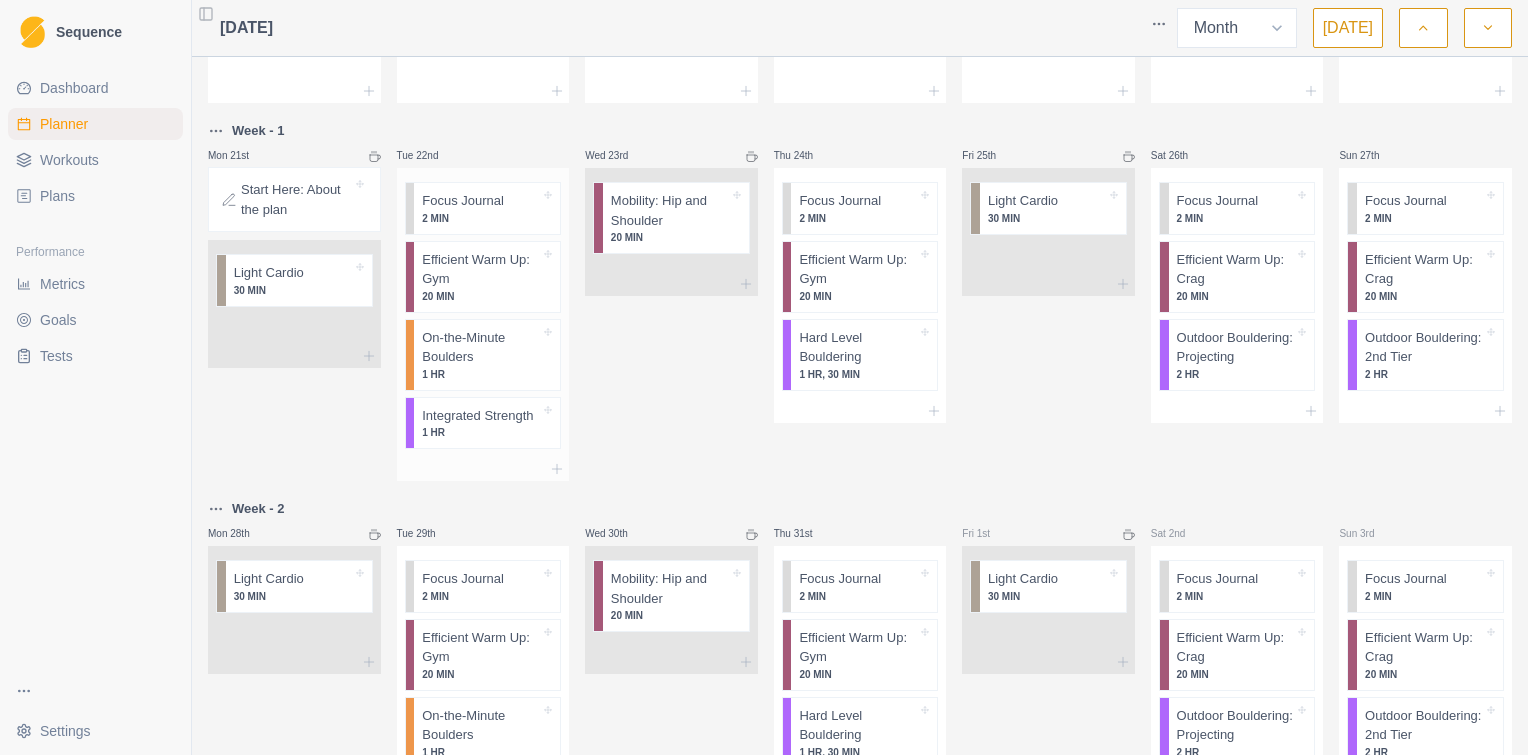 click on "Focus Journal 2 MIN" at bounding box center (487, 208) 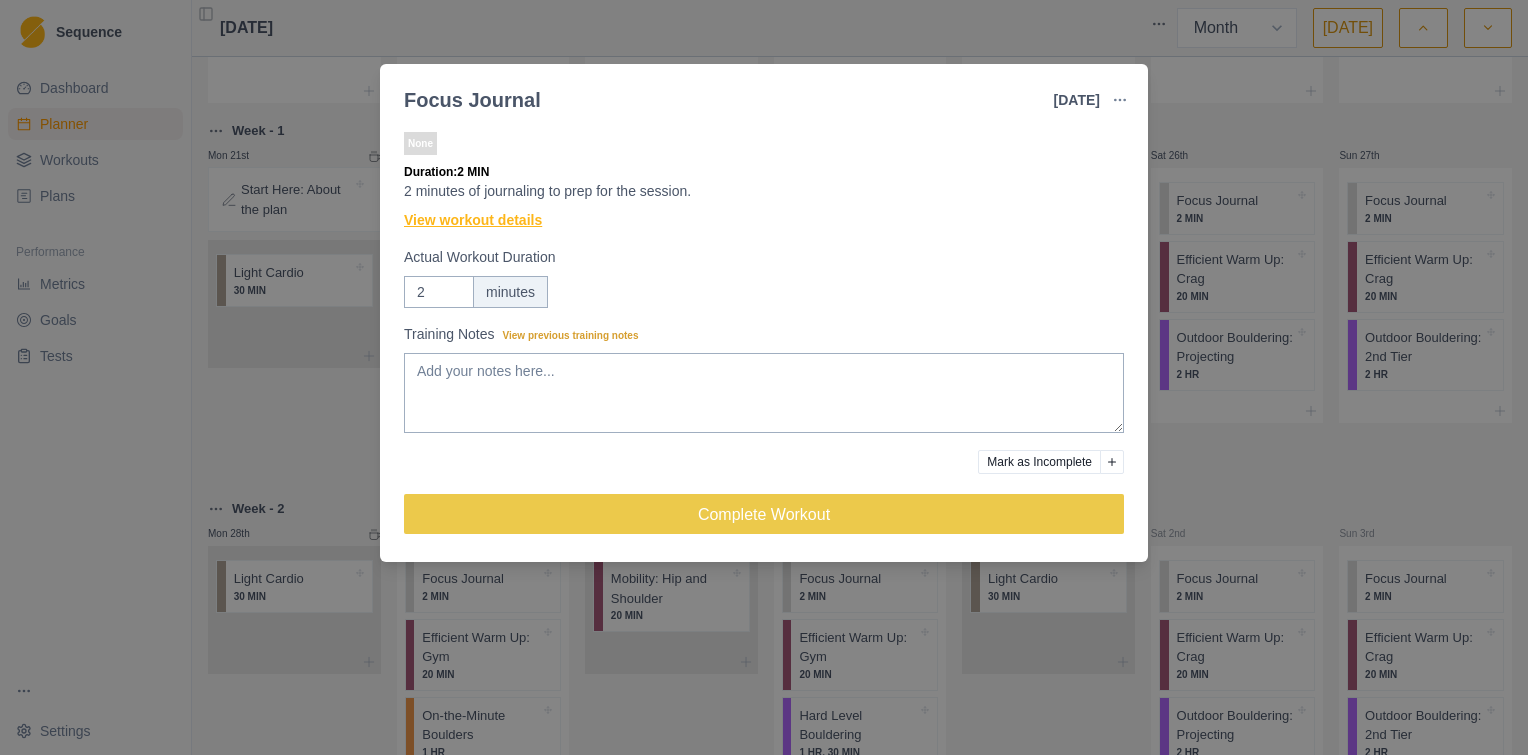 click on "View workout details" at bounding box center [473, 220] 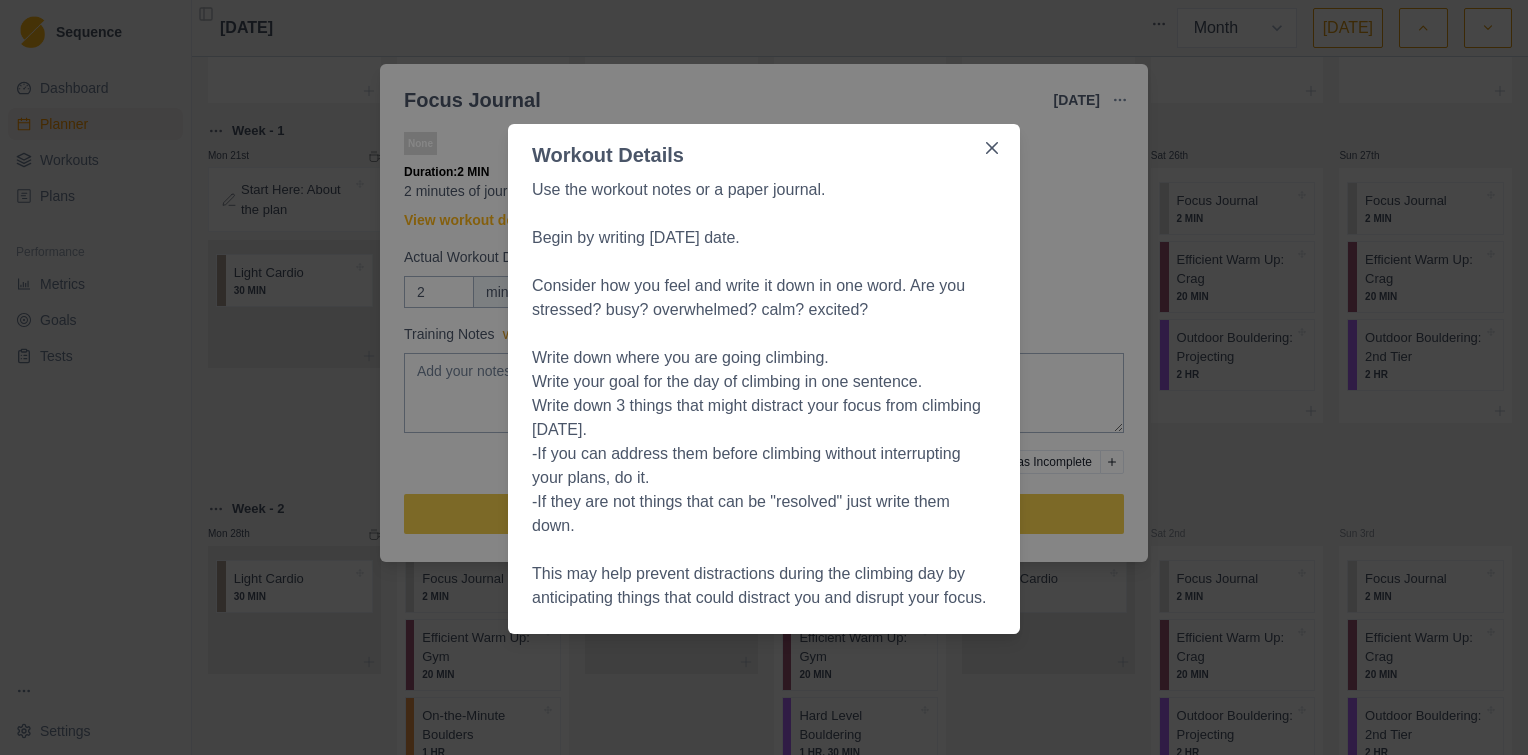 click on "Workout Details Use the workout notes or a paper journal. Begin by writing [DATE] date. Consider how you feel and write it down in one word. Are you stressed? busy? overwhelmed? calm? excited? Write down where you are going climbing. Write your goal for the day of climbing in one sentence. Write down 3 things that might distract your focus from climbing [DATE]. -If you can address them before climbing without interrupting your plans, do it. -If they are not things that can be "resolved" just write them down. This may help prevent distractions during the climbing day by anticipating things that could distract you and disrupt your focus." at bounding box center [764, 377] 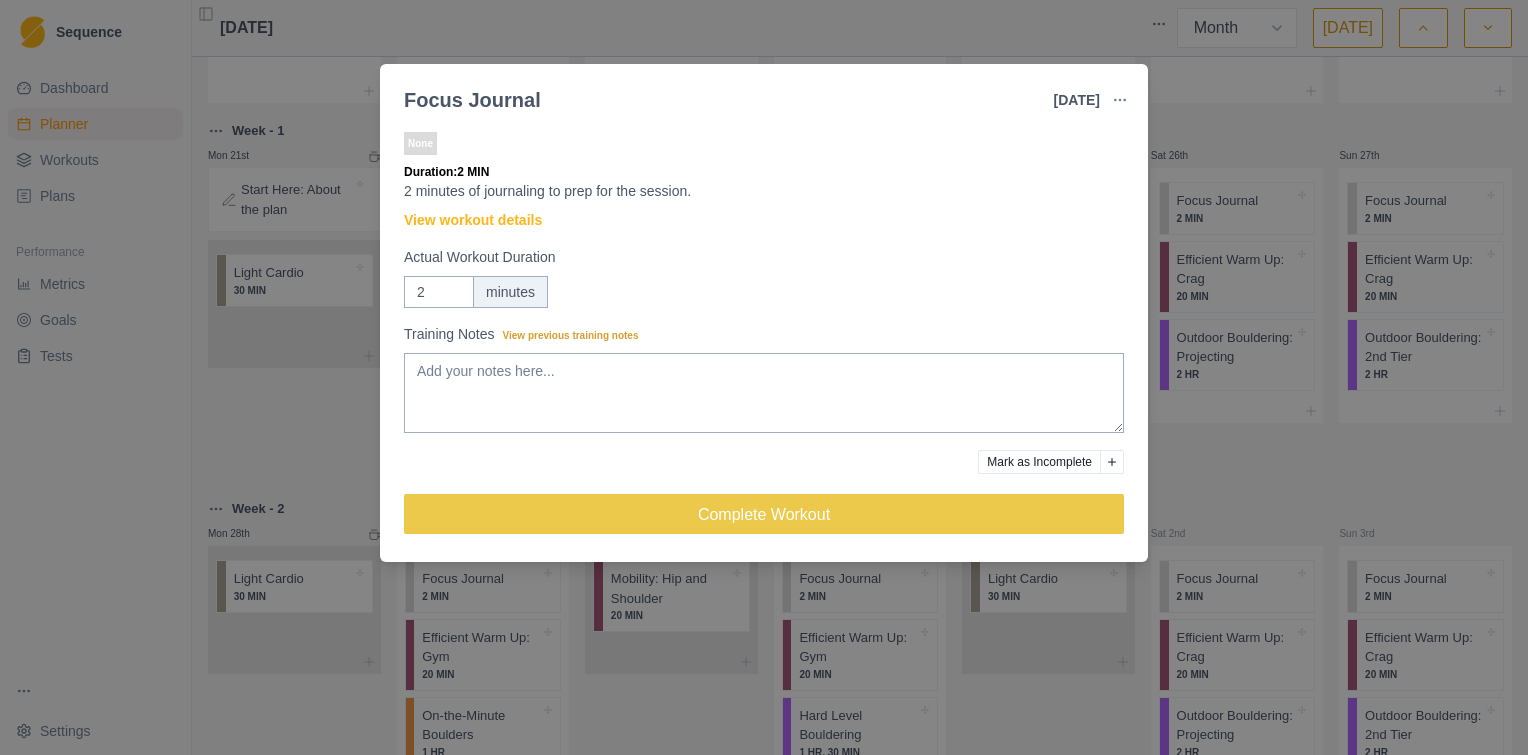 click on "Focus Journal [DATE] Link To Goal View Workout Metrics Edit Original Workout Reschedule Workout Remove From Schedule None Duration:  2 MIN 2 minutes of journaling to prep for the session. View workout details Actual Workout Duration 2 minutes Training Notes View previous training notes Mark as Incomplete Complete Workout" at bounding box center (764, 377) 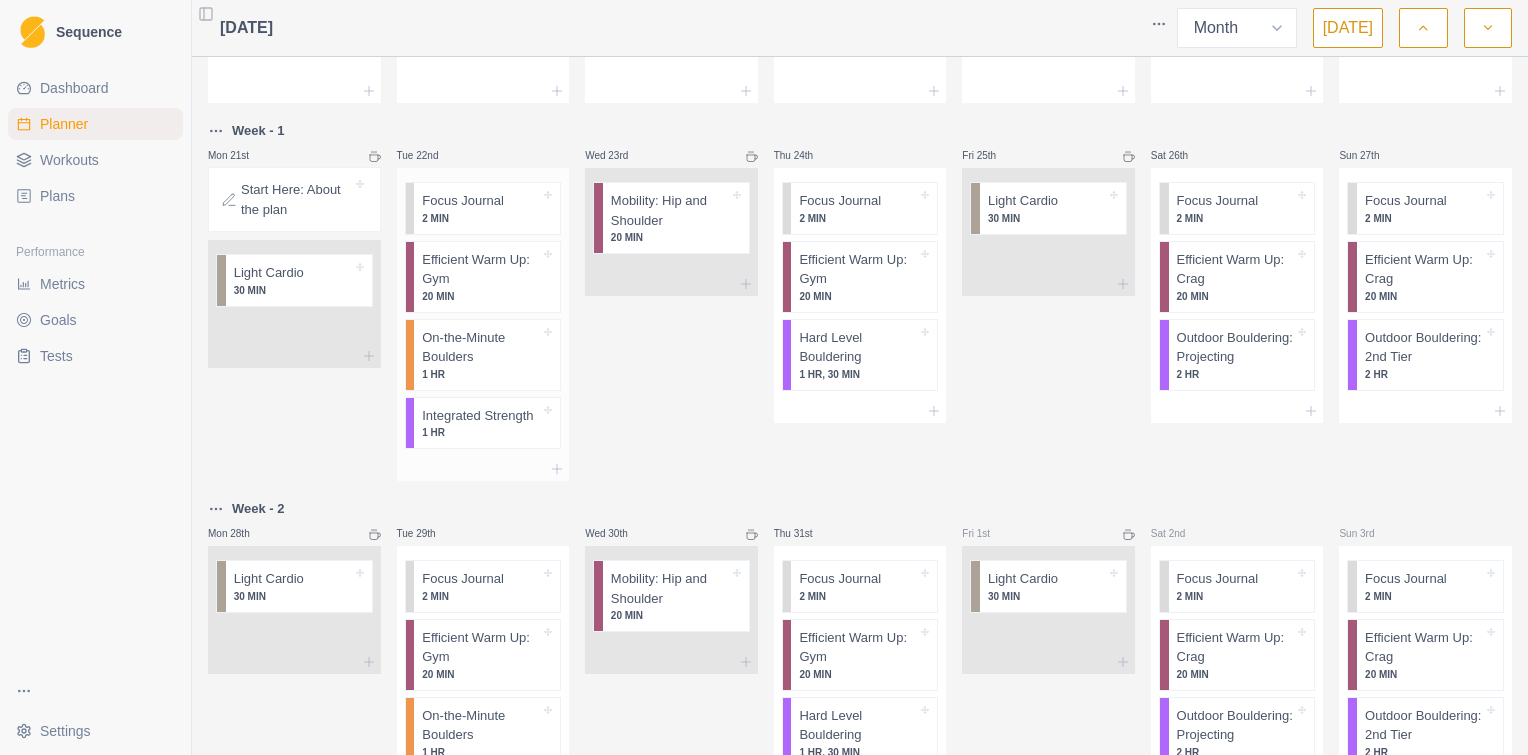 click on "Efficient Warm Up: Gym" at bounding box center [481, 269] 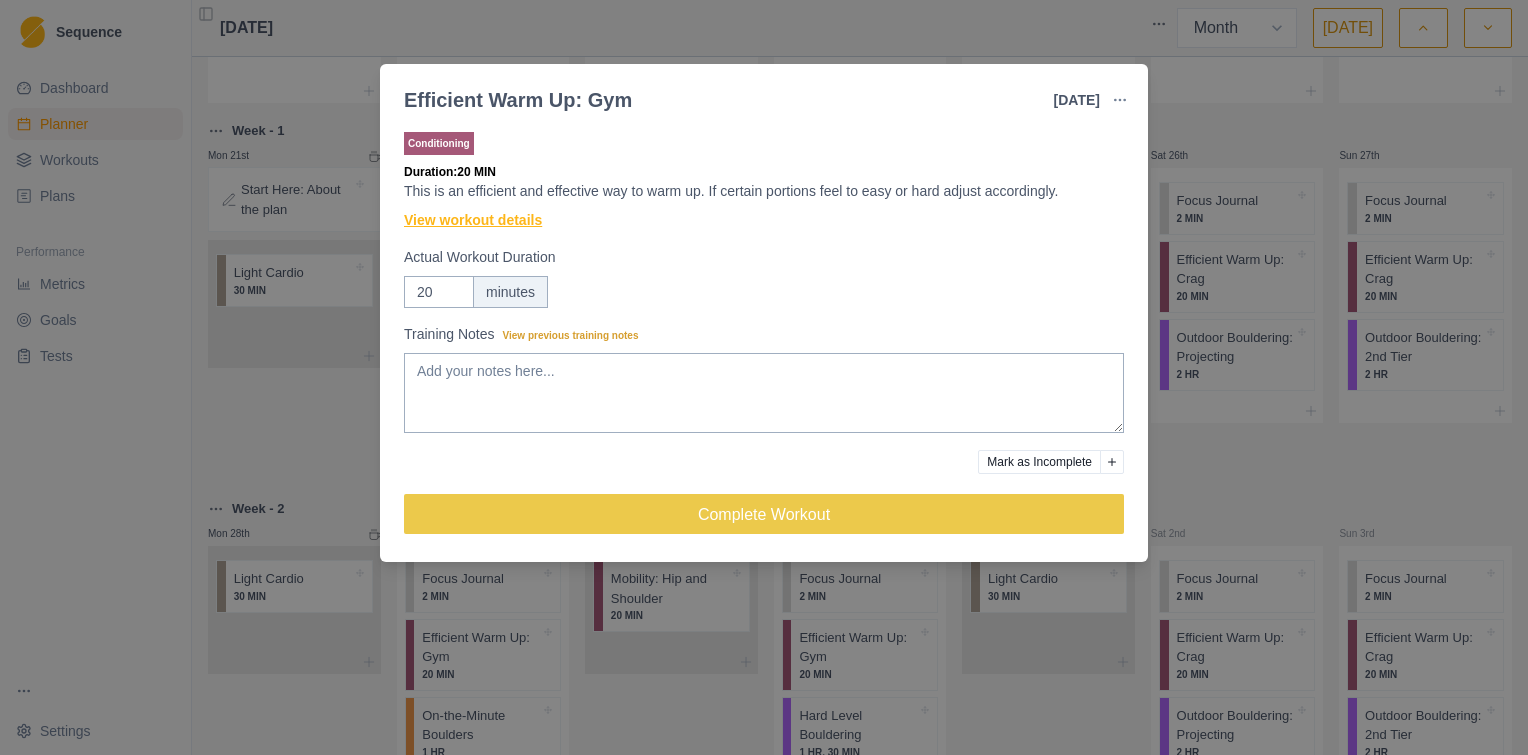click on "View workout details" at bounding box center [473, 220] 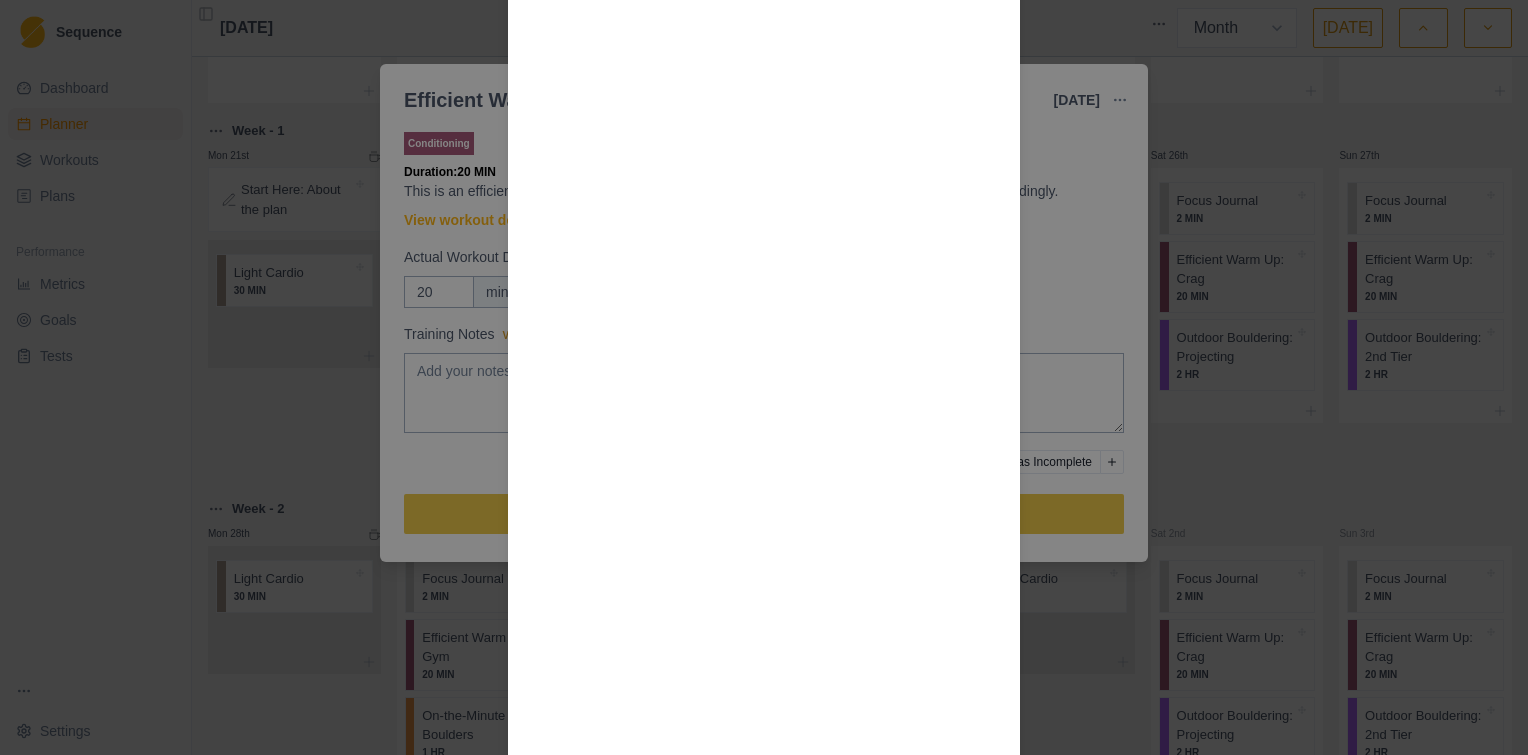 scroll, scrollTop: 1979, scrollLeft: 0, axis: vertical 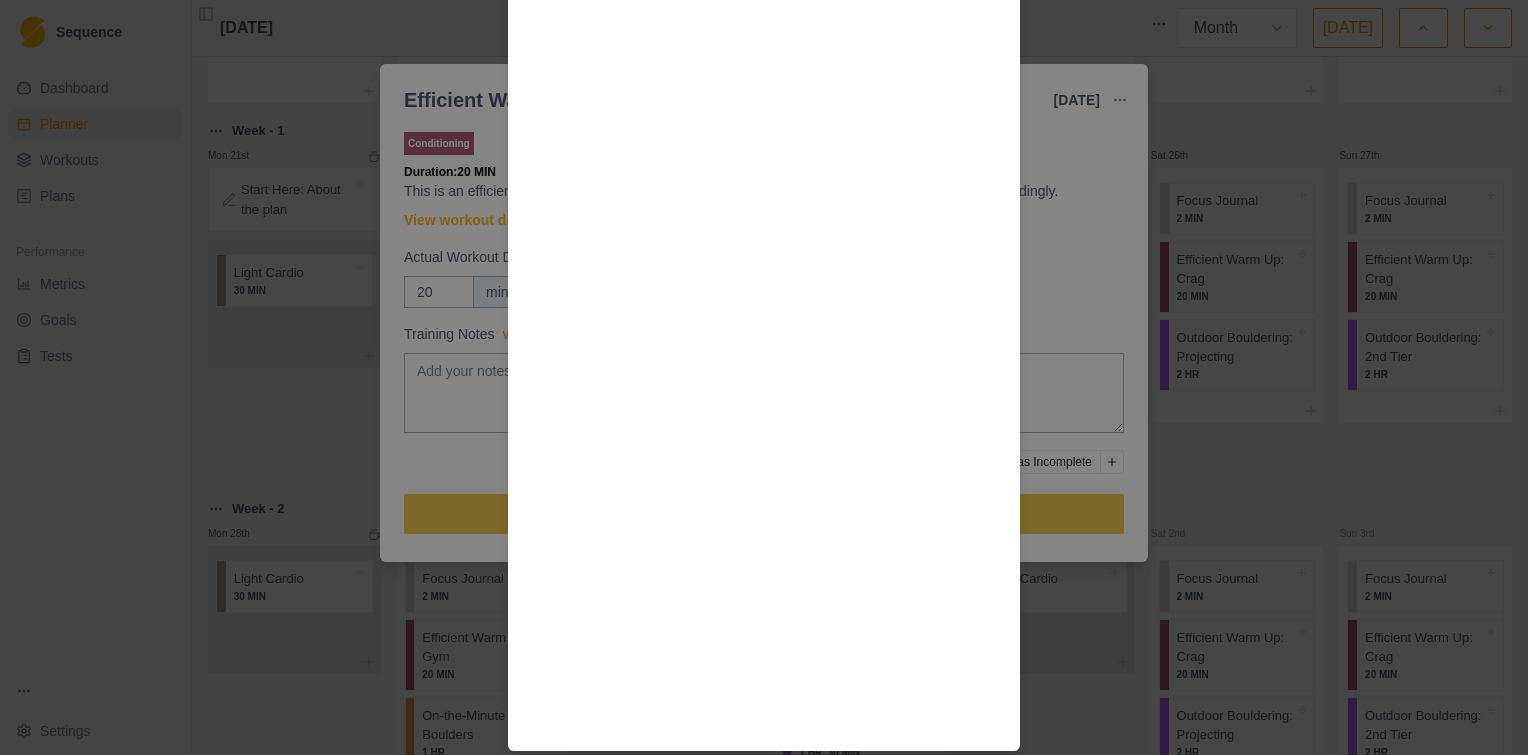 click on "Workout Details Step 1 : Large Rung hang, 10 sec on 10 sec off x4 (no need to use an app just count it out) Step 2 : Rear Foot Elevated Split Squat - 5 reps on each side Step 3 : Wide Push Up Isometric 10 sec on 20 sec off x 3 Step 4 : Single leg glute bridge - 8 reps on each side Step 5 : Climb 3 easy boulders on slightly overhanging terrain holding static positions for 5 secs or by taking 5 secs to complete a move. Step 6 : Medium Edge Hang, 6 sec on 10 sec off x 5 (adjust edge size accordingly, remember, this is a warm up) Step 7 : Isometric Box Step Up holding for 20 sec each side (try pressing through the step up foot as hard as possible)" at bounding box center [764, 377] 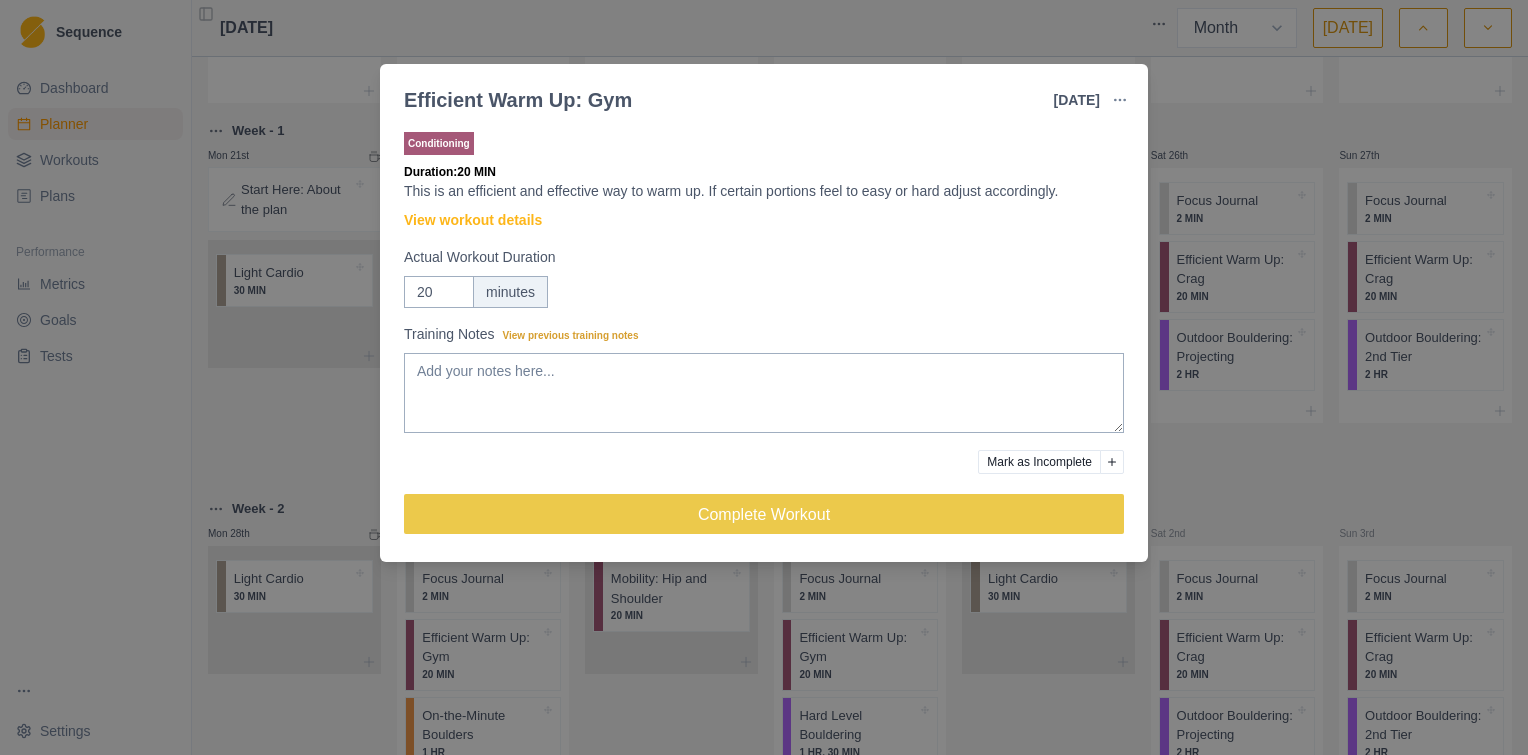 click on "Efficient Warm Up: Gym [DATE] Link To Goal View Workout Metrics Edit Original Workout Reschedule Workout Remove From Schedule Conditioning Duration:  20 MIN This is an efficient and effective way to warm up. If certain portions feel to easy or hard adjust accordingly. View workout details Actual Workout Duration 20 minutes Training Notes View previous training notes Mark as Incomplete Complete Workout" at bounding box center [764, 377] 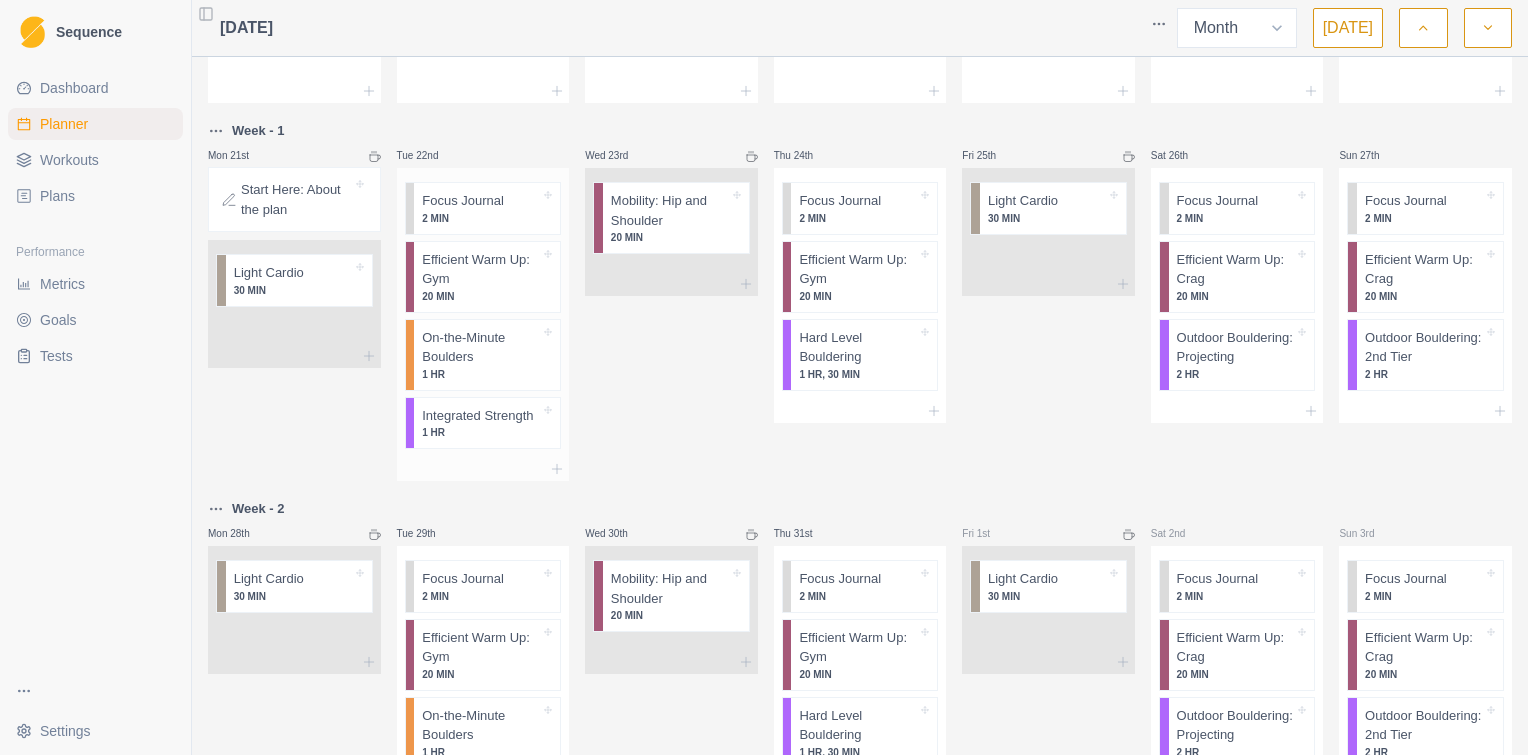 click on "On-the-Minute Boulders" at bounding box center (481, 347) 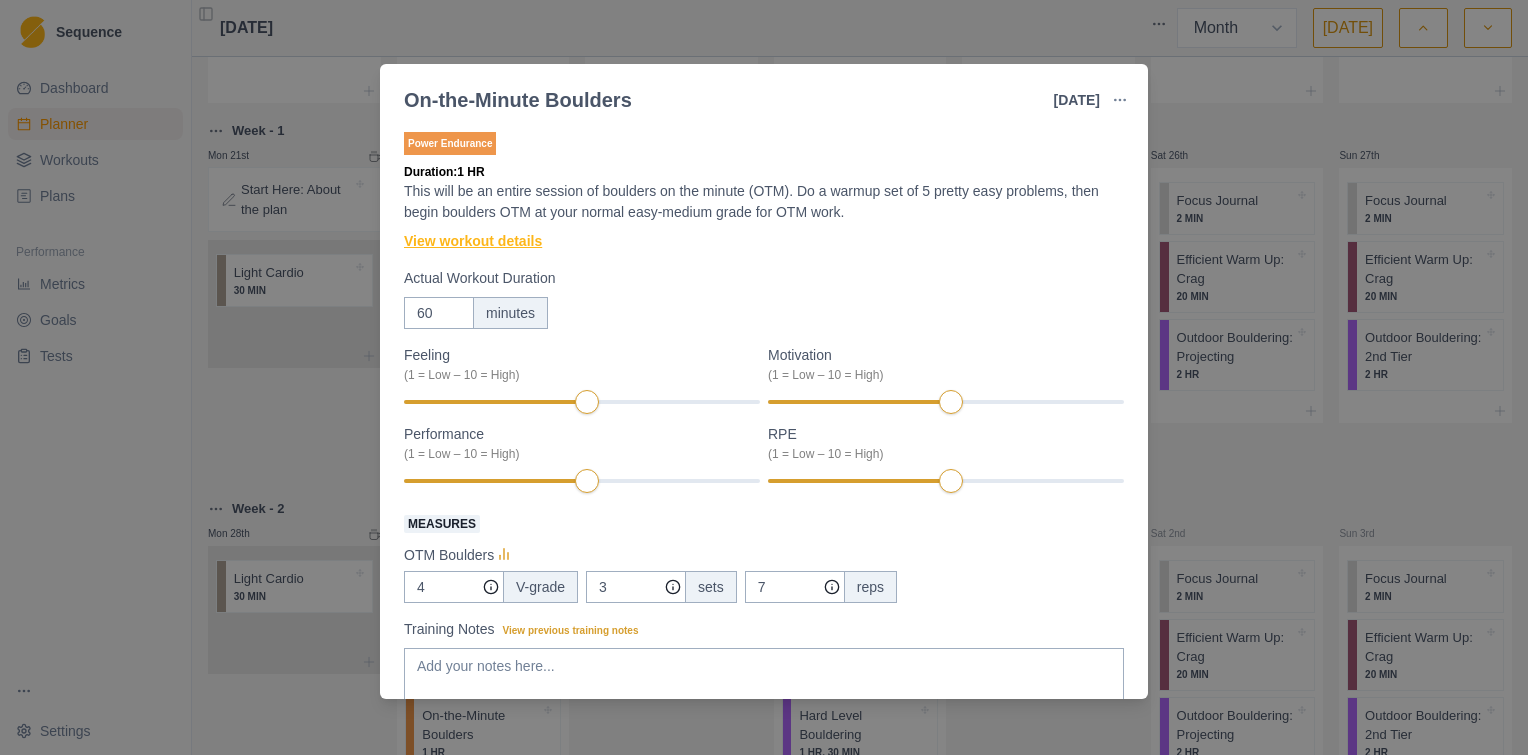 click on "View workout details" at bounding box center (473, 241) 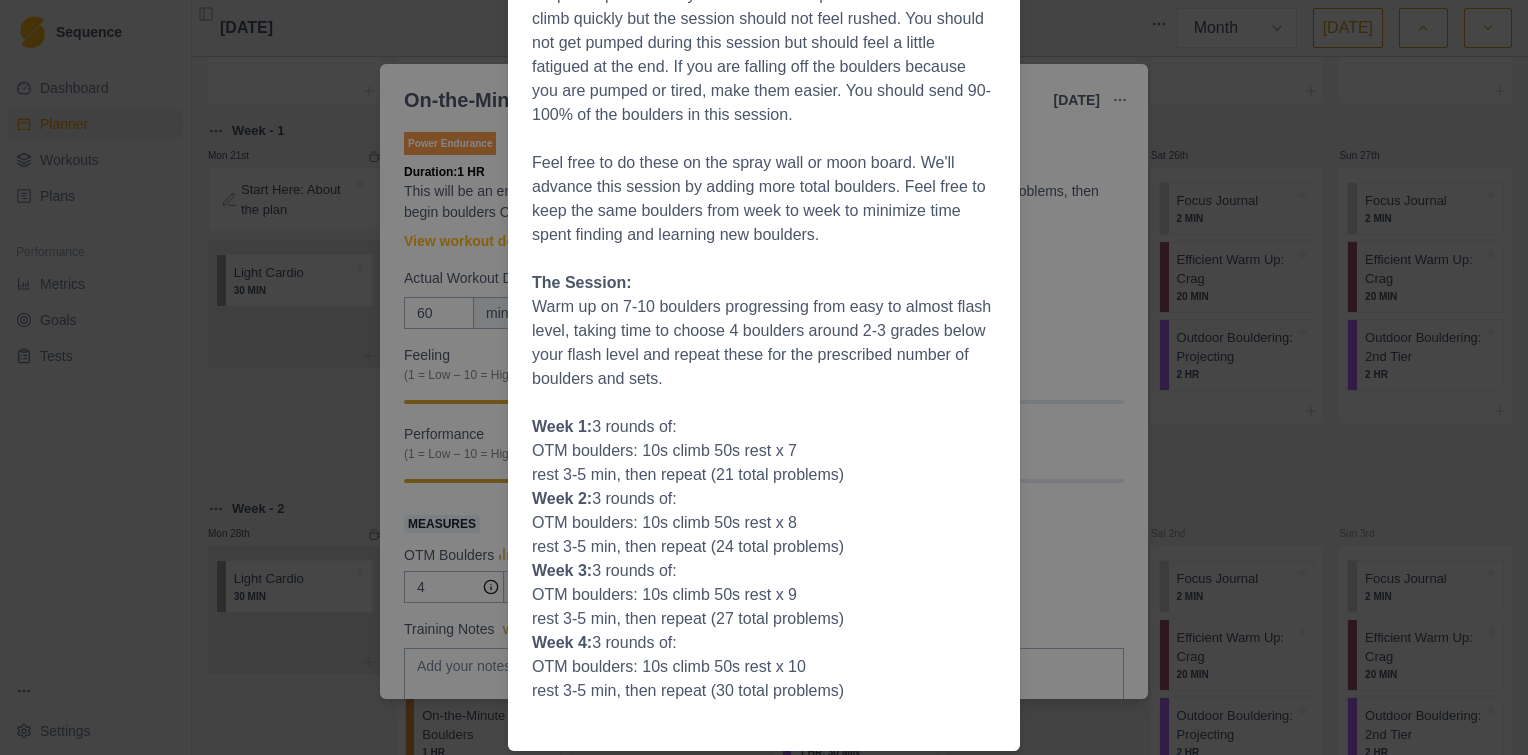 scroll, scrollTop: 314, scrollLeft: 0, axis: vertical 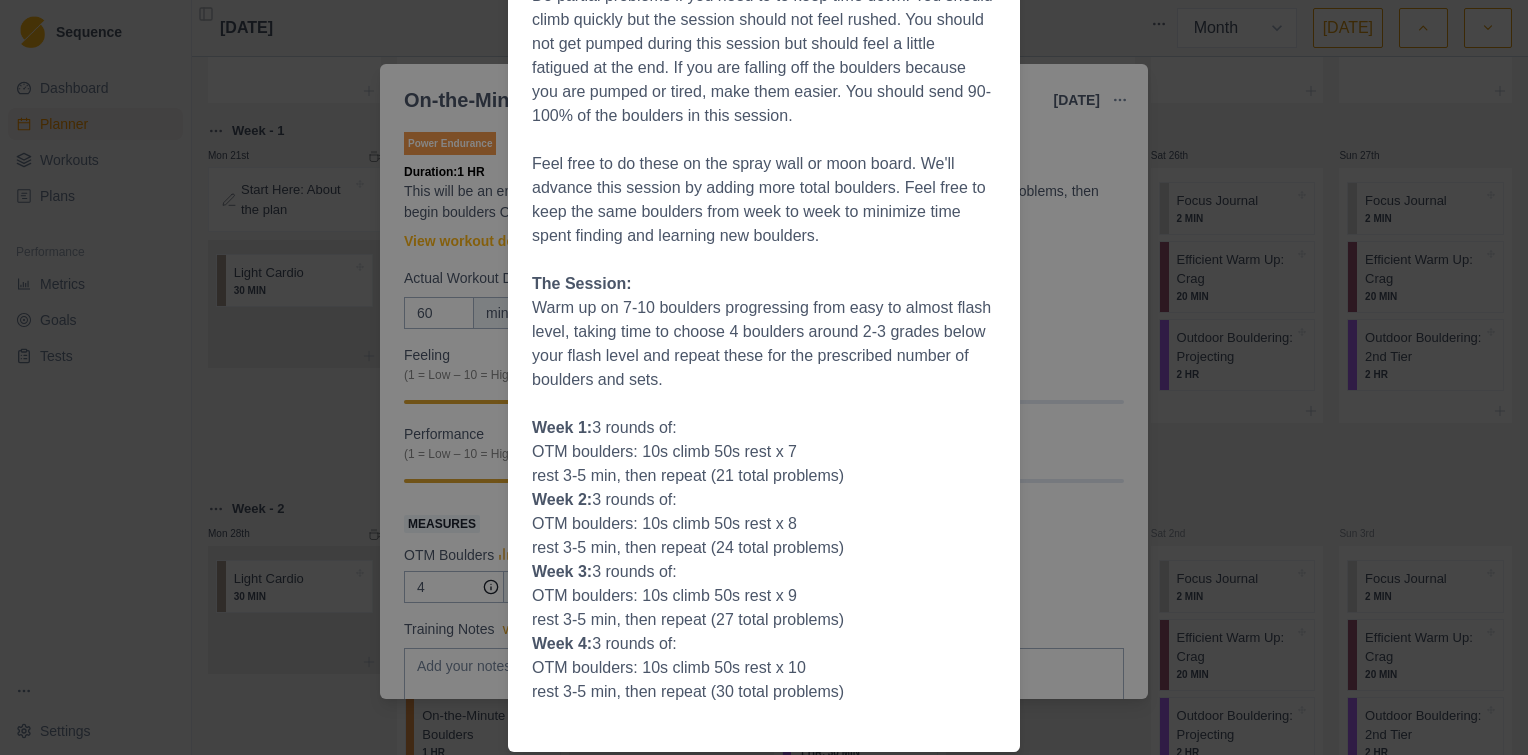 click on "Workout Details Boulders on the minute: These are short lived medium efforts separated by good recoveries. It is critical that you do not go over the 10-12 second work period or you will switch energy systems, and thus diminish the value of the session. Keep the boulders to around 4 moves and always less than 12 seconds climbing time. Do partial problems if you need to to keep time down. You should climb quickly but the session should not feel rushed. You should not get pumped during this session but should feel a little fatigued at the end.  If you are falling off the boulders because you are pumped or tired, make them easier.  You should send 90-100% of the boulders in this session.   Feel free to do these on the spray wall or moon board. We'll advance this session by adding more total boulders.  Feel free to keep the same boulders from week to week to minimize time spent finding and learning new boulders. The Session: Week 1:  3 rounds of: OTM boulders: 10s climb 50s rest x 7   Week 2:  3 rounds of:" at bounding box center [764, 377] 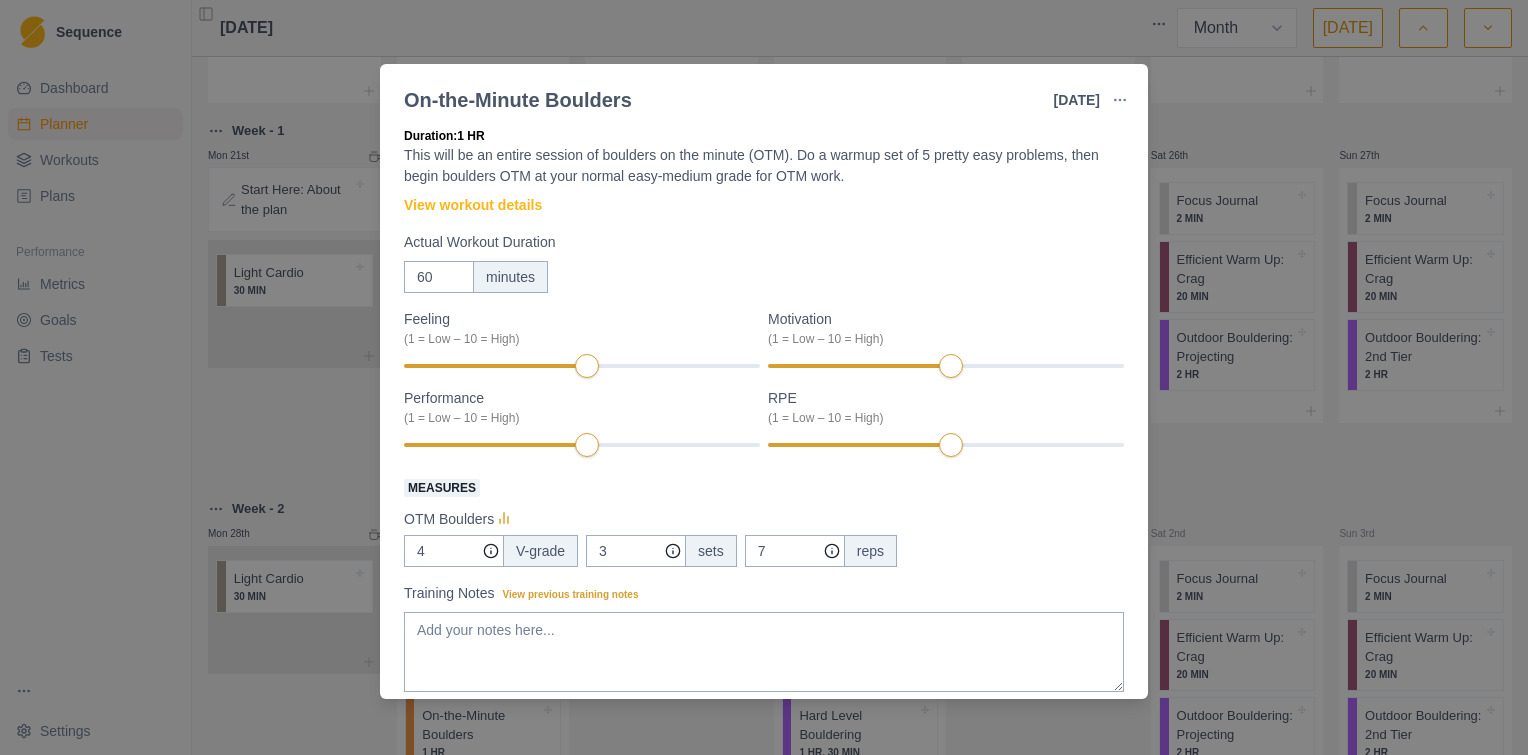 scroll, scrollTop: 0, scrollLeft: 0, axis: both 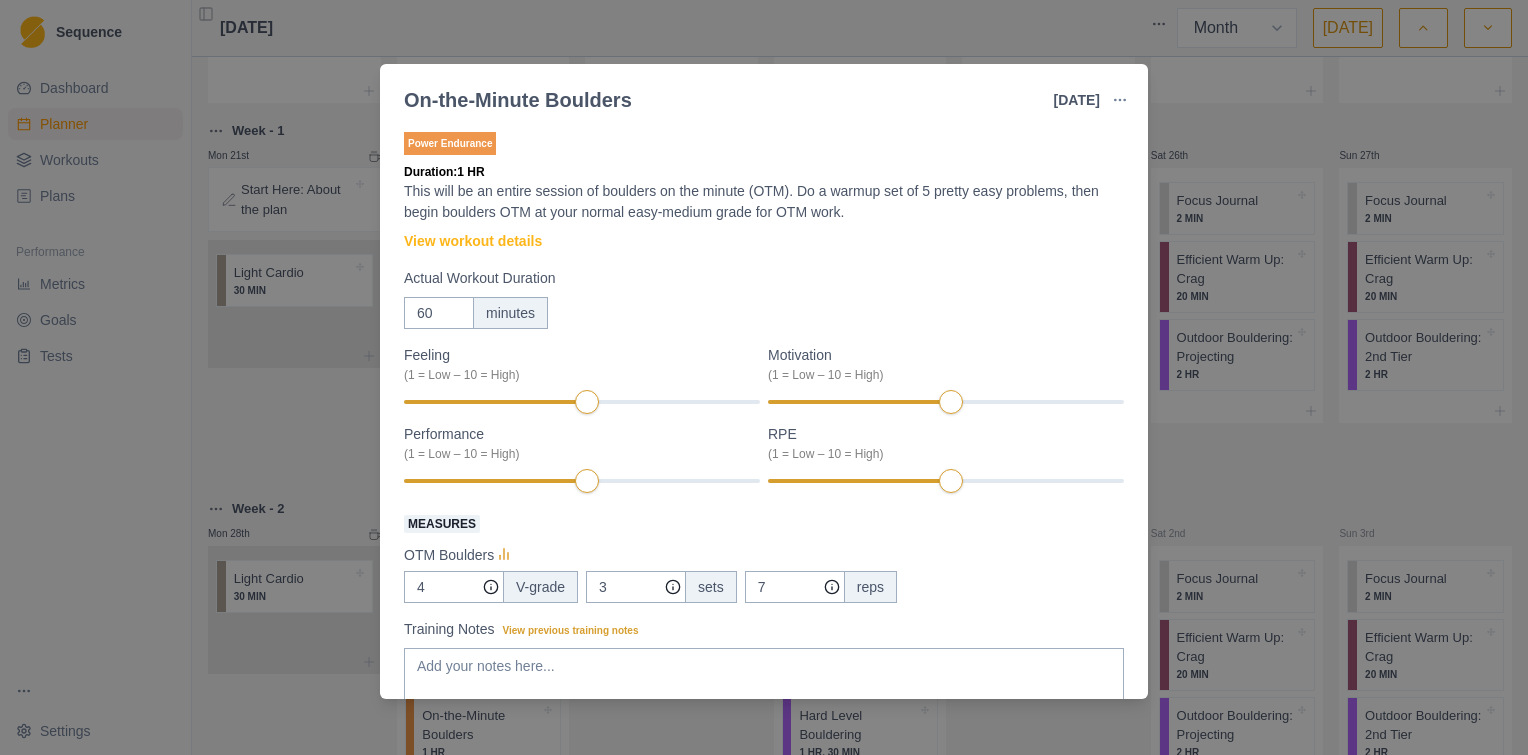 click on "On-the-Minute Boulders [DATE] Link To Goal View Workout Metrics Edit Original Workout Reschedule Workout Remove From Schedule Power Endurance Duration:  1 HR This will be an entire session of boulders on the minute (OTM). Do a warmup set of 5 pretty easy problems, then begin boulders OTM at your normal easy-medium grade for OTM work. View workout details Actual Workout Duration 60 minutes Feeling (1 = Low – 10 = High) Motivation (1 = Low – 10 = High) Performance (1 = Low – 10 = High) RPE (1 = Low – 10 = High) Measures OTM Boulders 4 V-grade 3 sets 7 reps Training Notes View previous training notes Mark as Incomplete Complete Workout" at bounding box center (764, 377) 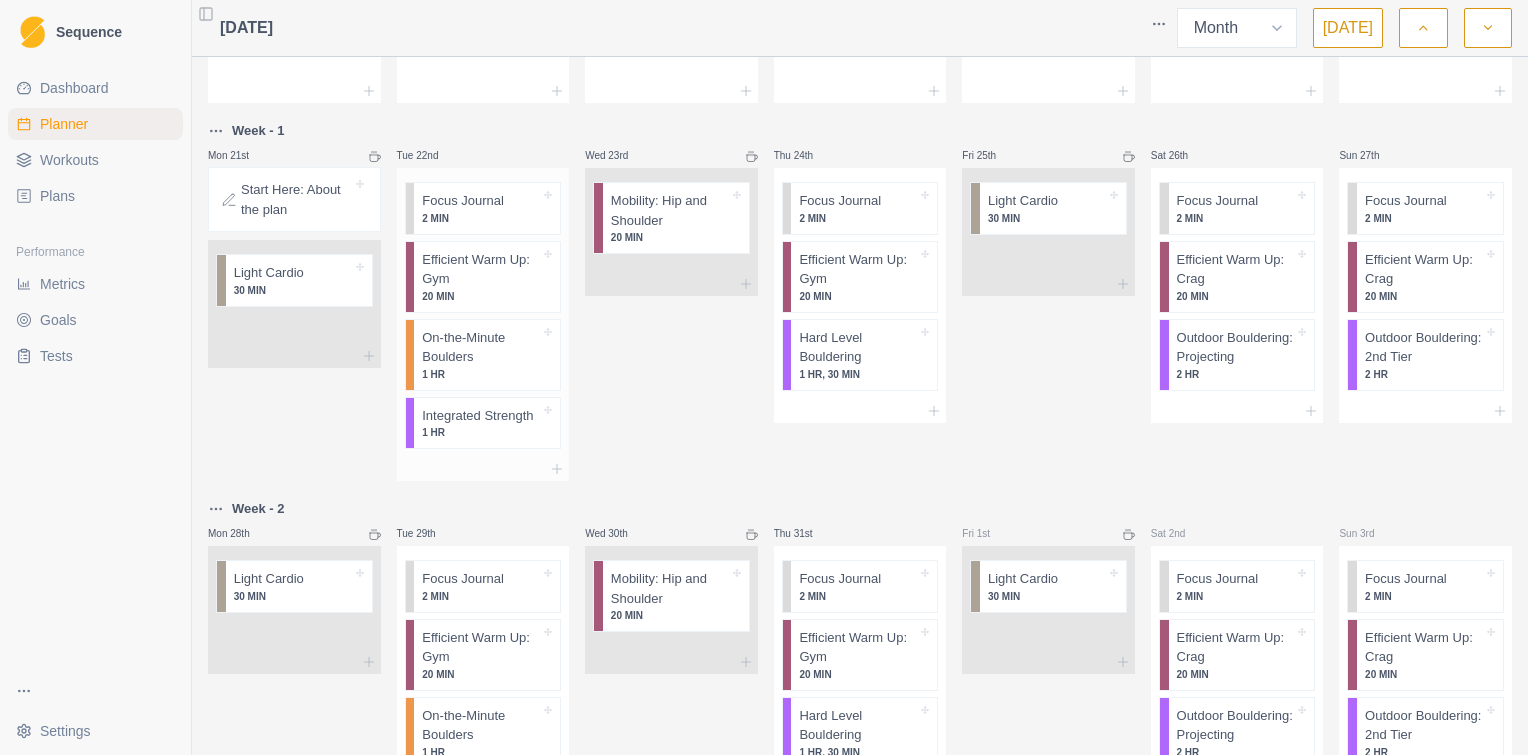 click on "1 HR" at bounding box center [481, 432] 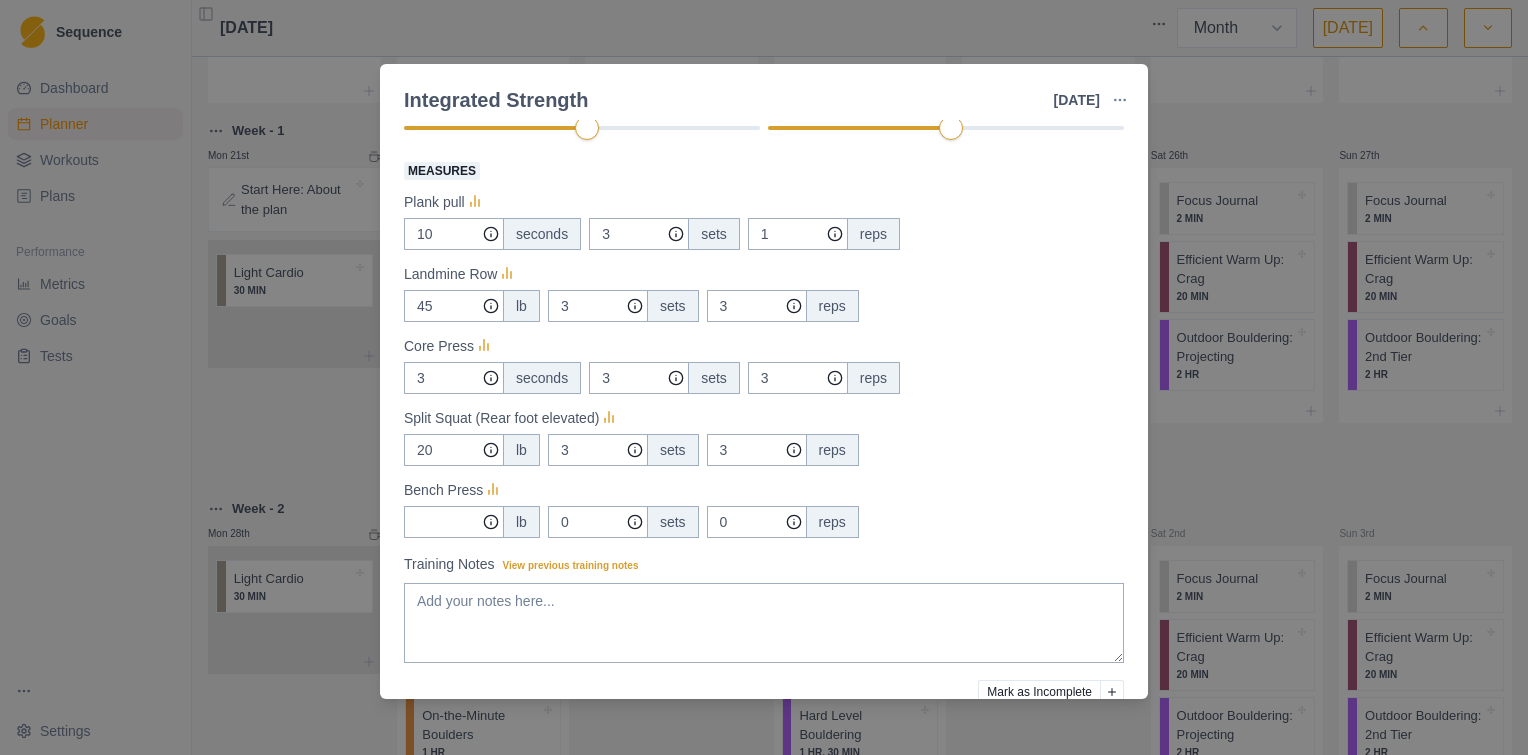 scroll, scrollTop: 268, scrollLeft: 0, axis: vertical 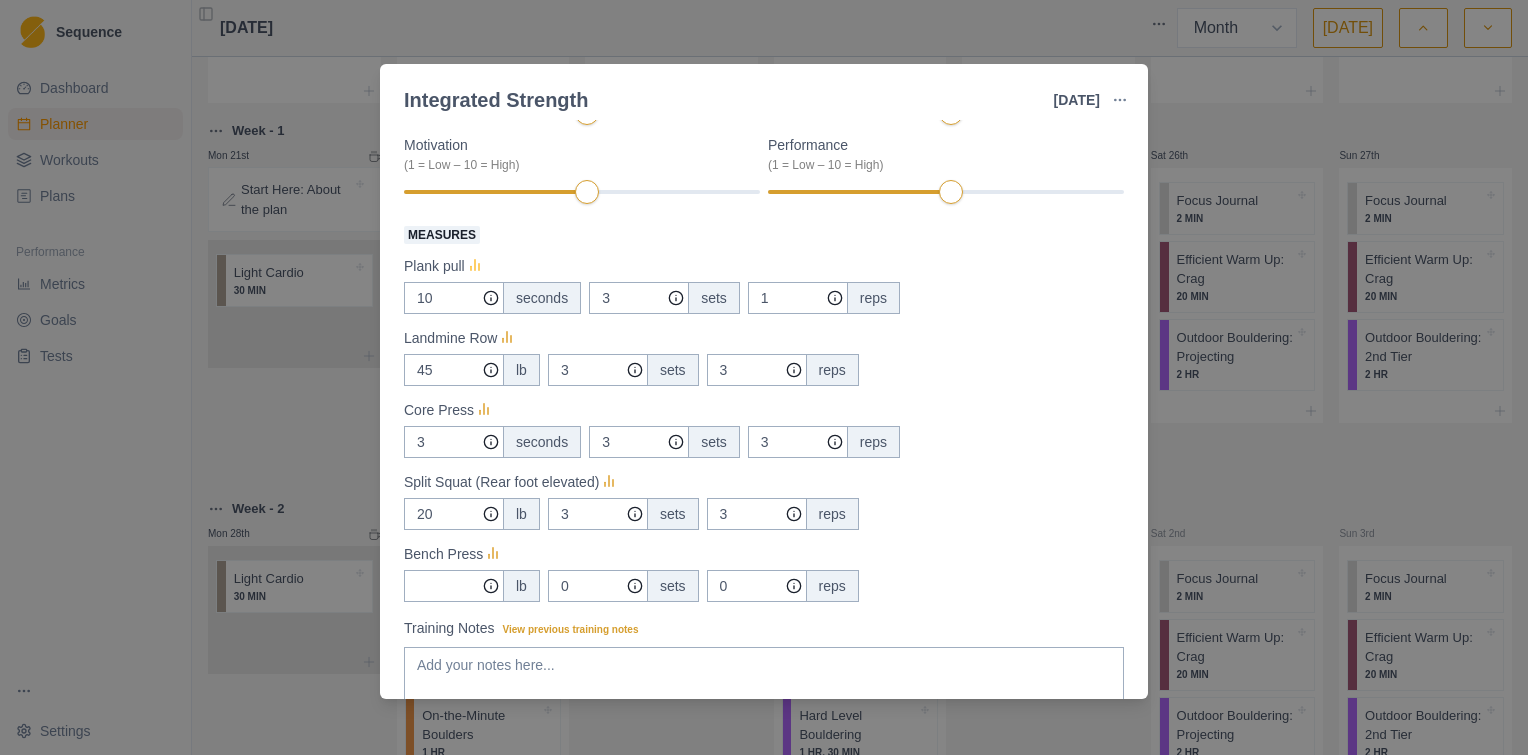 click 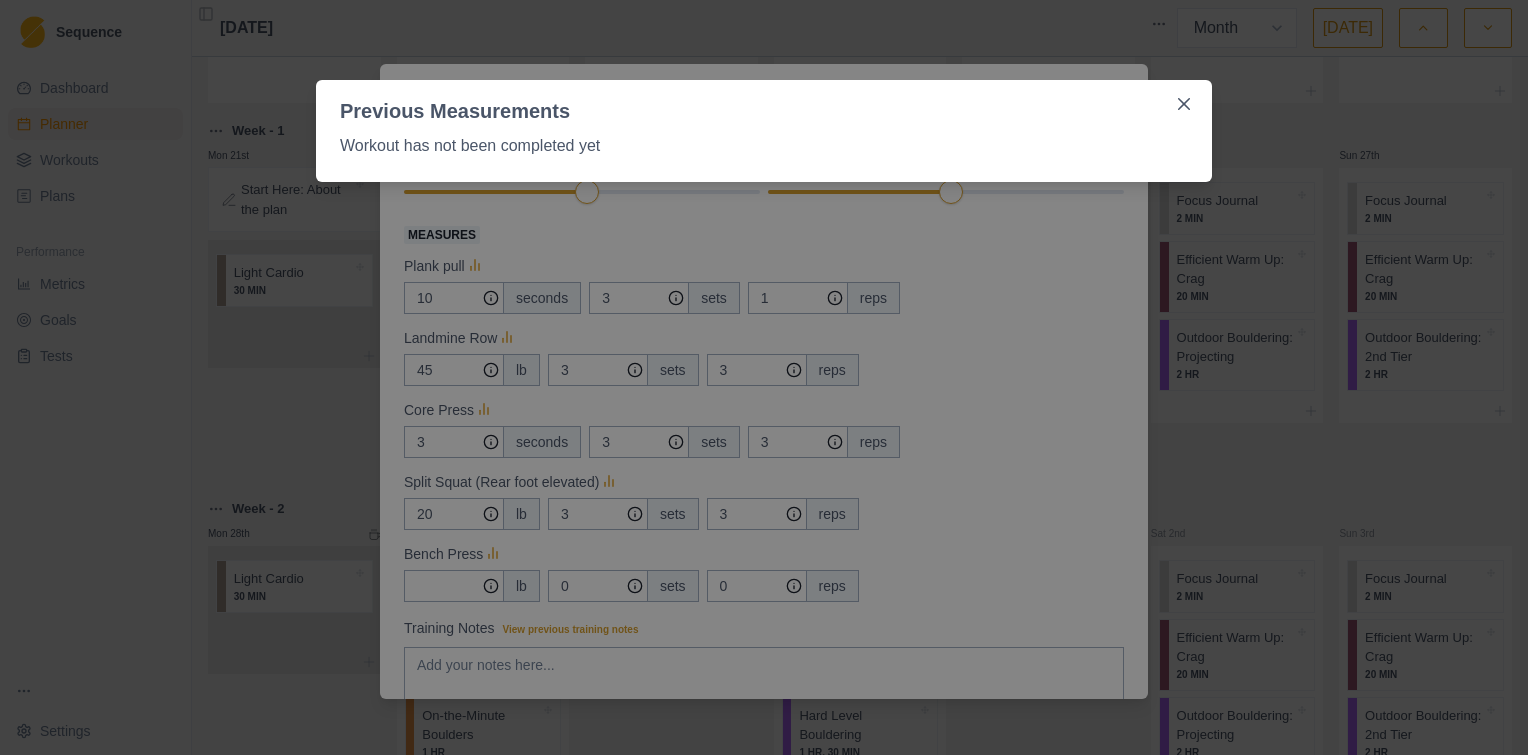 click on "Previous Measurements Workout has not been completed yet" at bounding box center [764, 377] 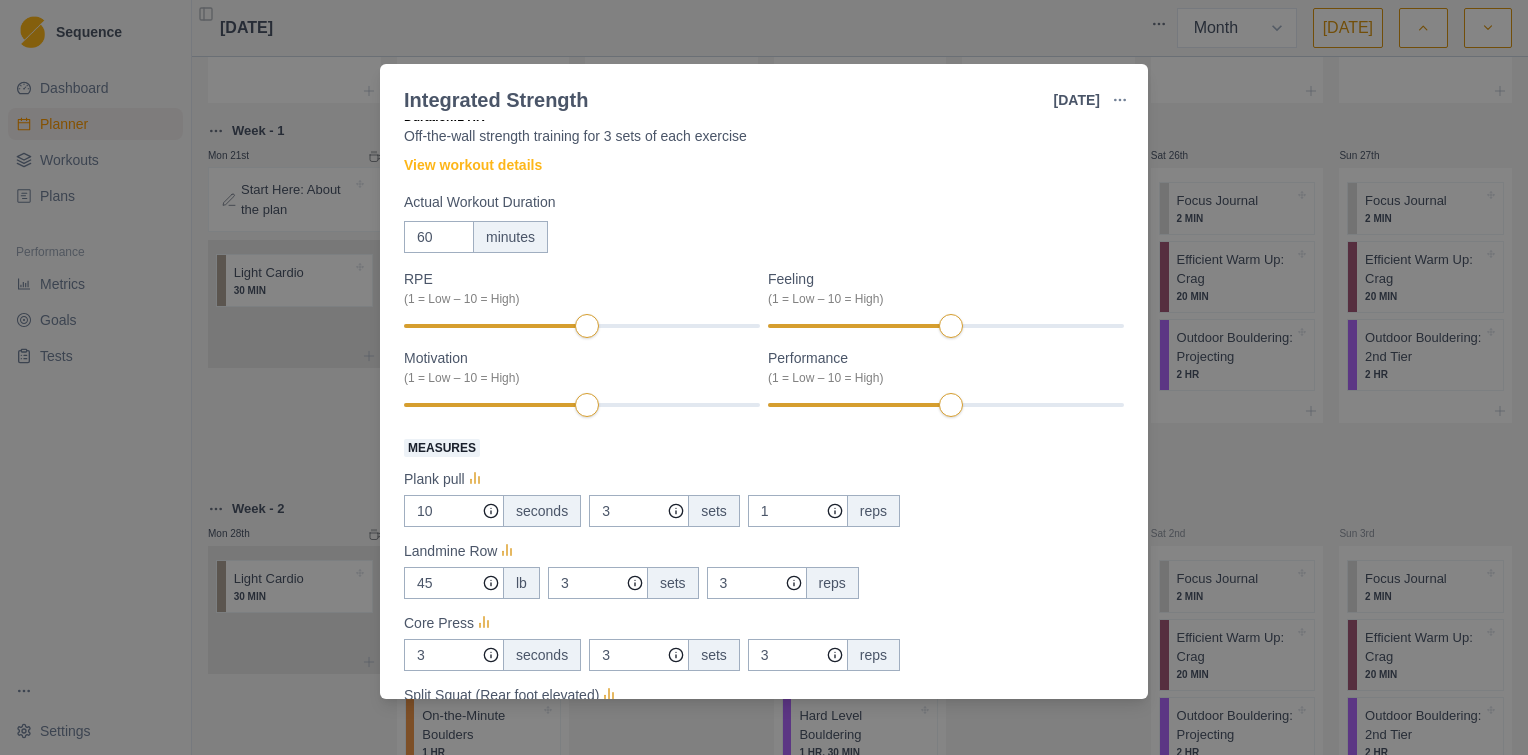 scroll, scrollTop: 40, scrollLeft: 0, axis: vertical 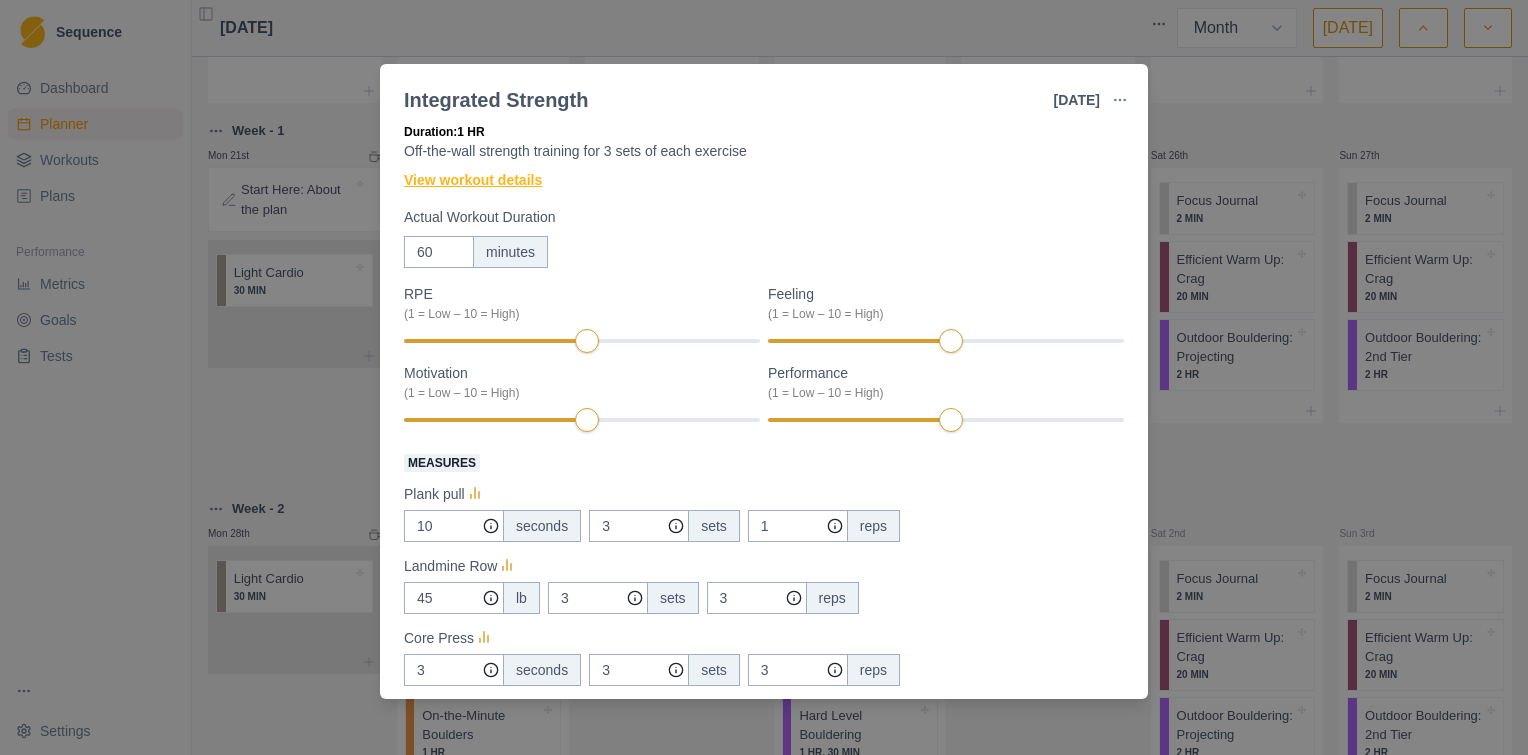 click on "View workout details" at bounding box center (473, 180) 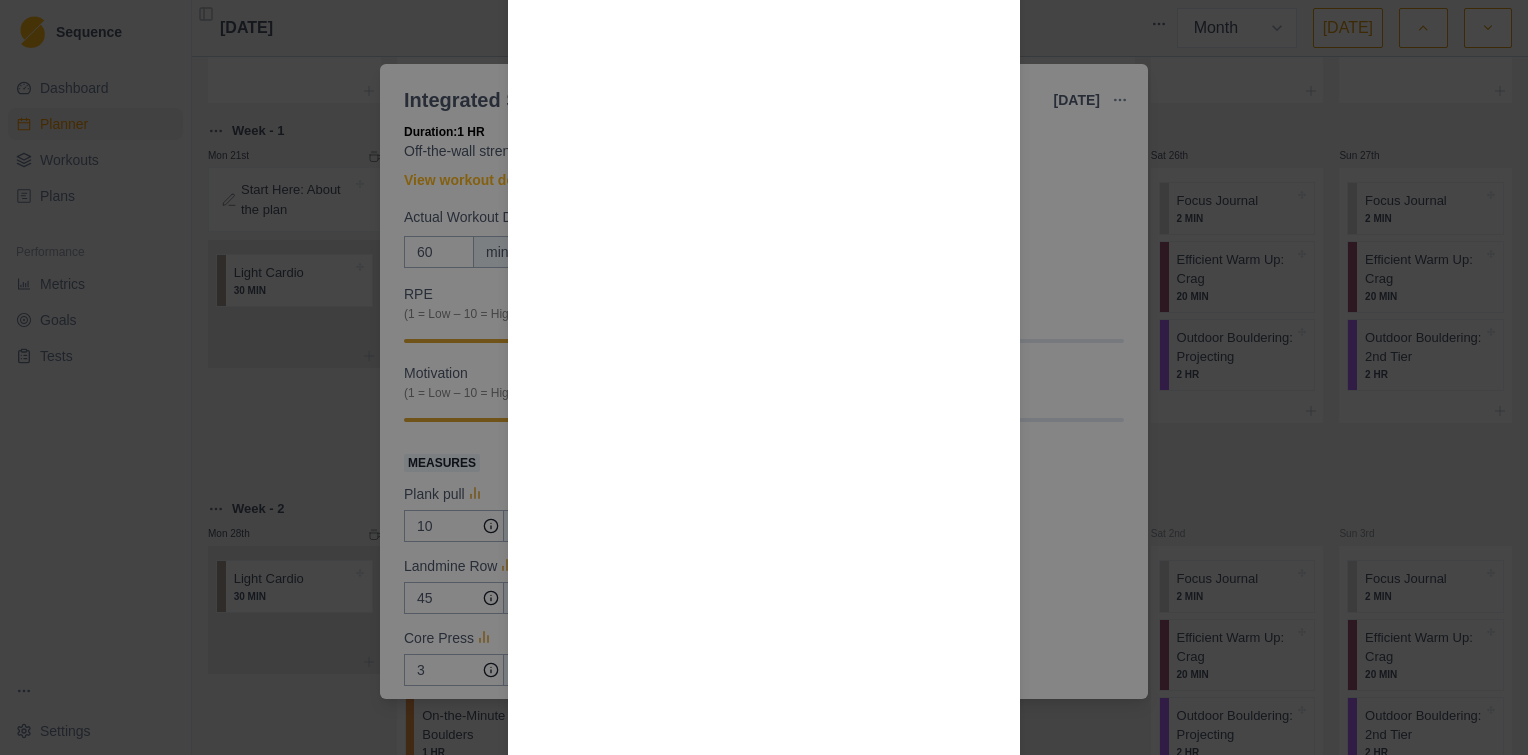 scroll, scrollTop: 2291, scrollLeft: 0, axis: vertical 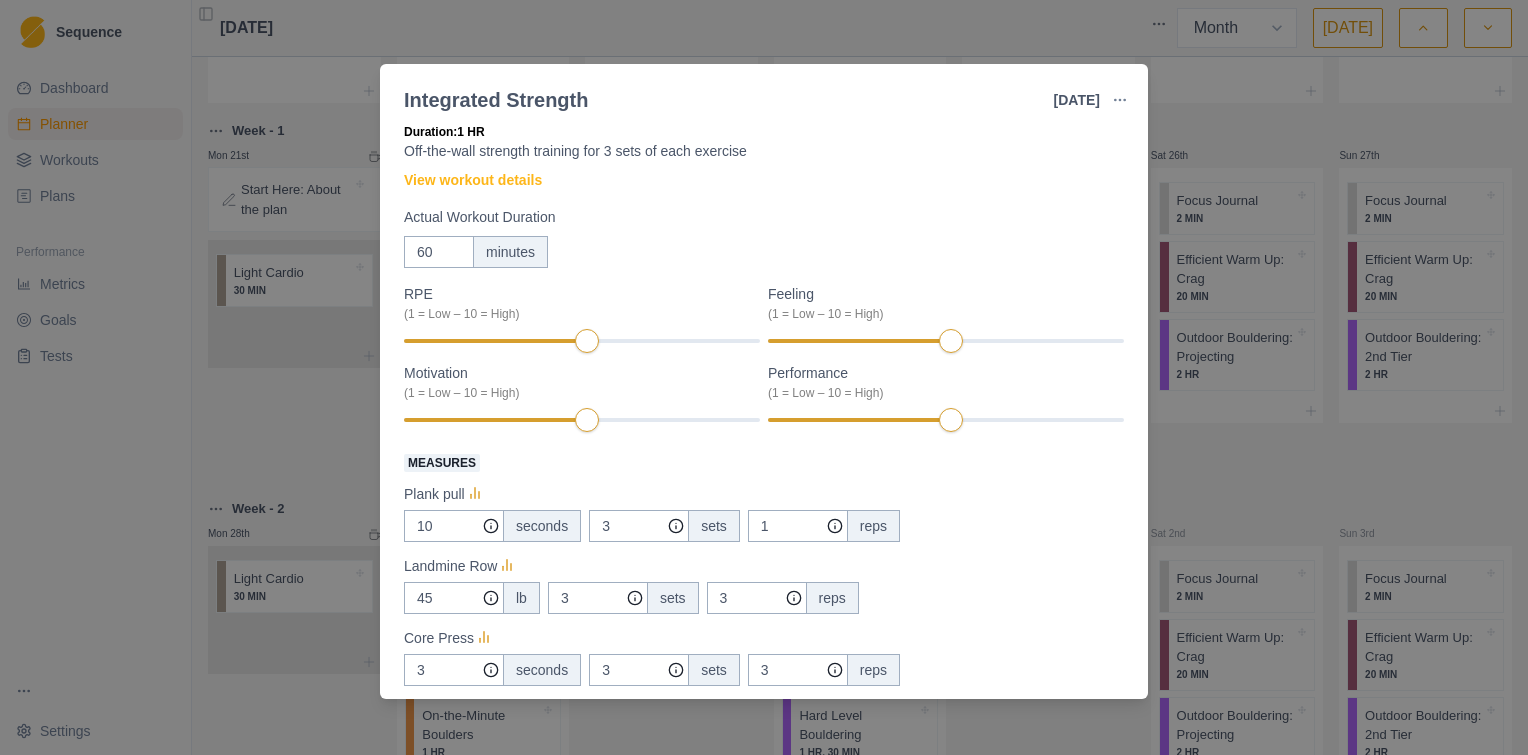 click on "Integrated Strength [DATE] Link To Goal View Workout Metrics Edit Original Workout Reschedule Workout Remove From Schedule Strength / Power Duration:  1 HR Off-the-wall strength training for 3 sets of each exercise View workout details Actual Workout Duration 60 minutes RPE (1 = Low – 10 = High) Feeling (1 = Low – 10 = High) Motivation (1 = Low – 10 = High) Performance (1 = Low – 10 = High) Measures Plank pull 10 seconds 3 sets 1 reps Landmine Row 45 lb 3 sets 3 reps Core Press 3 seconds 3 sets 3 reps Split Squat (Rear foot elevated) 20 lb 3 sets 3 reps Bench Press lb 0 sets 0 reps Training Notes View previous training notes Mark as Incomplete Complete Workout" at bounding box center [764, 377] 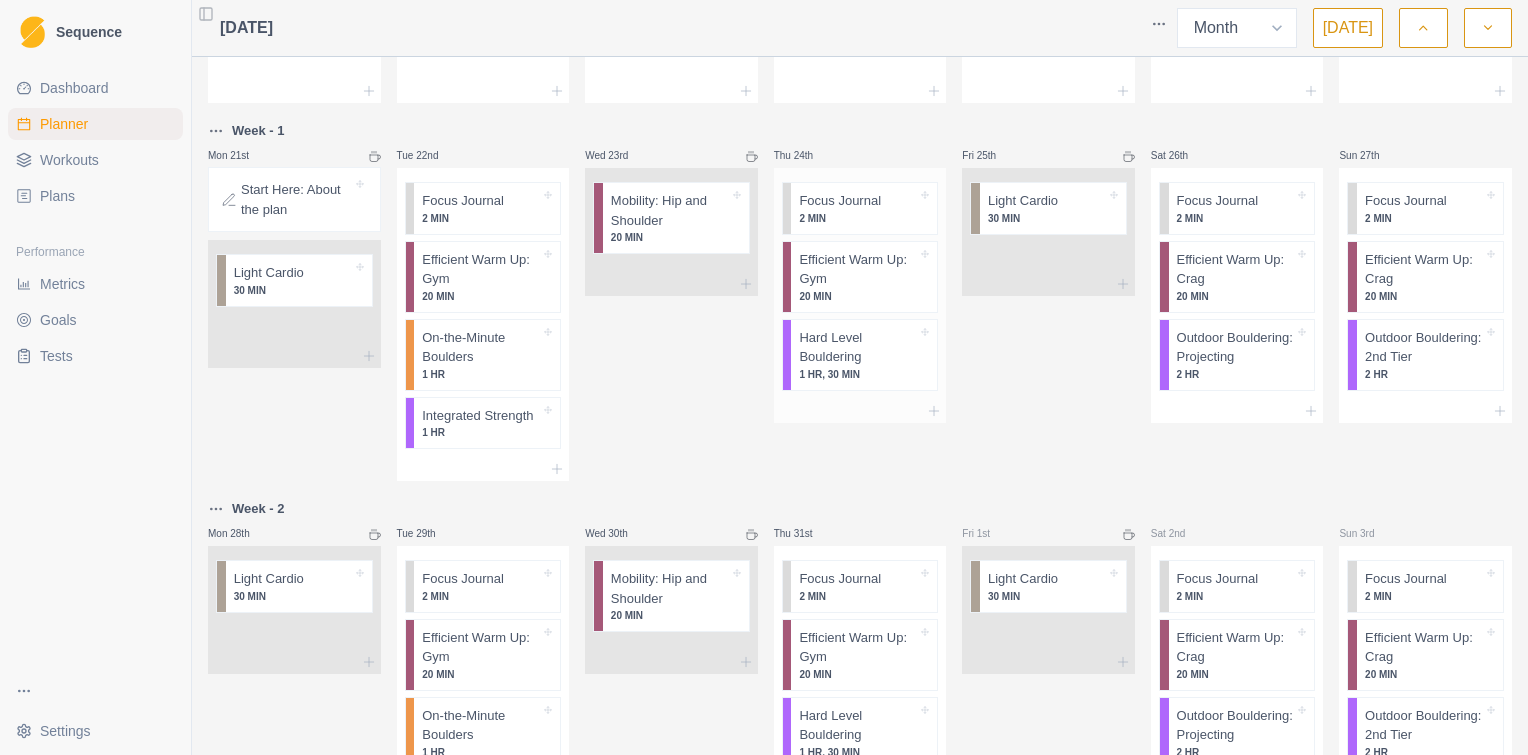 click on "Hard Level Bouldering" at bounding box center (858, 347) 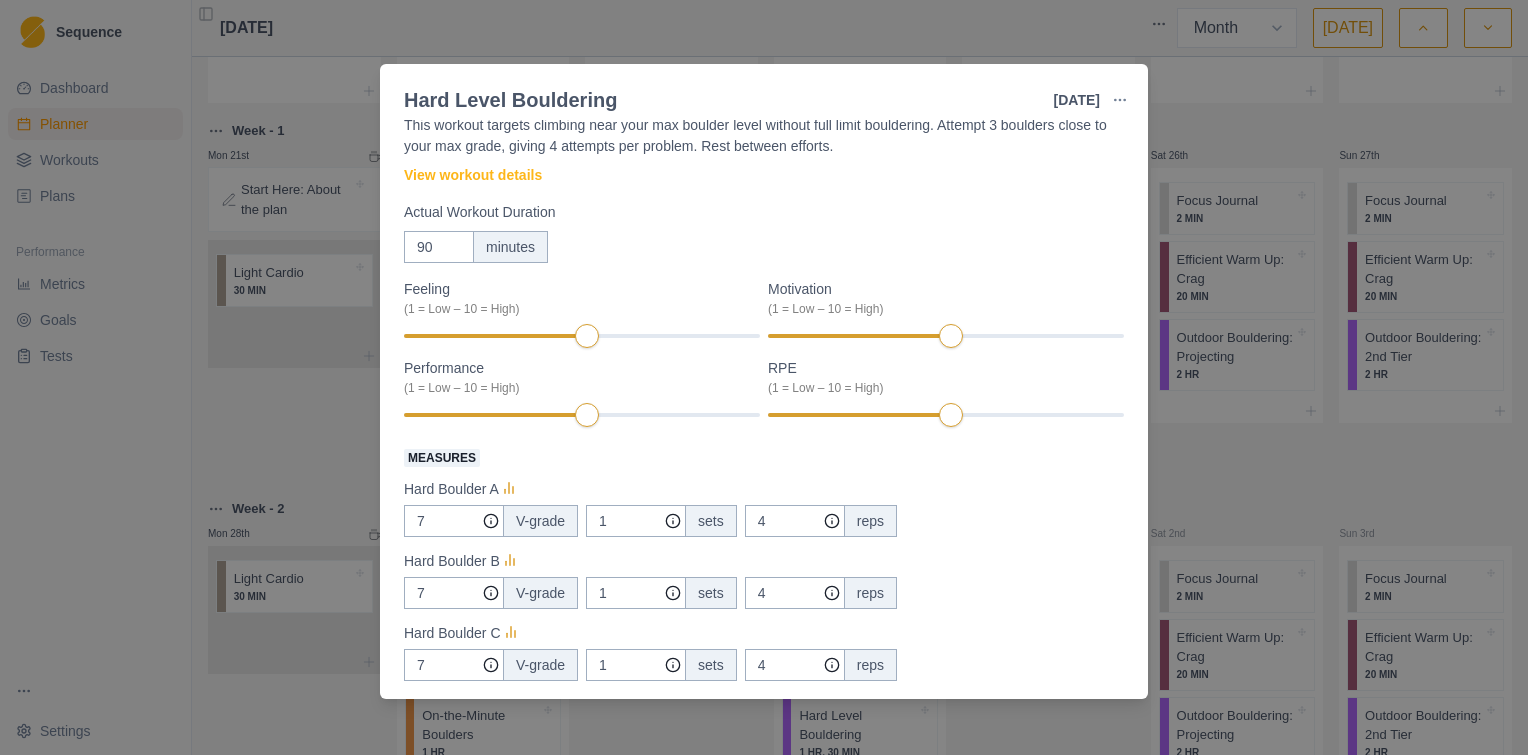 scroll, scrollTop: 0, scrollLeft: 0, axis: both 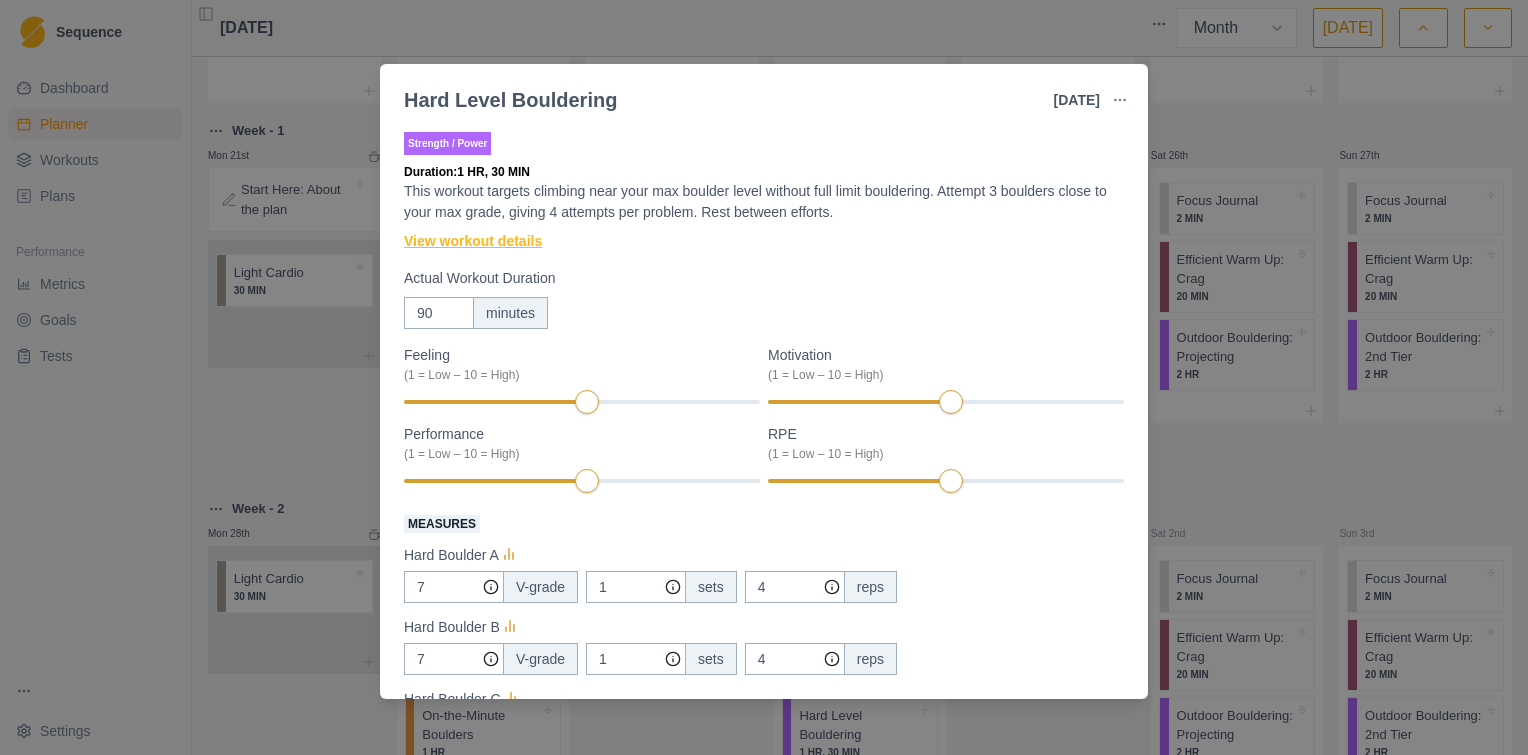 click on "View workout details" at bounding box center (473, 241) 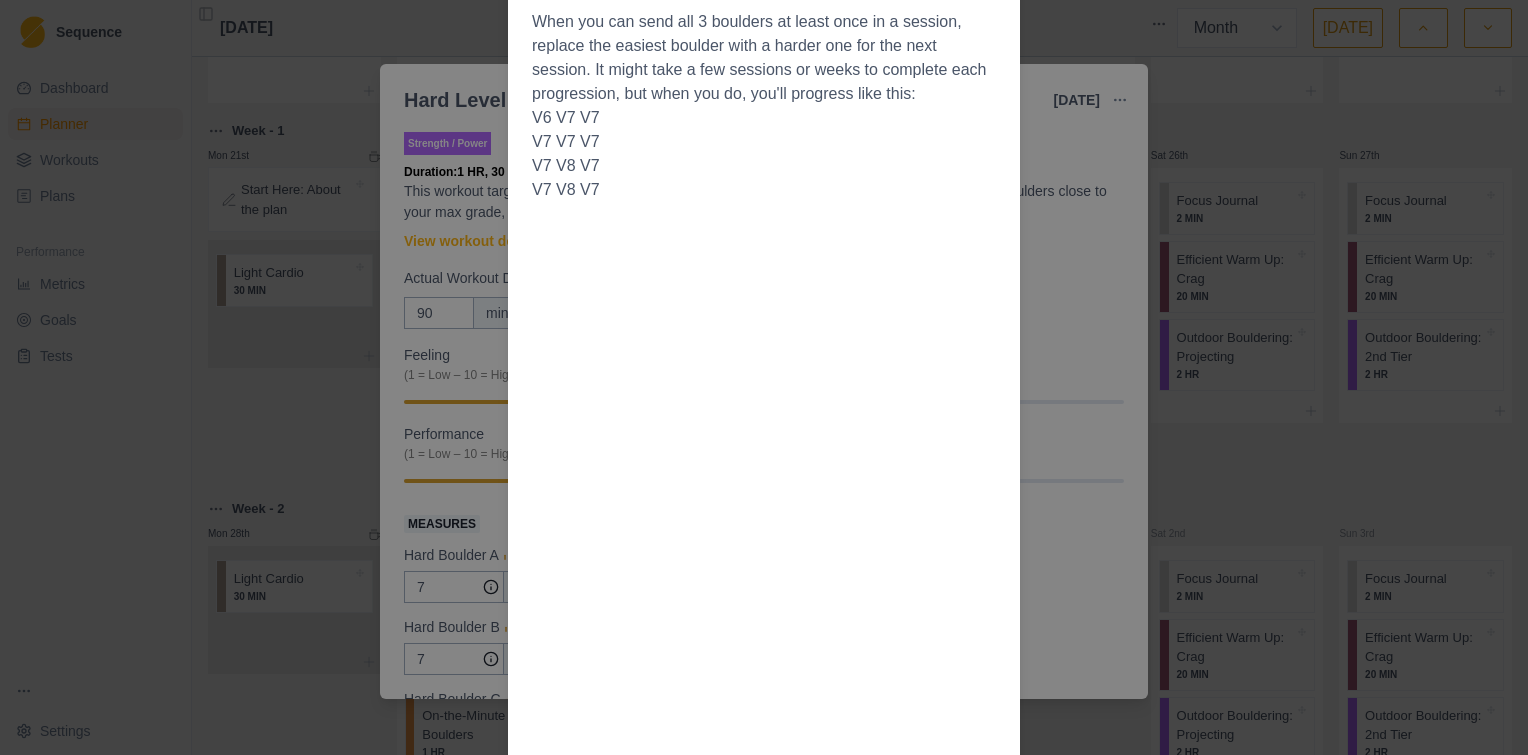 scroll, scrollTop: 1171, scrollLeft: 0, axis: vertical 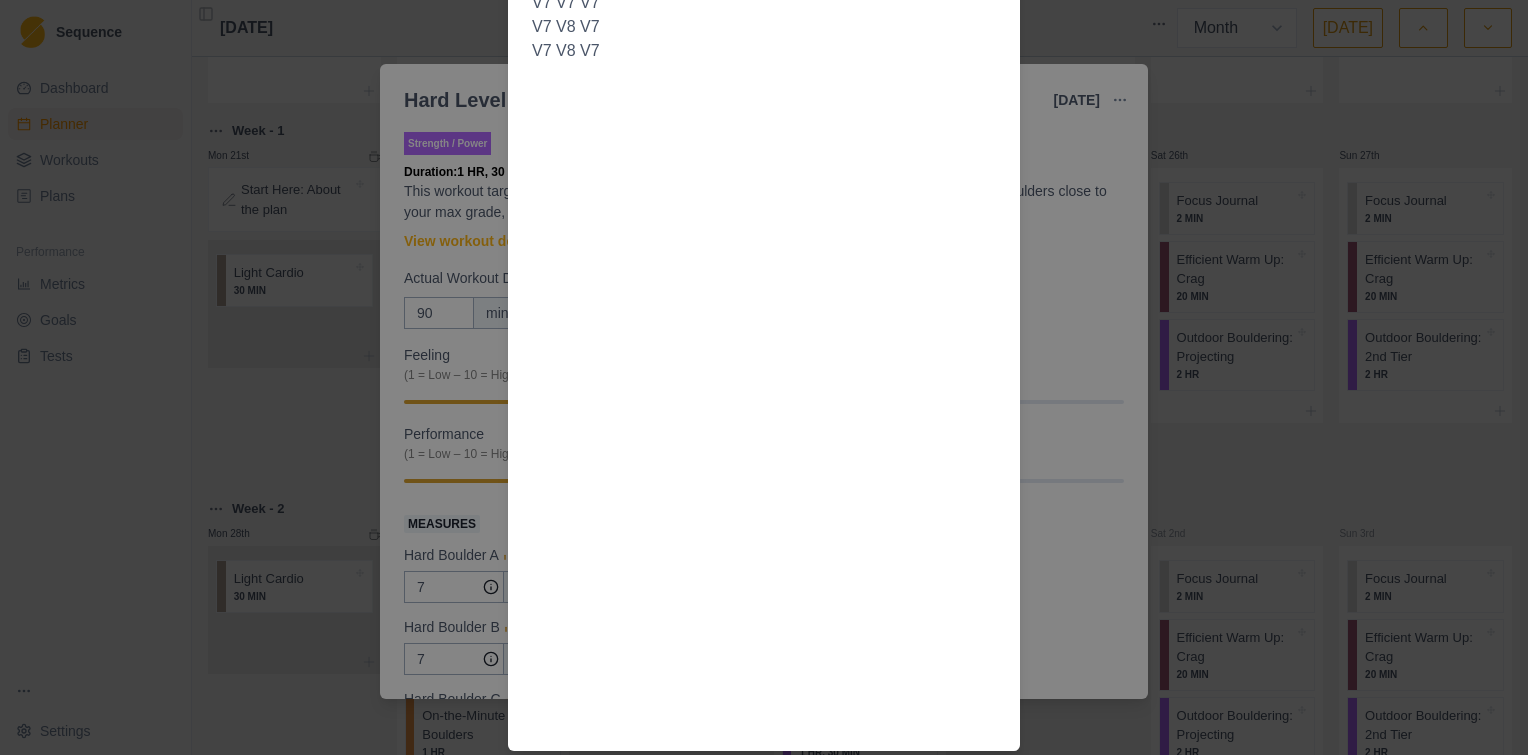 click on "Workout Details This workout is based around your max in-a-day boulder grade, (the hardest grade you can do in 5 tries or less, on any given day right now). Your max boulder grade will be different on the main terrain vs. the boards so use the appropriate grade for the terrain you'll be climbing on. Choose your 3 problems with a variety of hold types if you're using a Moon/Kilter board or a variety of hold type and wall angles if you're on main terrain set boulders.   Each attempt could be one of the following: -Send -Repeat -Pull on from the ground, link a few moves.  Pull back on and link the rest -Do all the moves in isolation. This workout shouldn't feel quite like limit bouldering: you should be able to complete more moves and in total get more climbing  near  your limit. In this example V7 is your in a day max: The session: (Example for V7 level)   example: V0x2, V1x2, V3x2, V4x2, V5x2 Hard boulder sets:  Give 4 quality attempts, whether you send or not.   rest 8 min rest 8 min V6 V7 V7 V7 V7 V7" at bounding box center (764, 377) 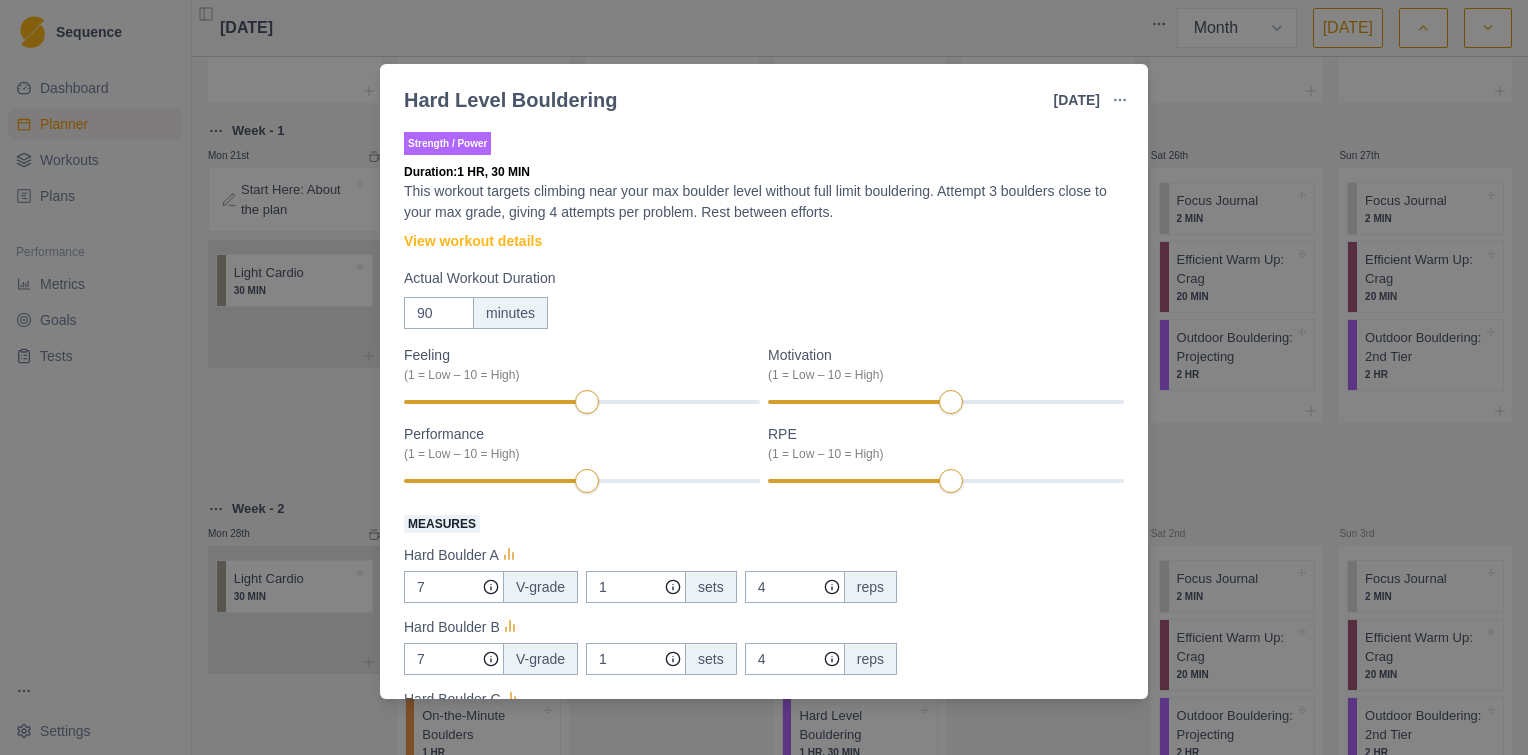 click on "Hard Level Bouldering [DATE] Link To Goal View Workout Metrics Edit Original Workout Reschedule Workout Remove From Schedule Strength / Power Duration:  1 HR, 30 MIN This workout targets climbing near your max boulder level without full limit bouldering. Attempt 3 boulders close to your max grade, giving 4 attempts per problem. Rest between efforts. View workout details Actual Workout Duration 90 minutes Feeling (1 = Low – 10 = High) Motivation (1 = Low – 10 = High) Performance (1 = Low – 10 = High) RPE (1 = Low – 10 = High) Measures Hard Boulder A 7 V-grade 1 sets 4 reps Hard Boulder B 7 V-grade 1 sets 4 reps Hard Boulder C 7 V-grade 1 sets 4 reps Training Notes View previous training notes Mark as Incomplete Complete Workout" at bounding box center (764, 377) 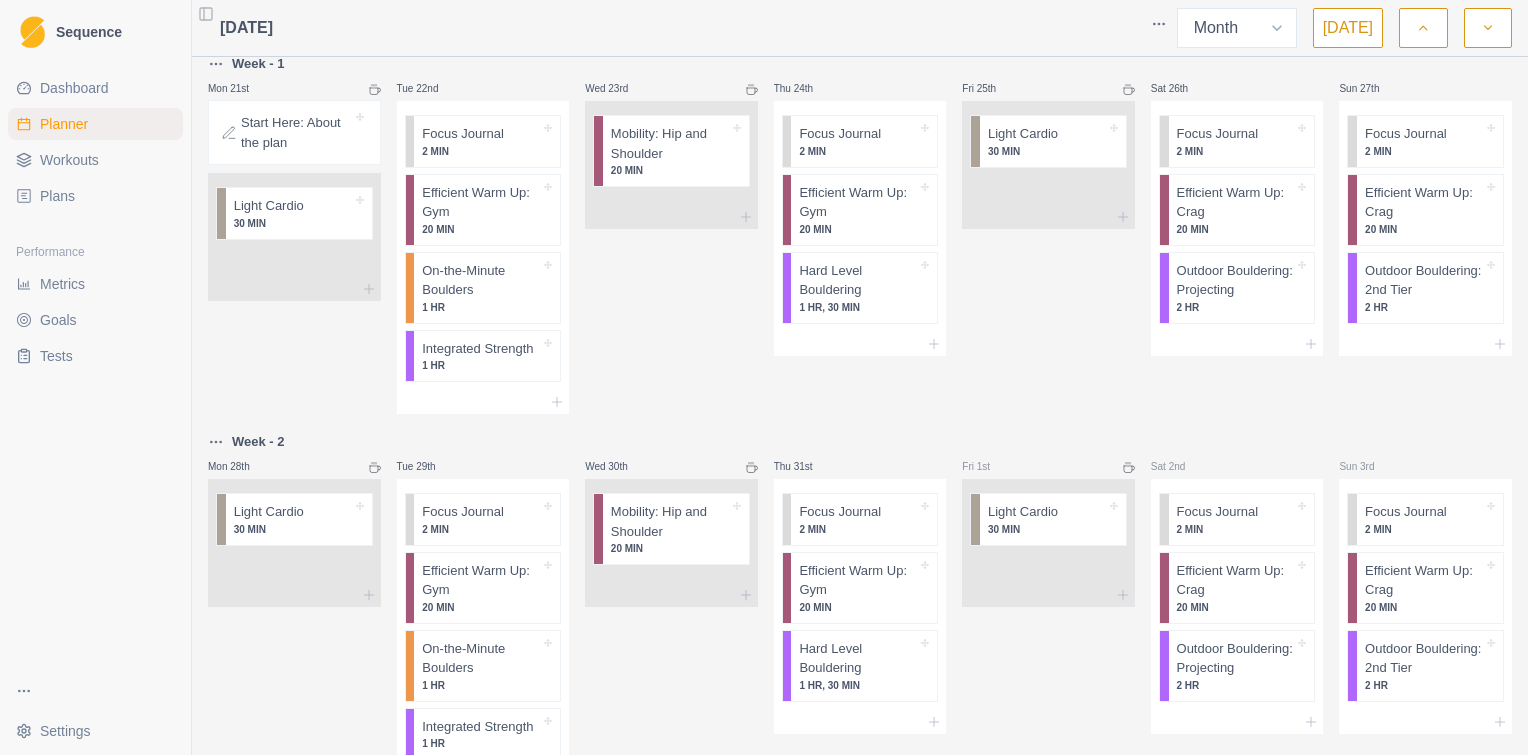 scroll, scrollTop: 594, scrollLeft: 0, axis: vertical 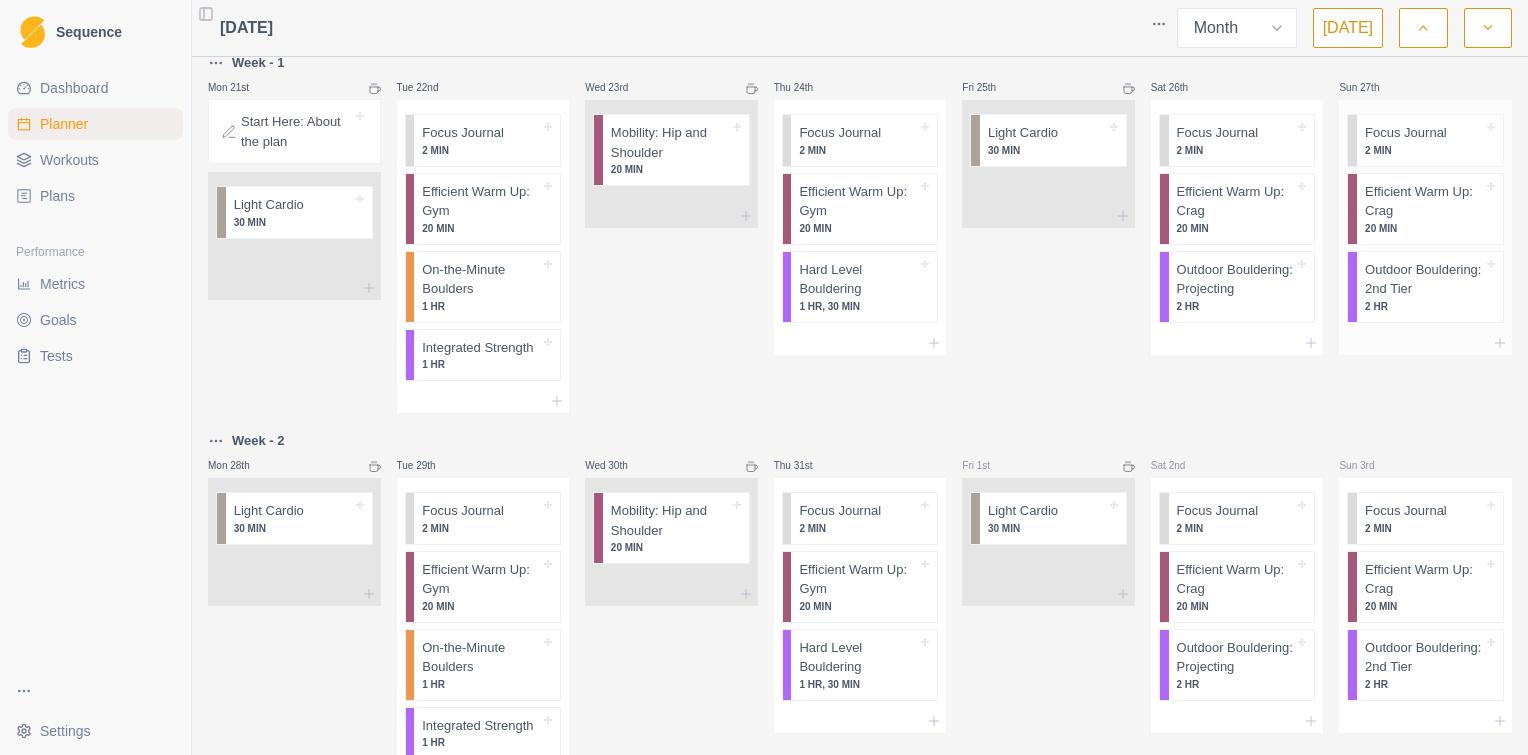 click on "Outdoor Bouldering: 2nd Tier 2 HR" at bounding box center (1430, 287) 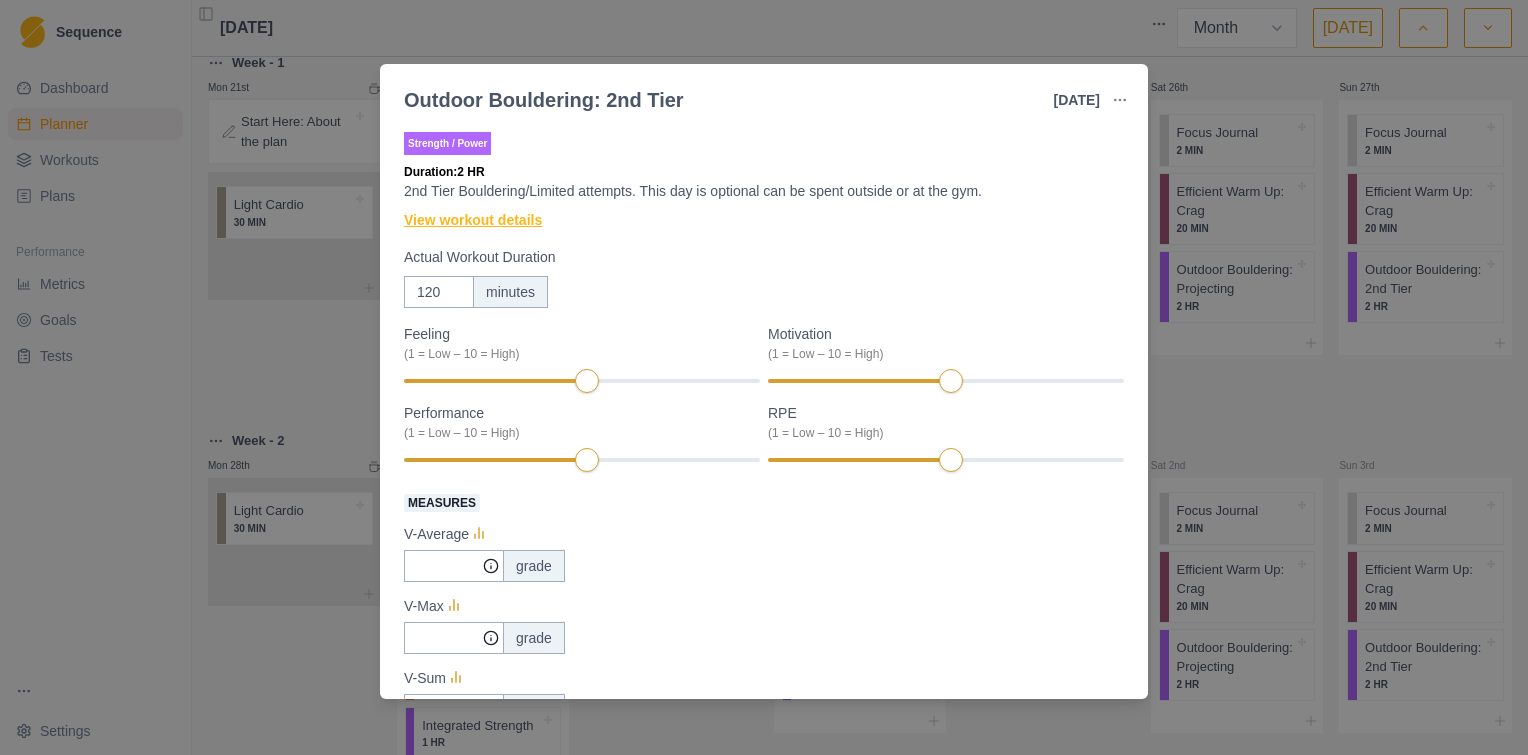 click on "View workout details" at bounding box center [473, 220] 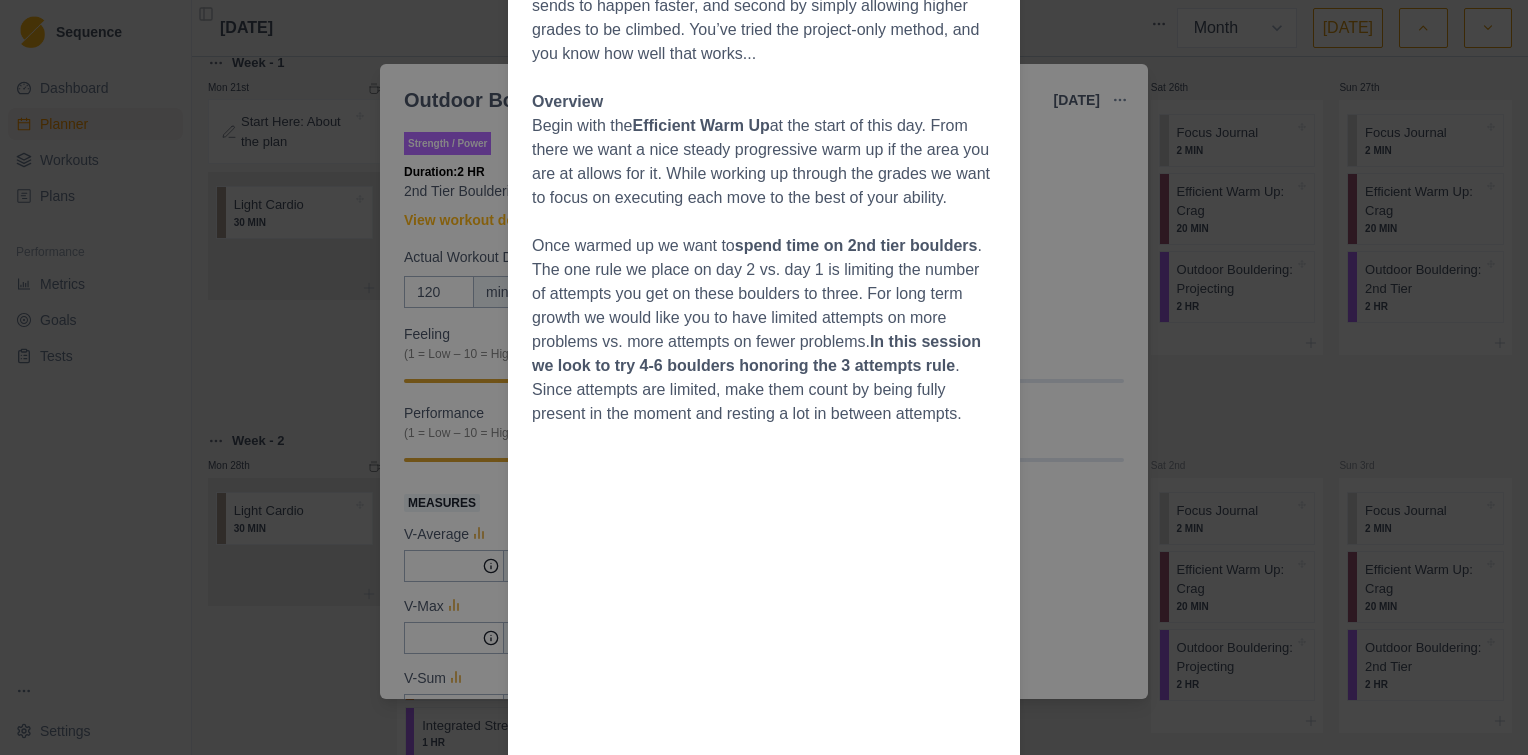 scroll, scrollTop: 491, scrollLeft: 0, axis: vertical 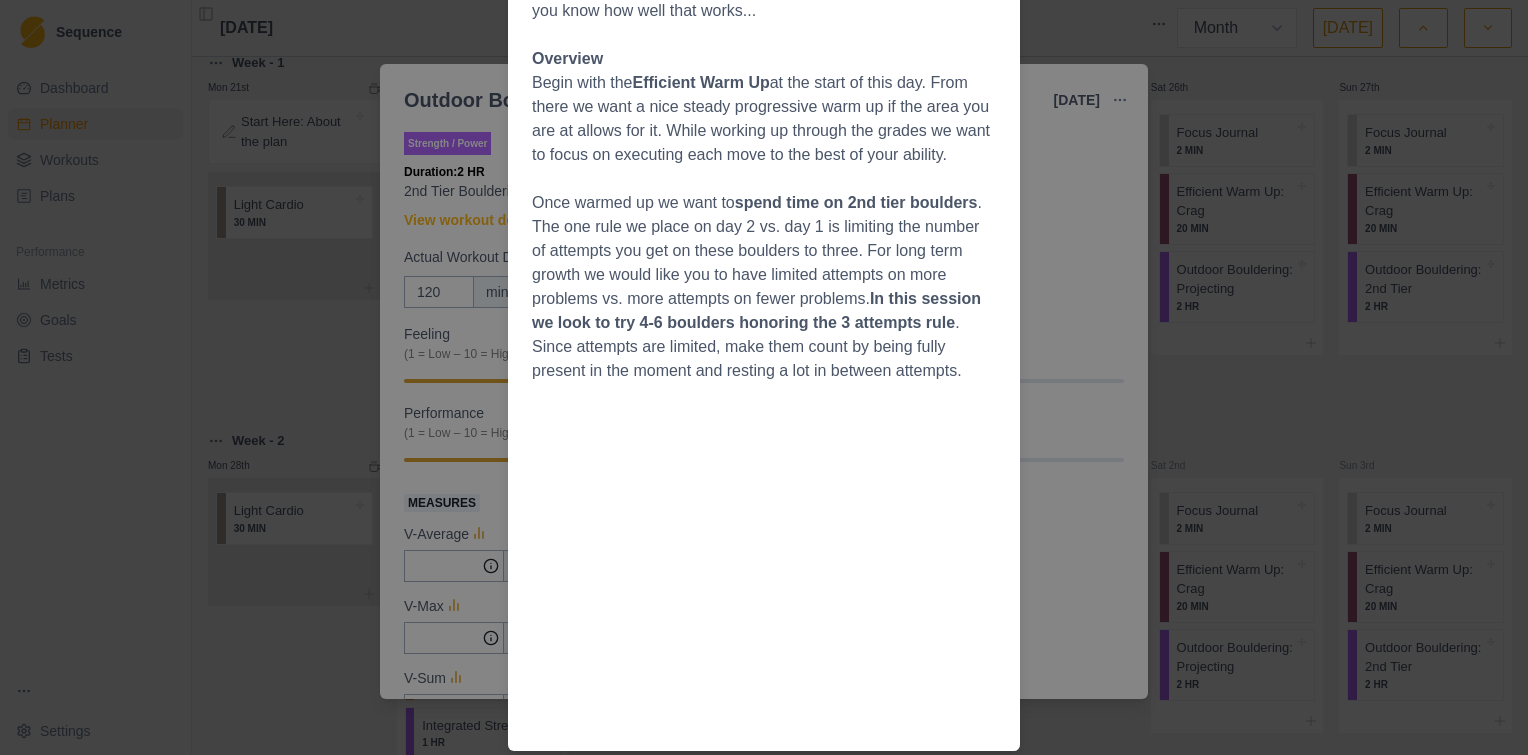 click on "Workout Details Second Tier Bouldering The second tier refers to boulders that are one to two grades below your current max level. If your goal for the training cycle is v8, these would be v7, v6, and v5 boulders. The value of climbing at this level is twofold: First, you will build projecting skills that include making a habit of remembering beta and its specifics. Second, you can send these problems more quickly, and can thus rack up a lot more mileage than if you just started hitting your projects all the time. What you’ll see over time is that sending a lot of second-tier routes will start pushing your top-end higher, first by pushing your sends to happen faster, and second by simply allowing higher grades to be climbed. You’ve tried the project-only method, and you know how well that works... Overview Begin with the  Efficient Warm Up Once warmed up we want to  spend time on 2nd tier boulders In this session we look to try 4-6 boulders honoring the 3 attempts rule" at bounding box center (764, 377) 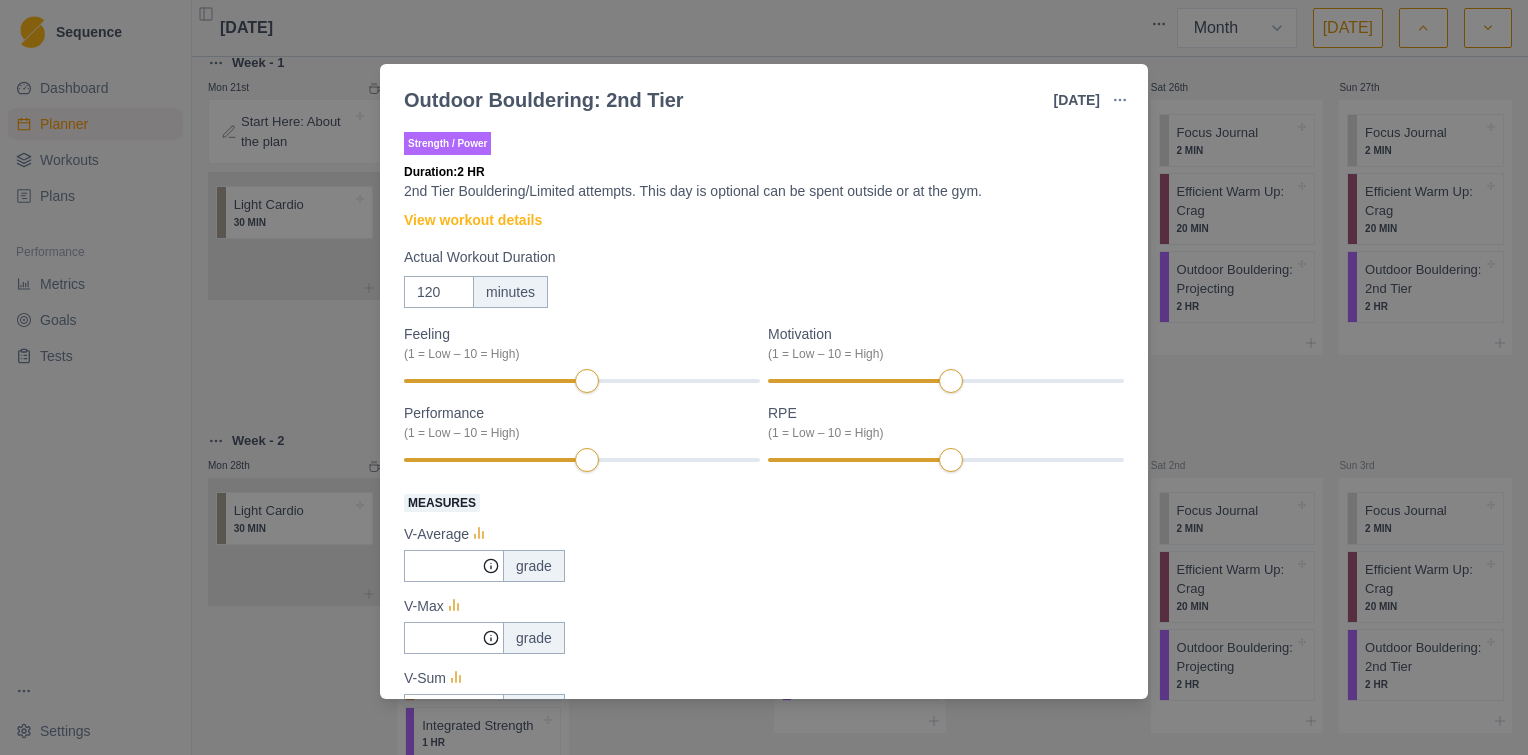 click on "Outdoor Bouldering: 2nd Tier [DATE] Link To Goal View Workout Metrics Edit Original Workout Reschedule Workout Remove From Schedule Strength / Power Duration:  2 HR 2nd Tier Bouldering/Limited attempts. This day is optional can be spent outside or at the gym.
View workout details Actual Workout Duration 120 minutes Feeling (1 = Low – 10 = High) Motivation (1 = Low – 10 = High) Performance (1 = Low – 10 = High) RPE (1 = Low – 10 = High) Measures V-Average grade V-Max  grade V-Sum grade Number of problems Amount Training Notes View previous training notes On Rock Mark as Incomplete Complete Workout" at bounding box center [764, 377] 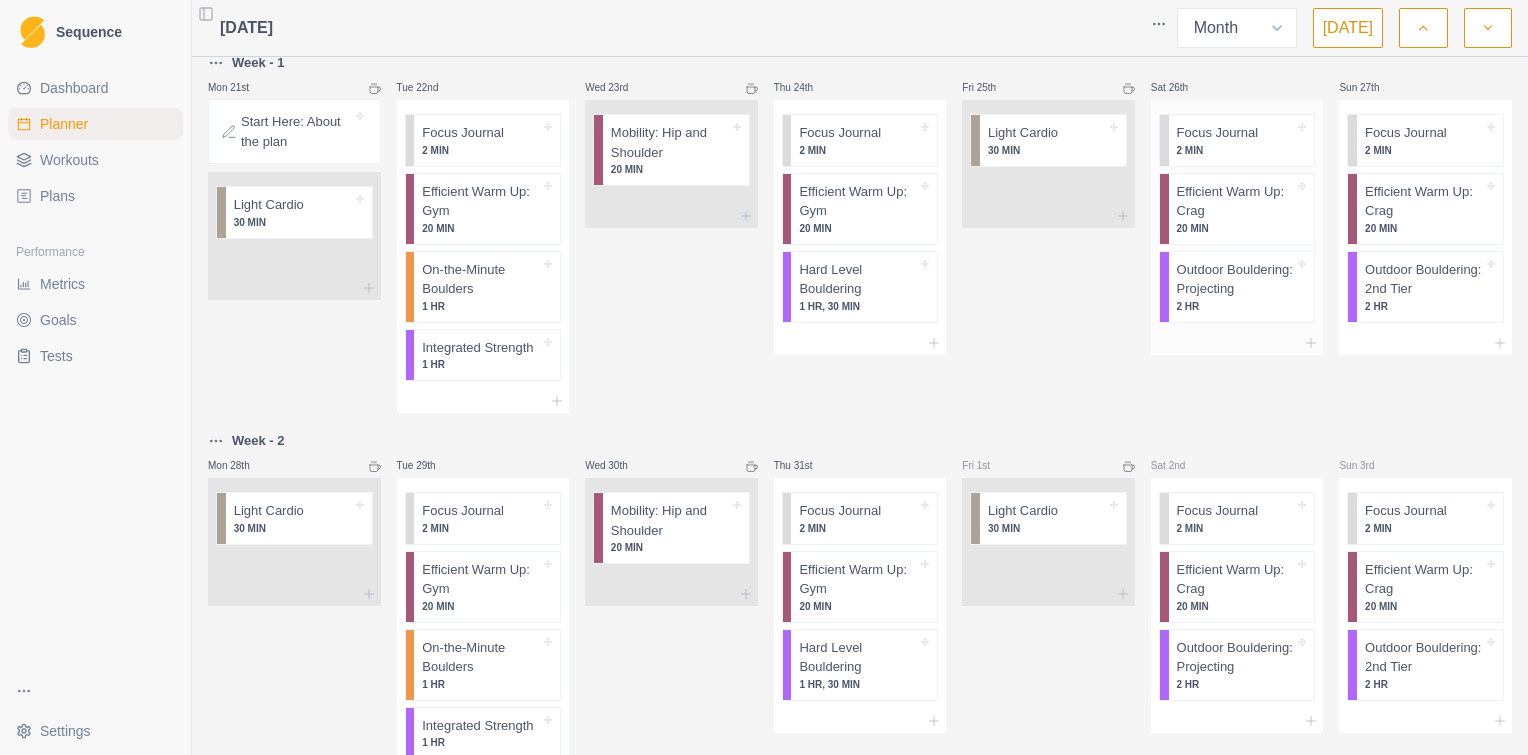 click on "Outdoor Bouldering: Projecting" at bounding box center [1236, 279] 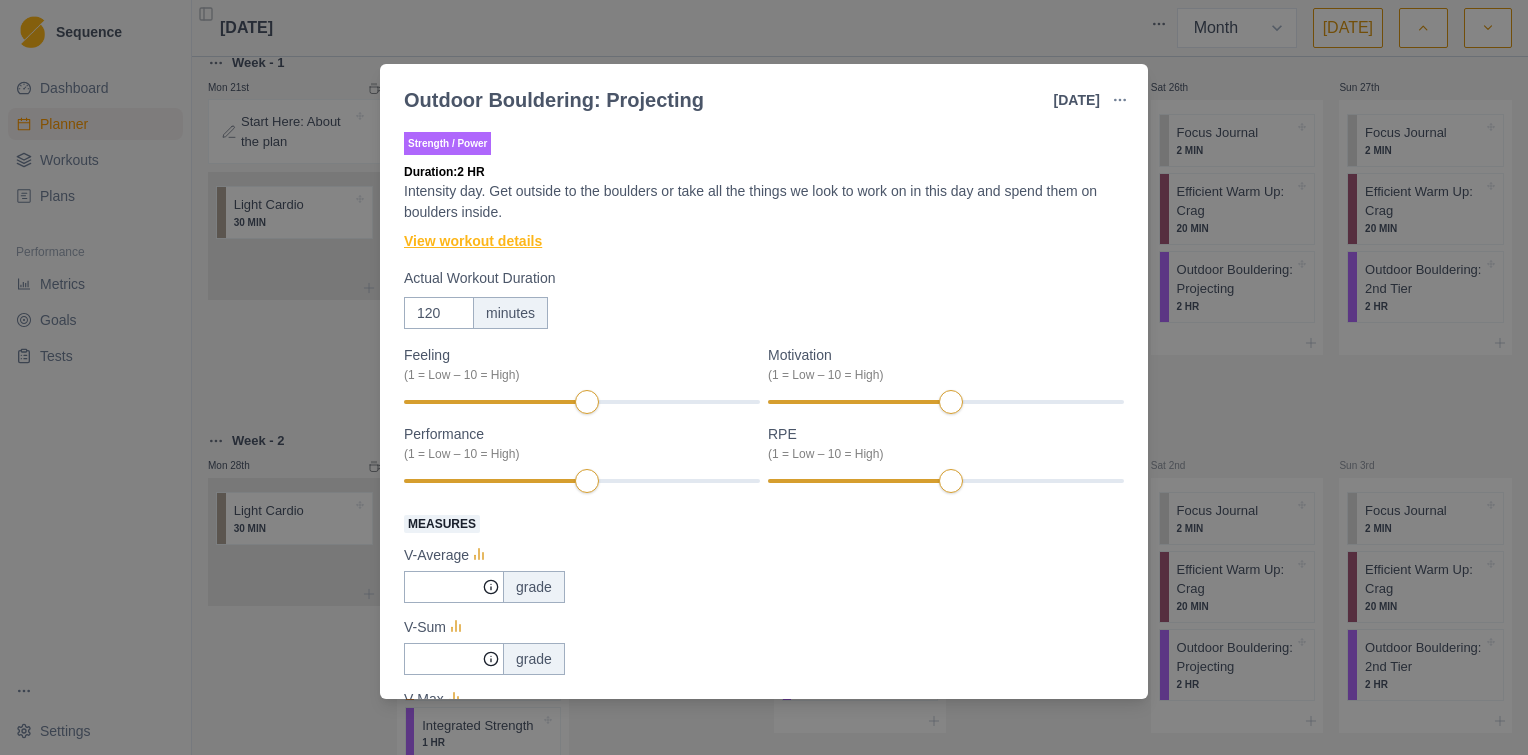 click on "View workout details" at bounding box center [473, 241] 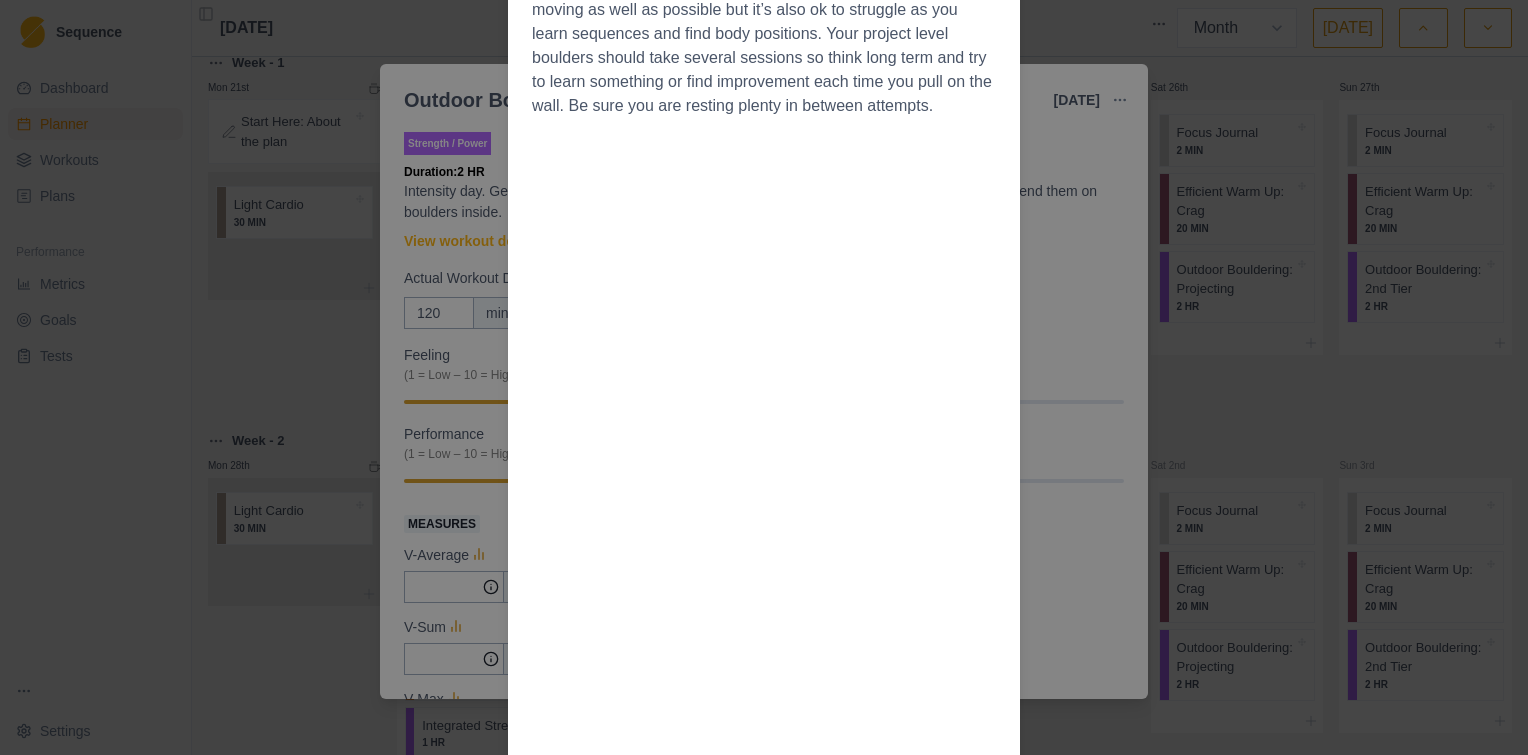 scroll, scrollTop: 787, scrollLeft: 0, axis: vertical 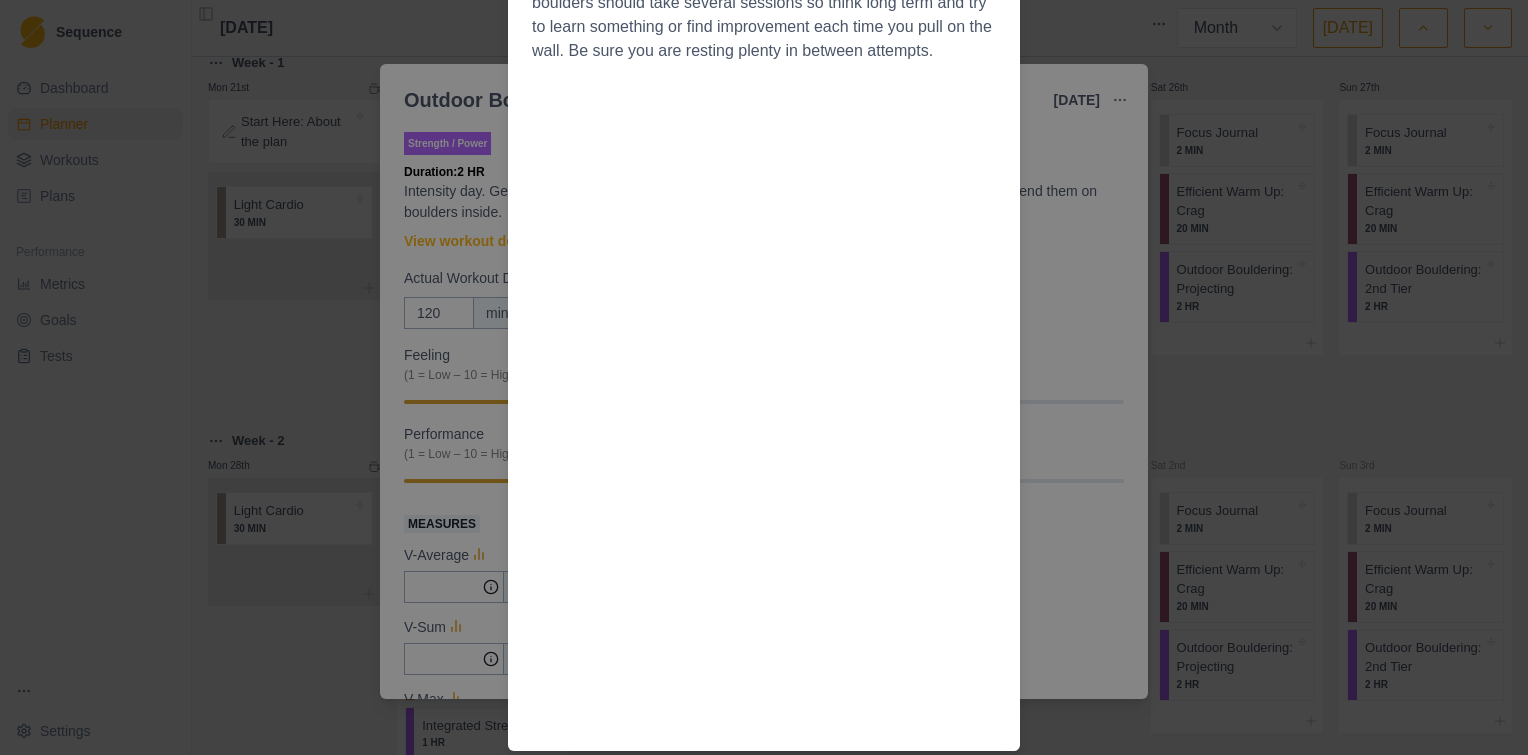click on "Workout Details Overview This day is to be looked at as connecting the training you have been doing and applying it in a performance environment. Keep in mind you are not in a “performance” phase and you could feel some fatigue from the training but we want to keep the performance attitude simmering through this day. Session Description Do a nice steady progressive warm up if the area you are at allows for it. While working up through the grades we want to focus on executing each move to the best of your ability. Once warmed up we want to spend time on a  2nd tier project or two . The idea here is that this is a great way to ensure you are fully warmed up to climb at the project level and gives you an opportunity to tick something off to start the day. Keep the goal of the day in mind and set a restriction on how long or how many attempts you spend on the 2nd tier.  Make every attempt count and rest a lot in between. After the 2nd tier boulders it is time to move on to" at bounding box center (764, 377) 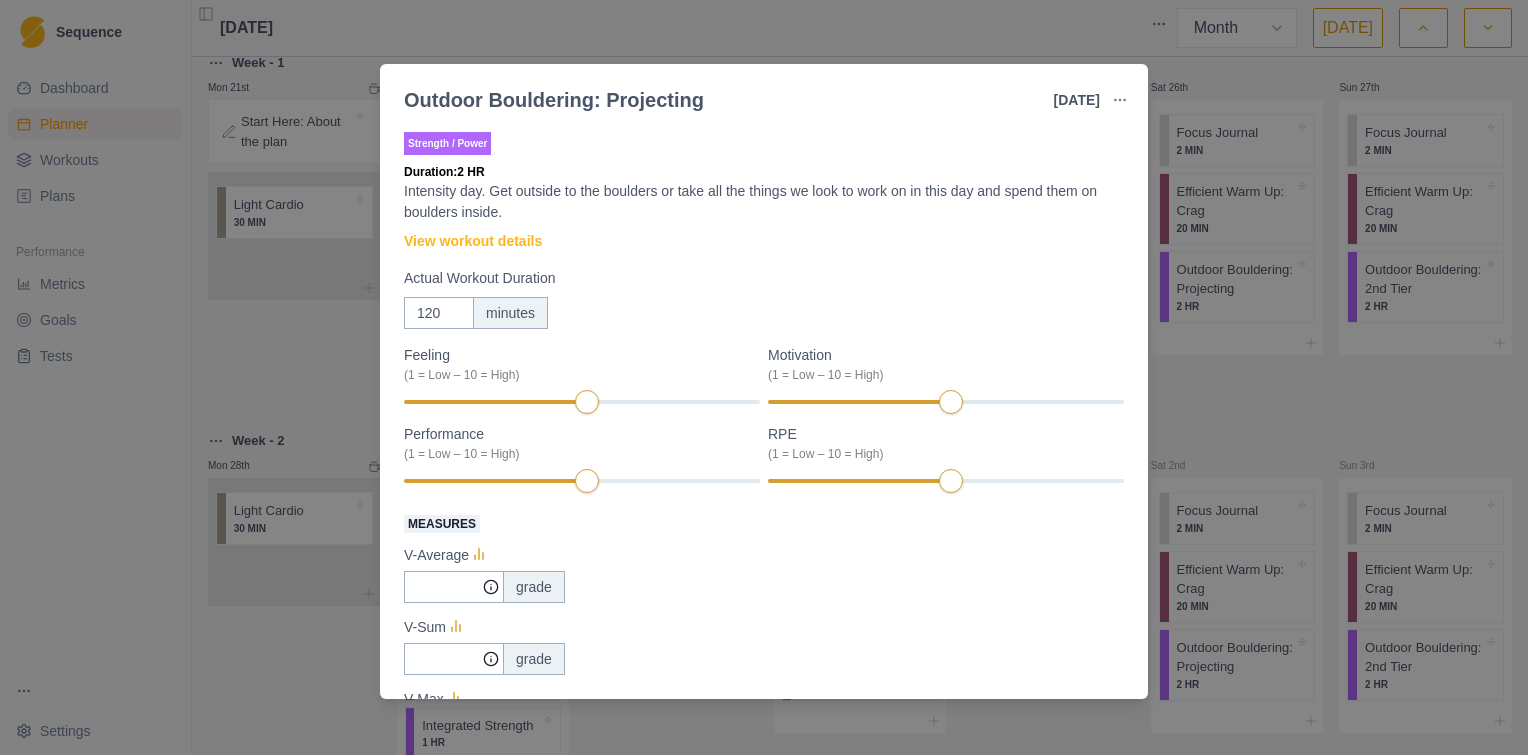 click on "Outdoor Bouldering: Projecting [DATE] Link To Goal View Workout Metrics Edit Original Workout Reschedule Workout Remove From Schedule Strength / Power Duration:  2 HR Intensity day. Get outside to the boulders or take all the things we look to work on in this day and spend them on boulders inside.  View workout details Actual Workout Duration 120 minutes Feeling (1 = Low – 10 = High) Motivation (1 = Low – 10 = High) Performance (1 = Low – 10 = High) RPE (1 = Low – 10 = High) Measures V-Average grade V-Sum grade V-Max  grade Number of problems Amount Training Notes View previous training notes On Rock Mark as Incomplete Complete Workout" at bounding box center [764, 377] 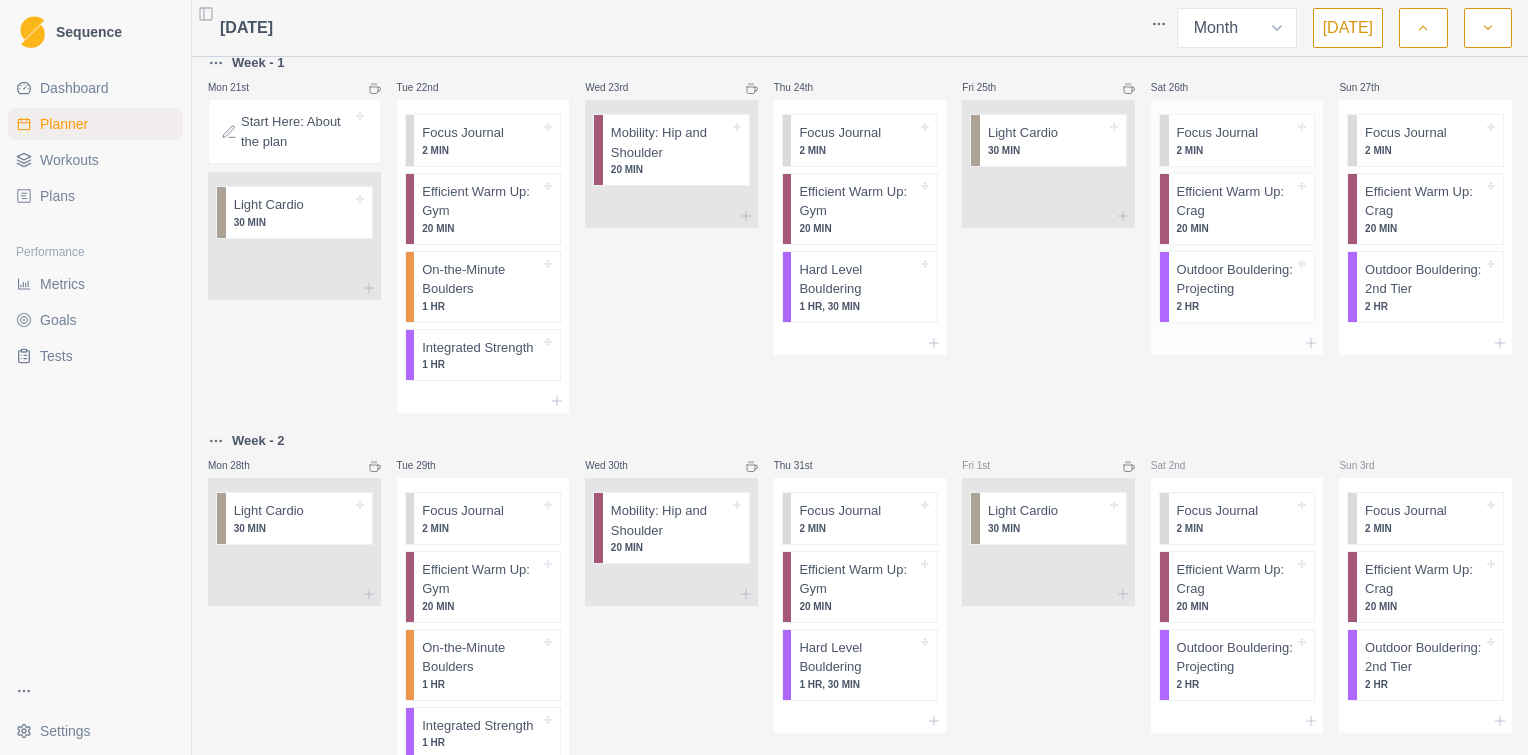 click on "Efficient Warm Up: Crag" at bounding box center (1236, 201) 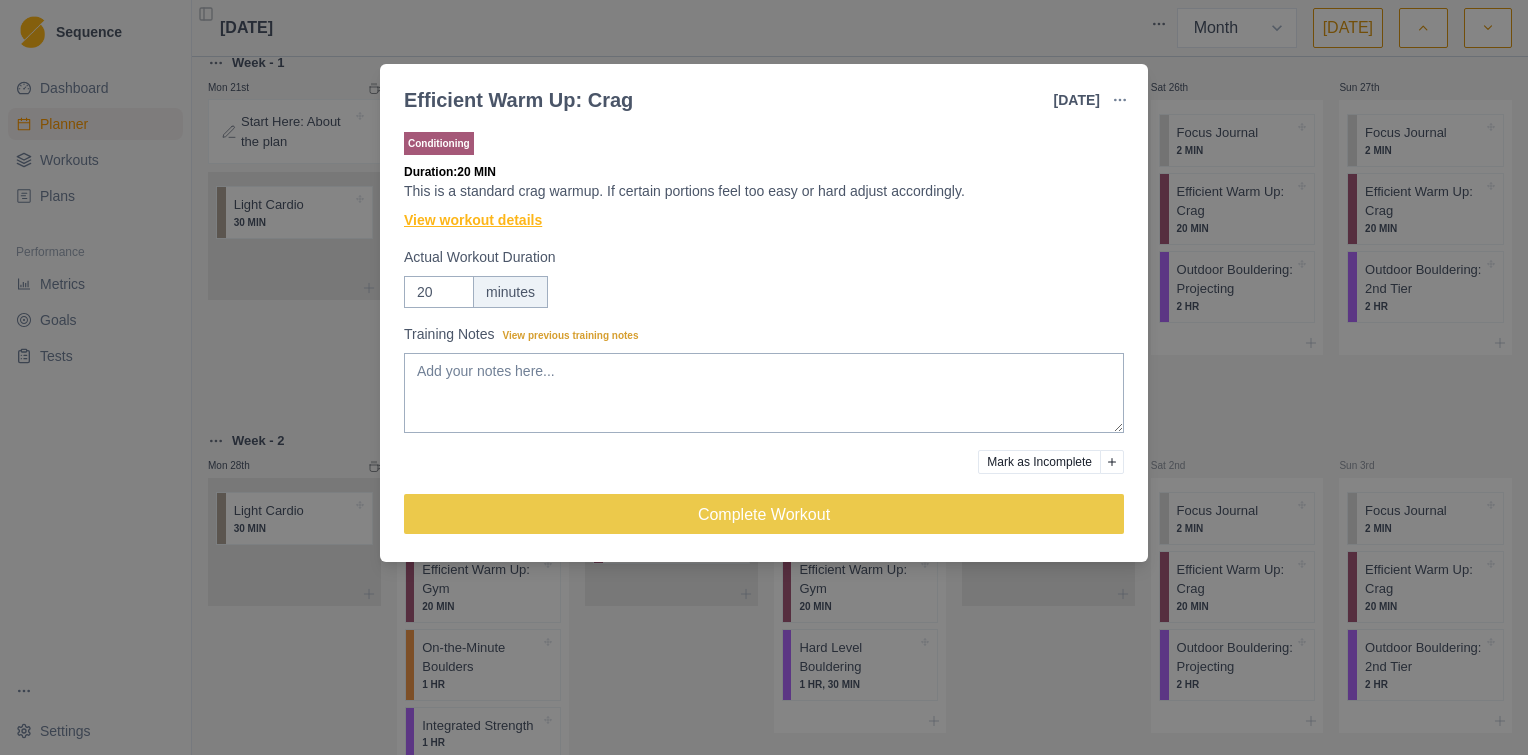 click on "View workout details" at bounding box center [473, 220] 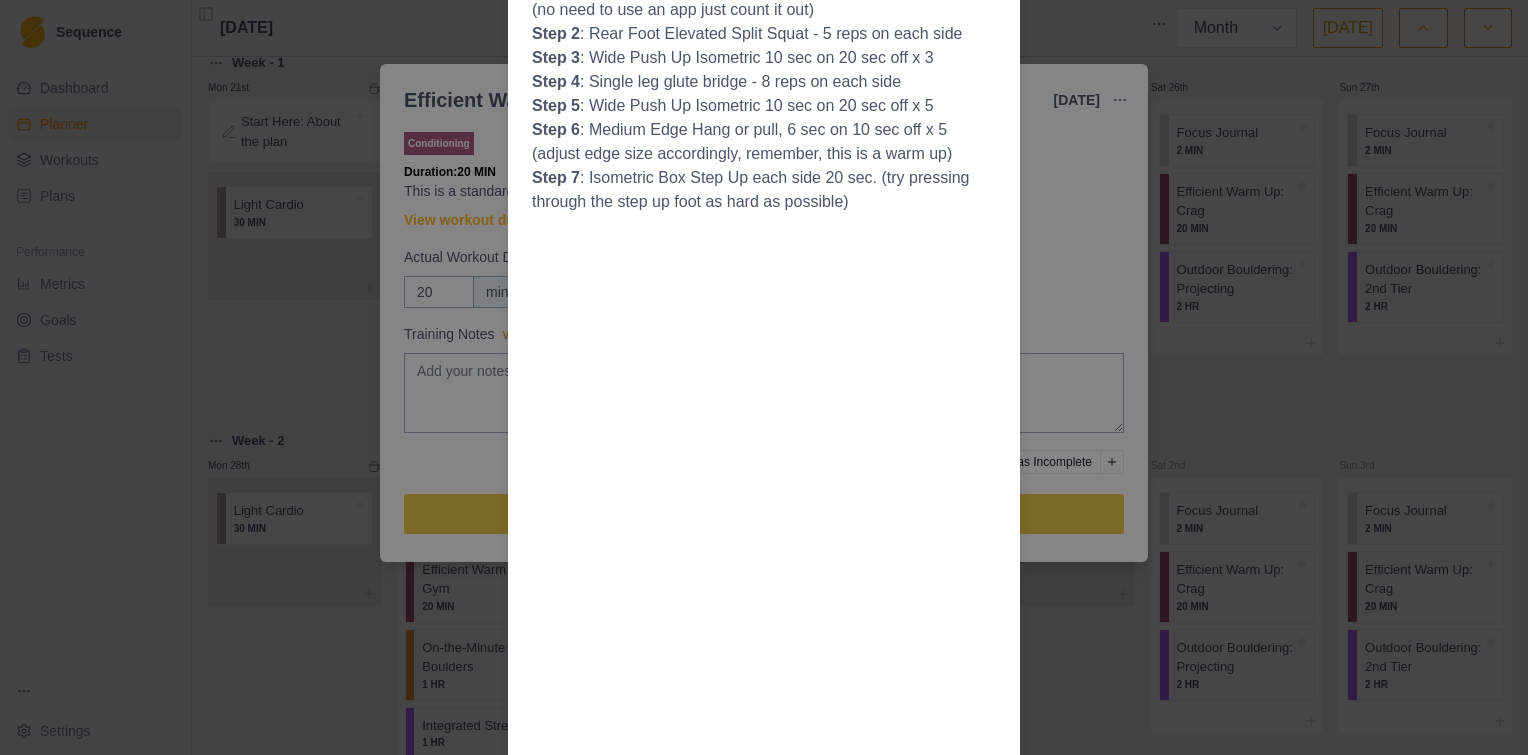 scroll, scrollTop: 306, scrollLeft: 0, axis: vertical 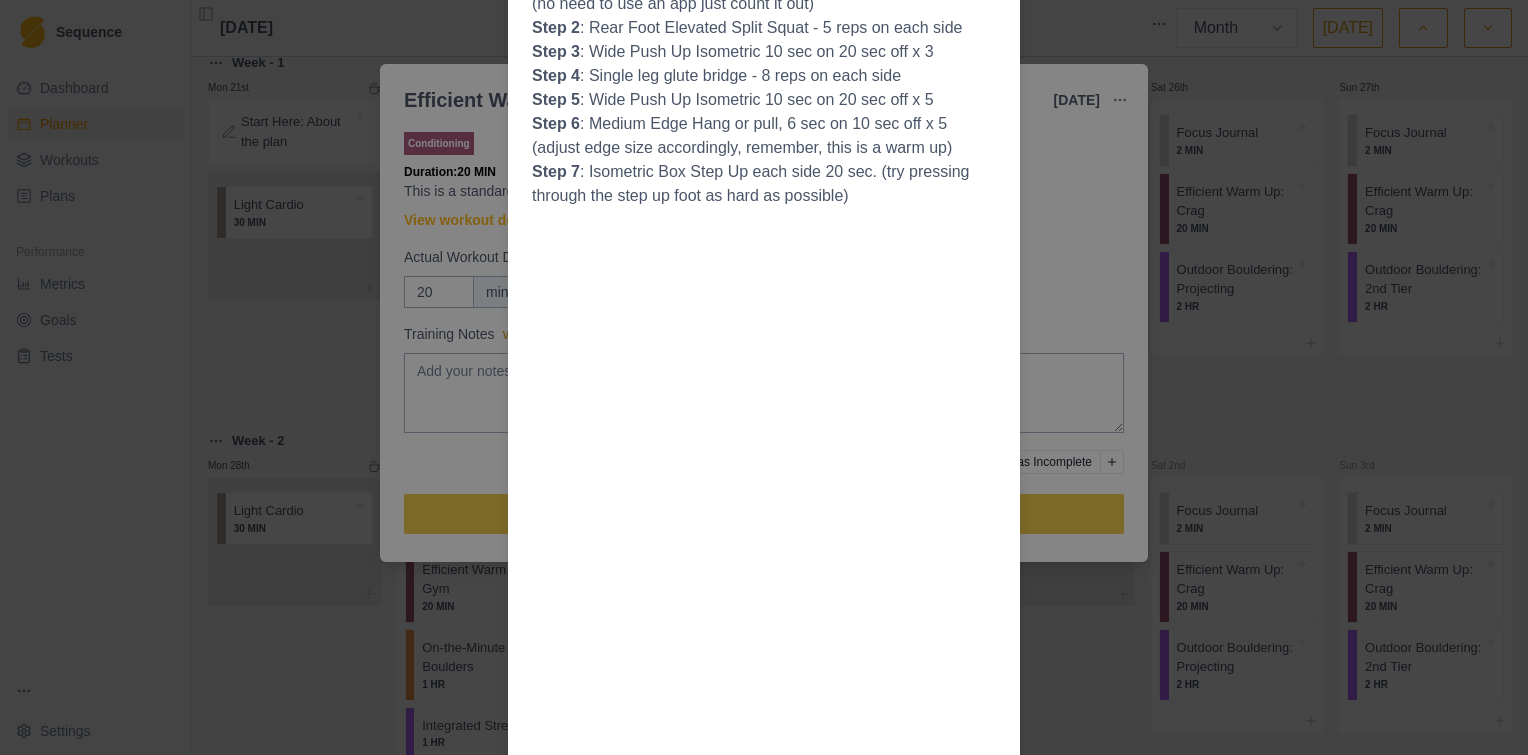 click on "Workout Details Use a 2-handed flash board or a tension block one hand at a time for the finger warm ups. Use the ground, rocks, or bouldering pads for the other exercises. Step 1 : Large Rung or jug hang or pull, 10 sec on 10 sec off x4 (no need to use an app just count it out) Step 2 : Rear Foot Elevated Split Squat - 5 reps on each side Step 3 : Wide Push Up Isometric 10 sec on 20 sec off x 3 Step 4 : Single leg glute bridge - 8 reps on each side  Step 5 : Wide Push Up Isometric 10 sec on 20 sec off x 5 Step 6 : Medium Edge Hang or pull, 6 sec on 10 sec off x 5 (adjust edge size accordingly, remember, this is a warm up) Step 7 : Isometric Box Step Up each side 20 sec. (try pressing through the step up foot as hard as possible)" at bounding box center [764, 377] 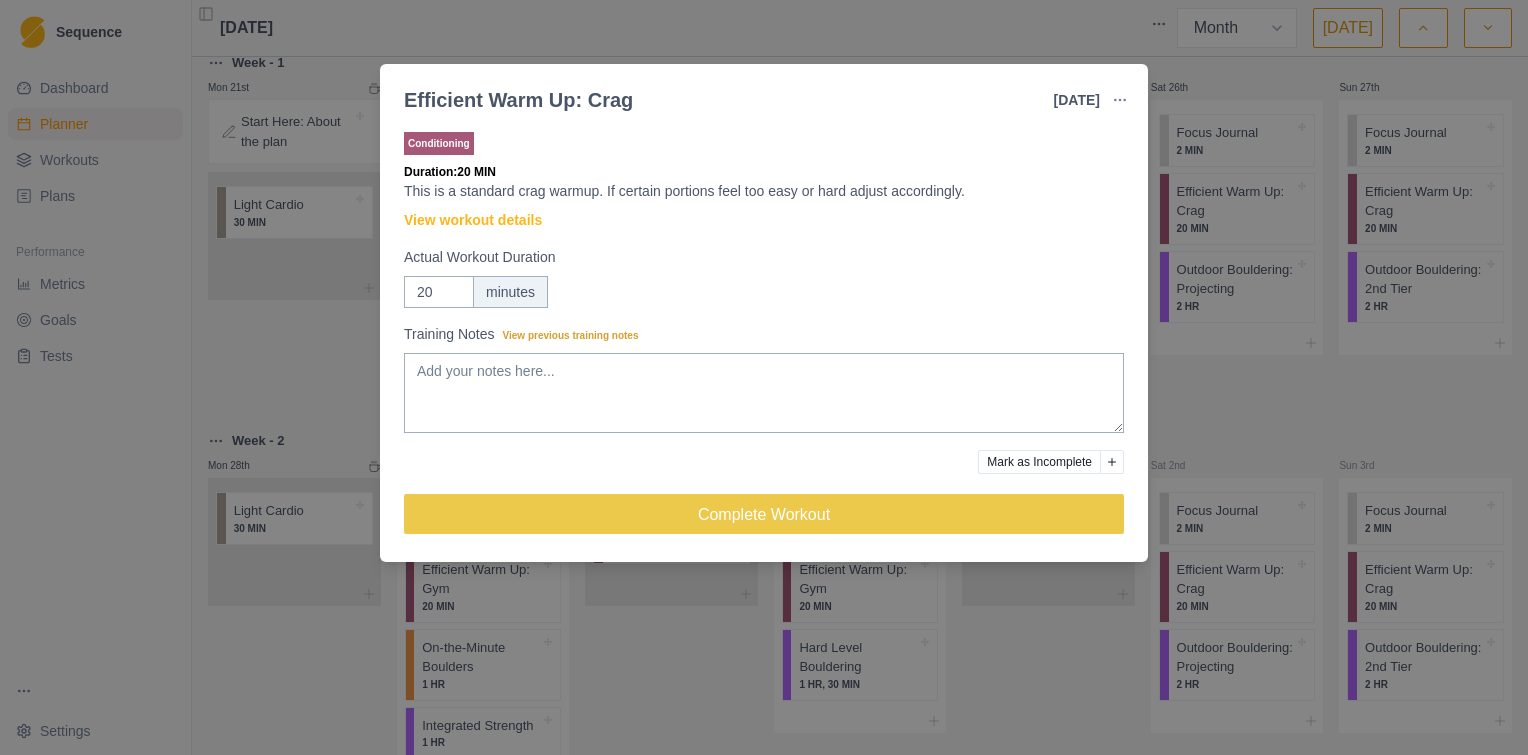 click on "Efficient Warm Up: Crag [DATE] Link To Goal View Workout Metrics Edit Original Workout Reschedule Workout Remove From Schedule Conditioning Duration:  20 MIN This is a standard crag warmup. If certain portions feel too easy or hard adjust accordingly. View workout details Actual Workout Duration 20 minutes Training Notes View previous training notes Mark as Incomplete Complete Workout" at bounding box center (764, 377) 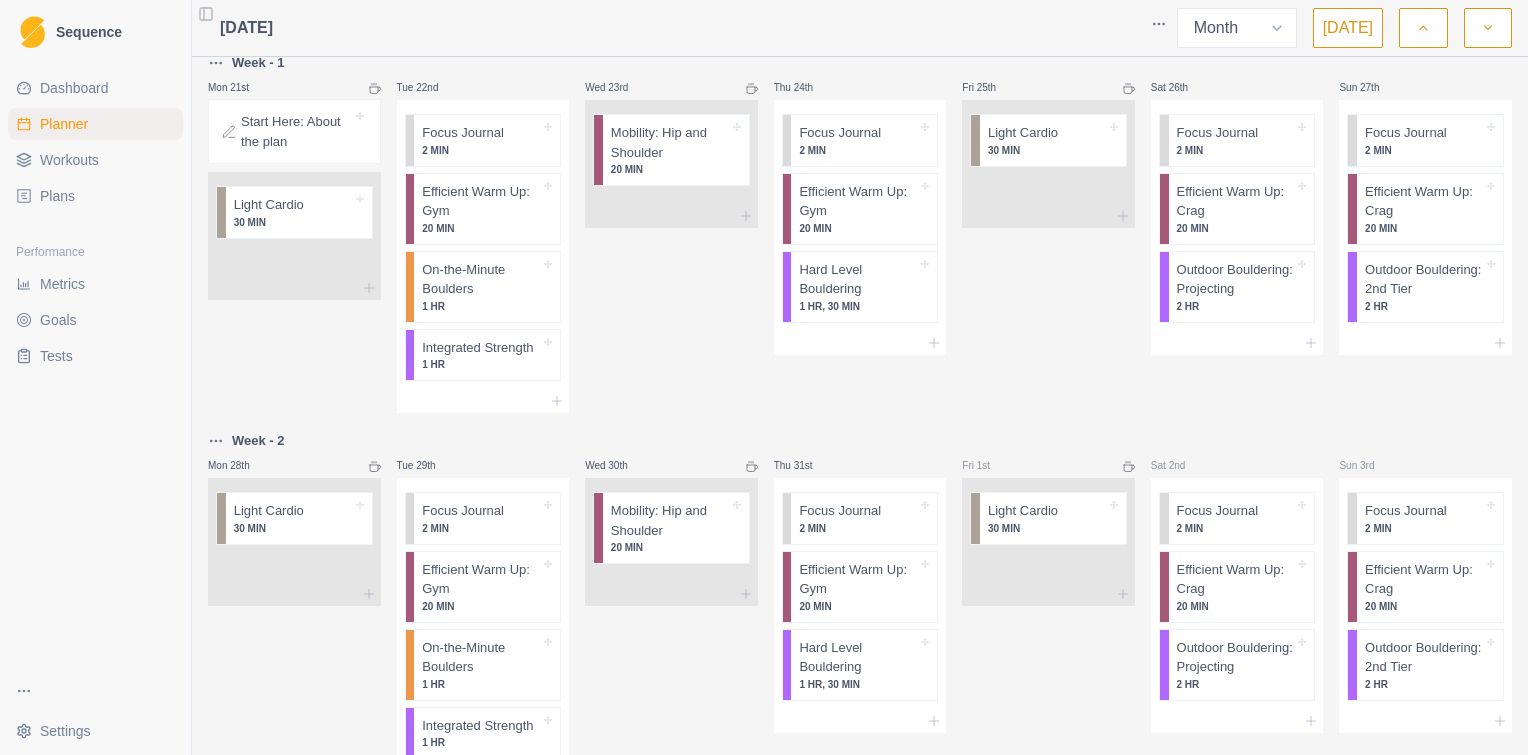 scroll, scrollTop: 682, scrollLeft: 0, axis: vertical 